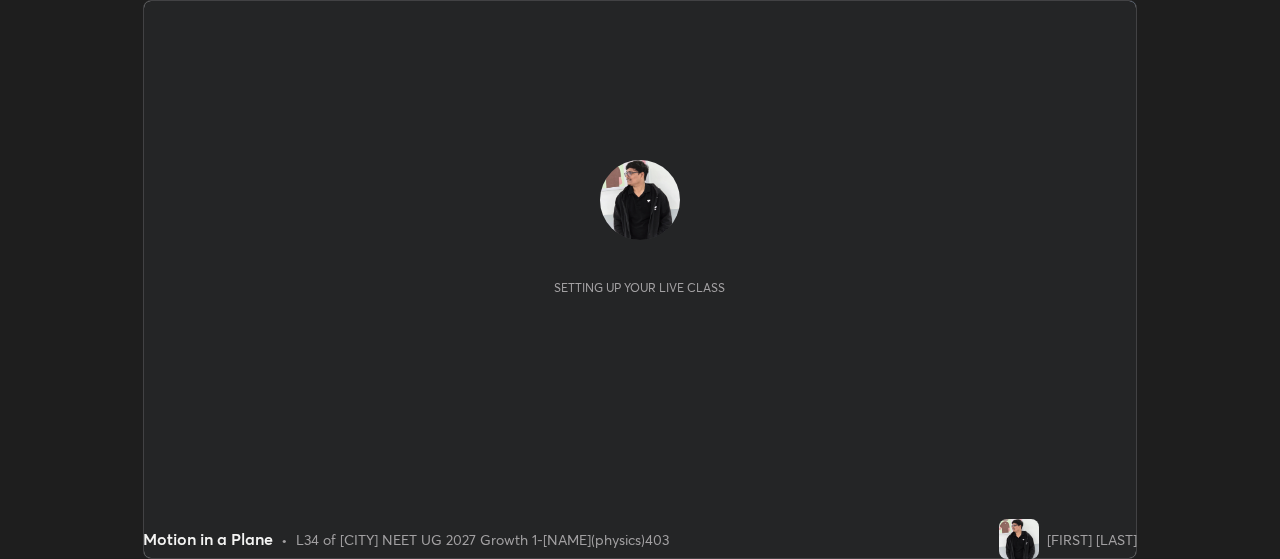 scroll, scrollTop: 0, scrollLeft: 0, axis: both 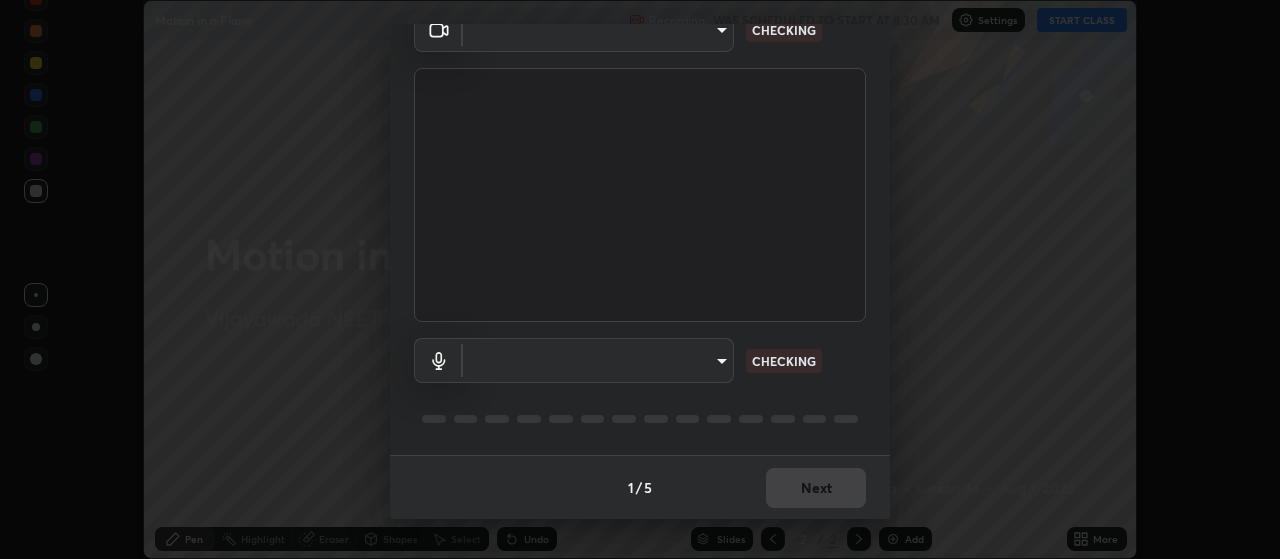 type on "5566de073f719962d16abc7df40bf475cbda8084a02078e6c1a7728e08fc3876" 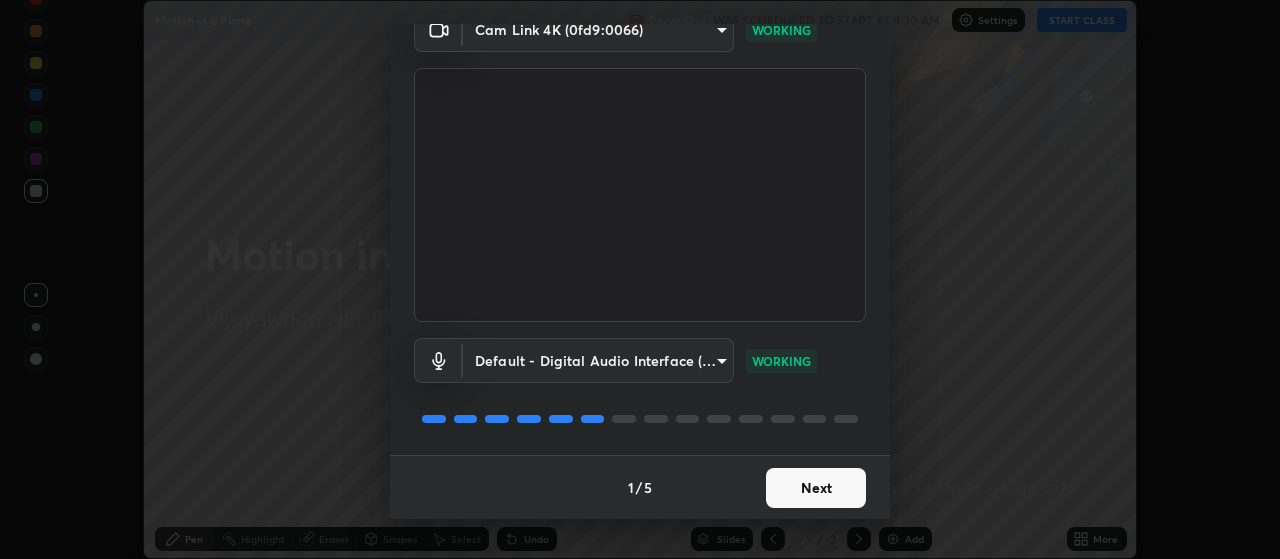 click on "Next" at bounding box center [816, 488] 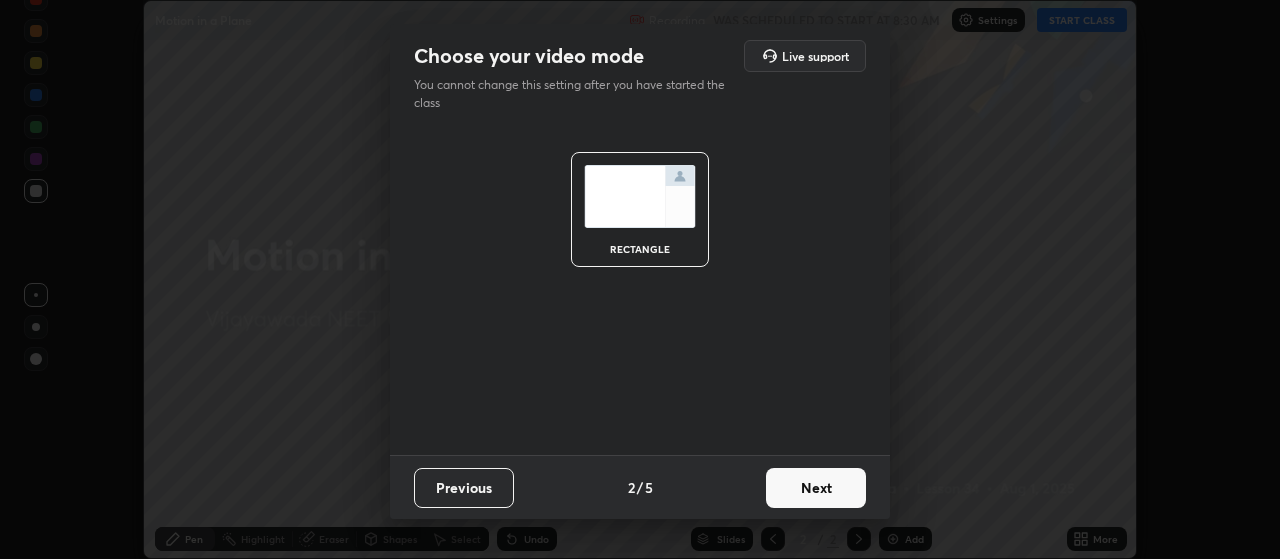 scroll, scrollTop: 0, scrollLeft: 0, axis: both 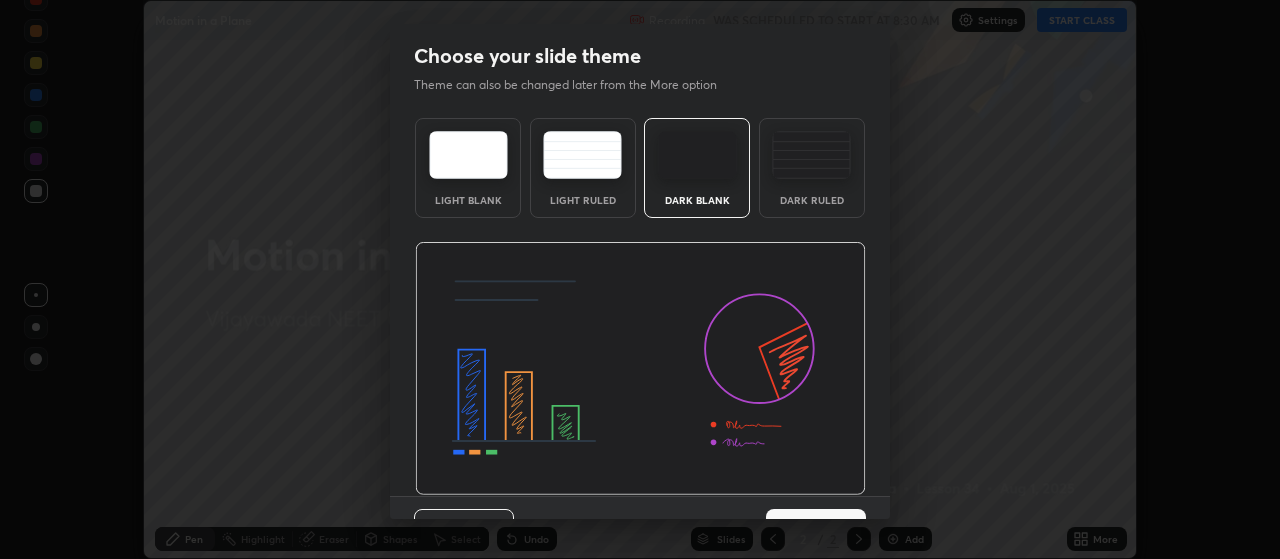 click at bounding box center (811, 155) 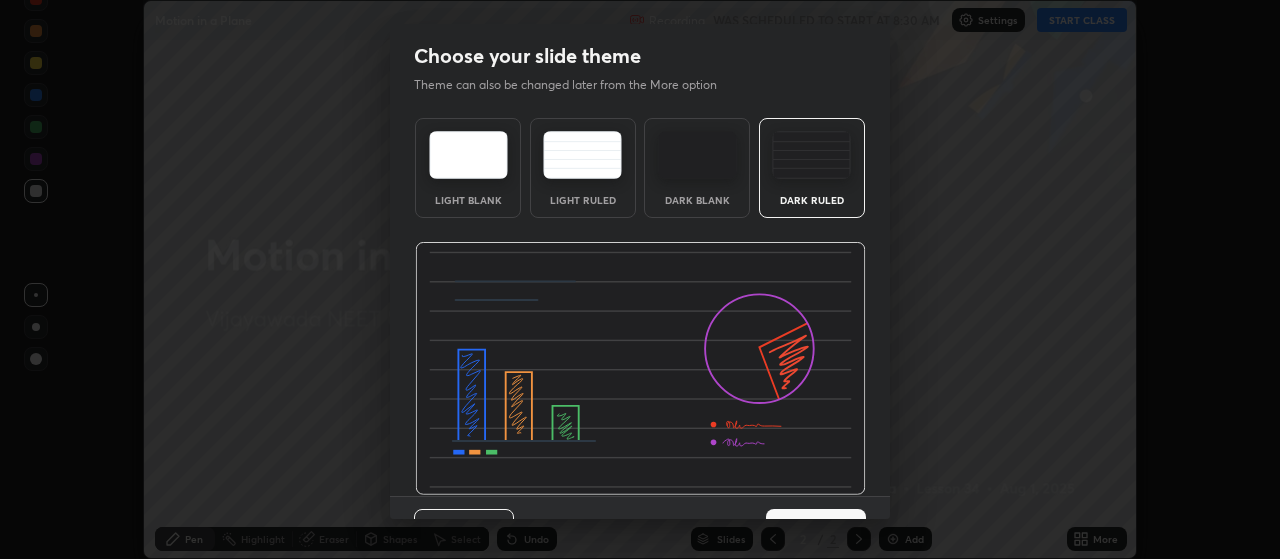 scroll, scrollTop: 41, scrollLeft: 0, axis: vertical 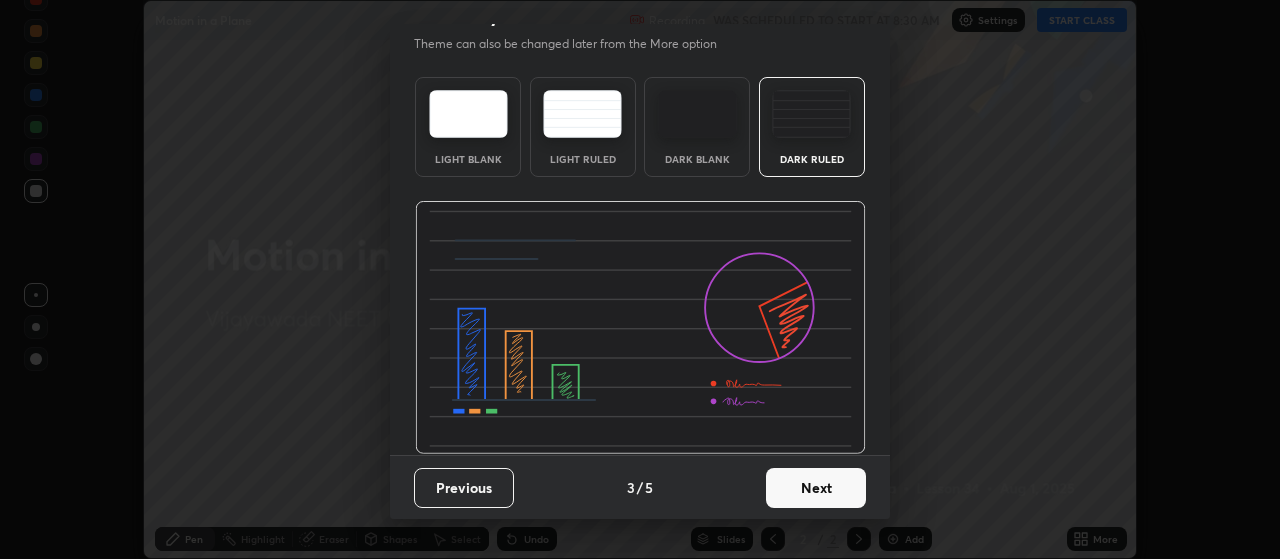 click on "Next" at bounding box center [816, 488] 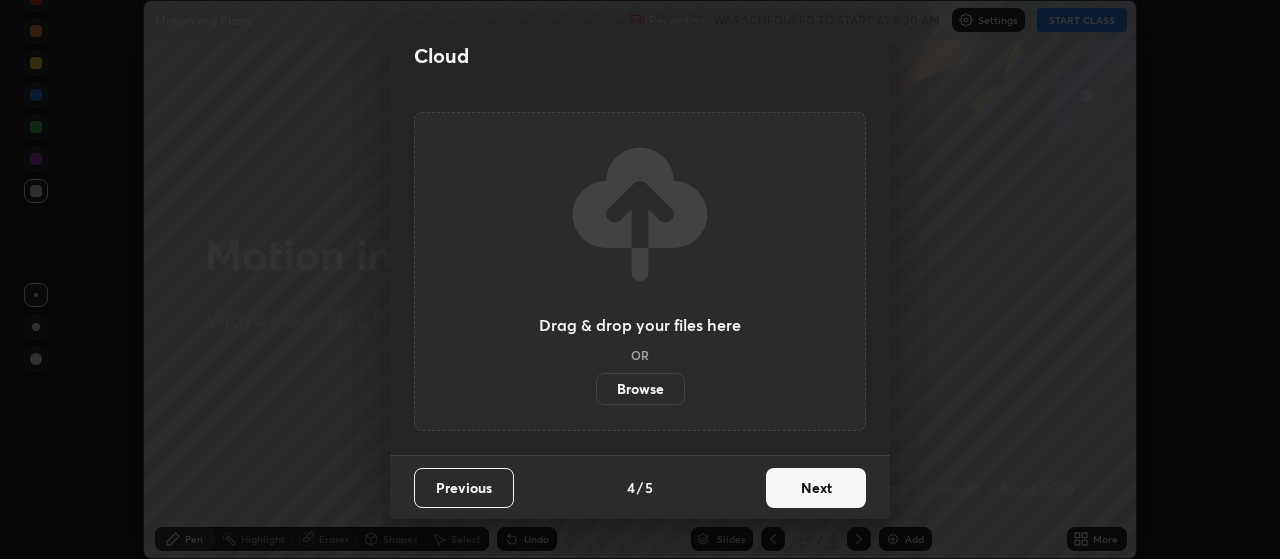 click on "Next" at bounding box center (816, 488) 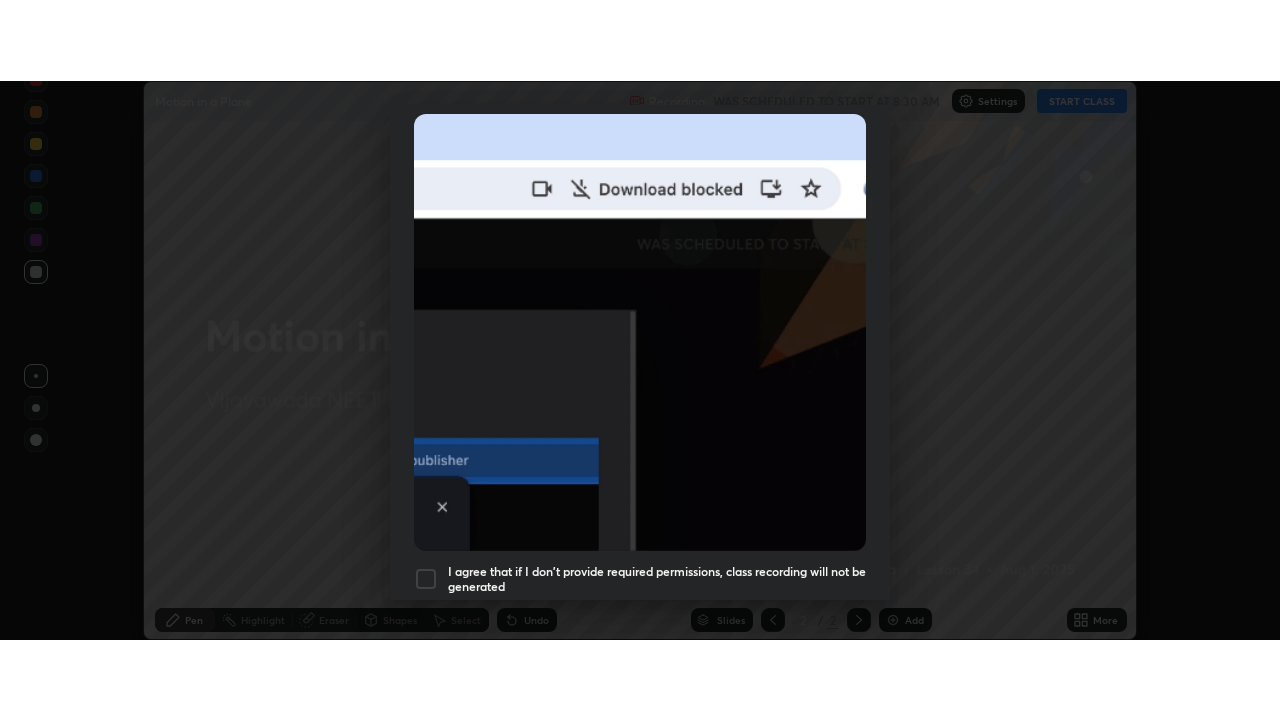 scroll, scrollTop: 505, scrollLeft: 0, axis: vertical 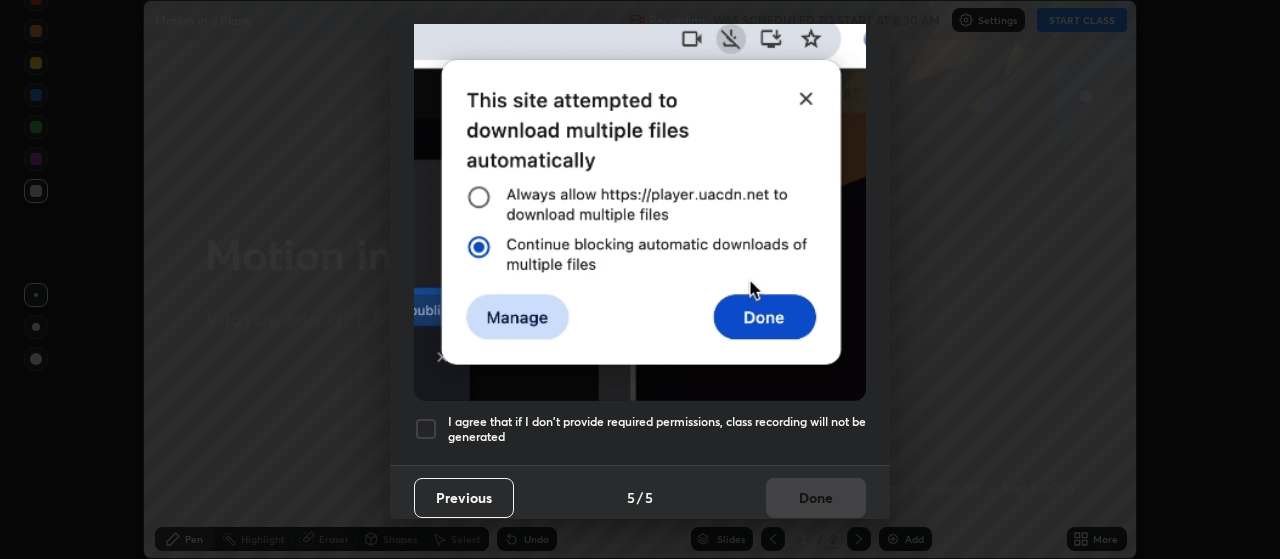 click at bounding box center [426, 429] 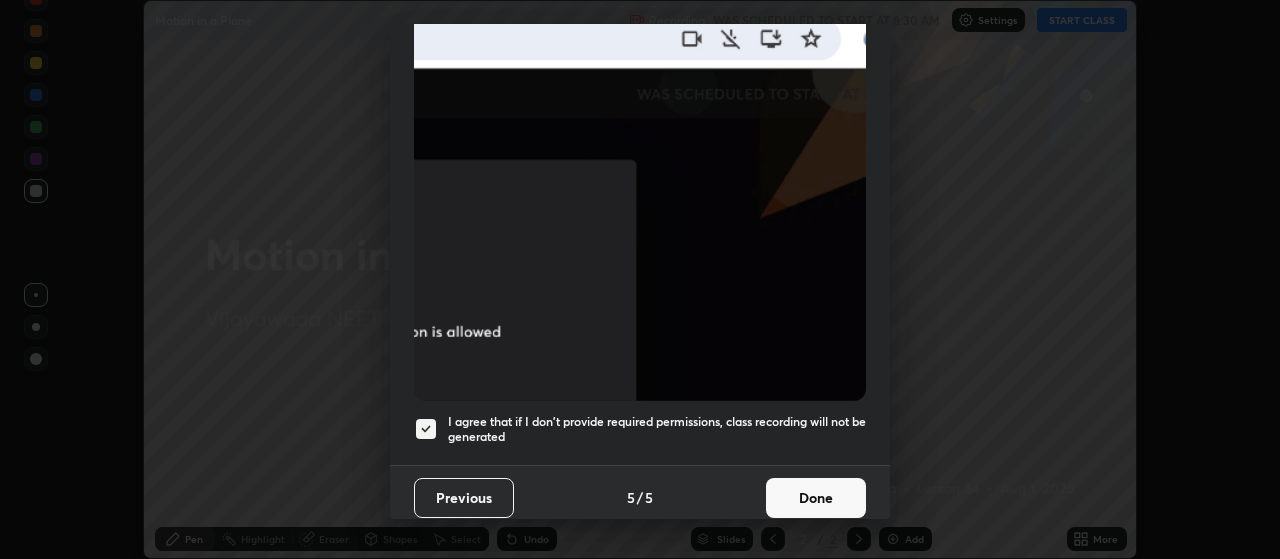 click on "Done" at bounding box center (816, 498) 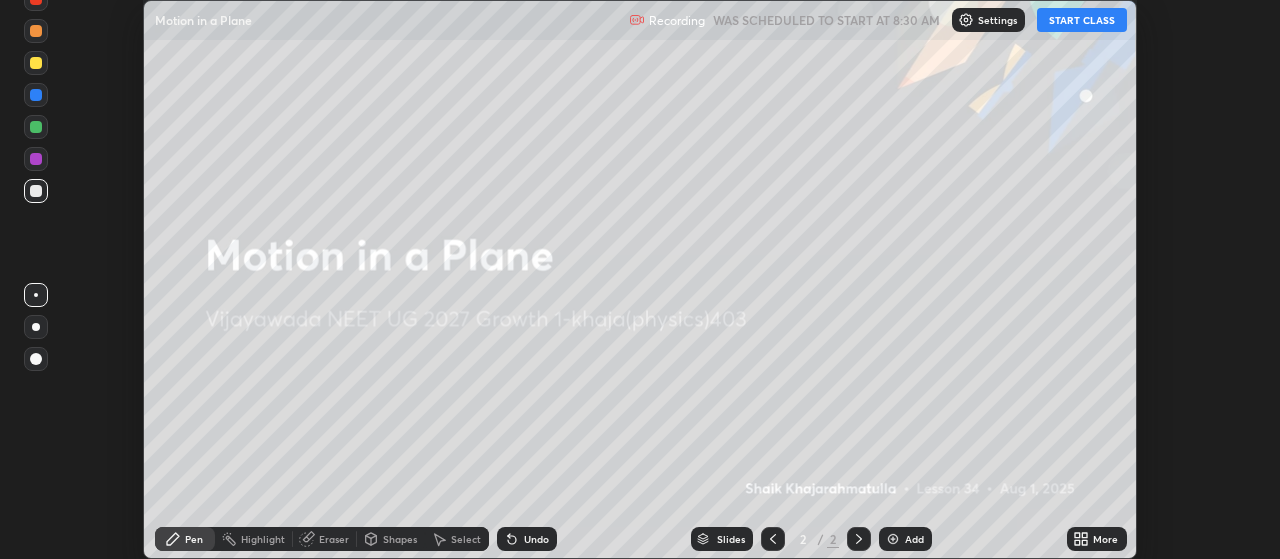 click on "START CLASS" at bounding box center [1082, 20] 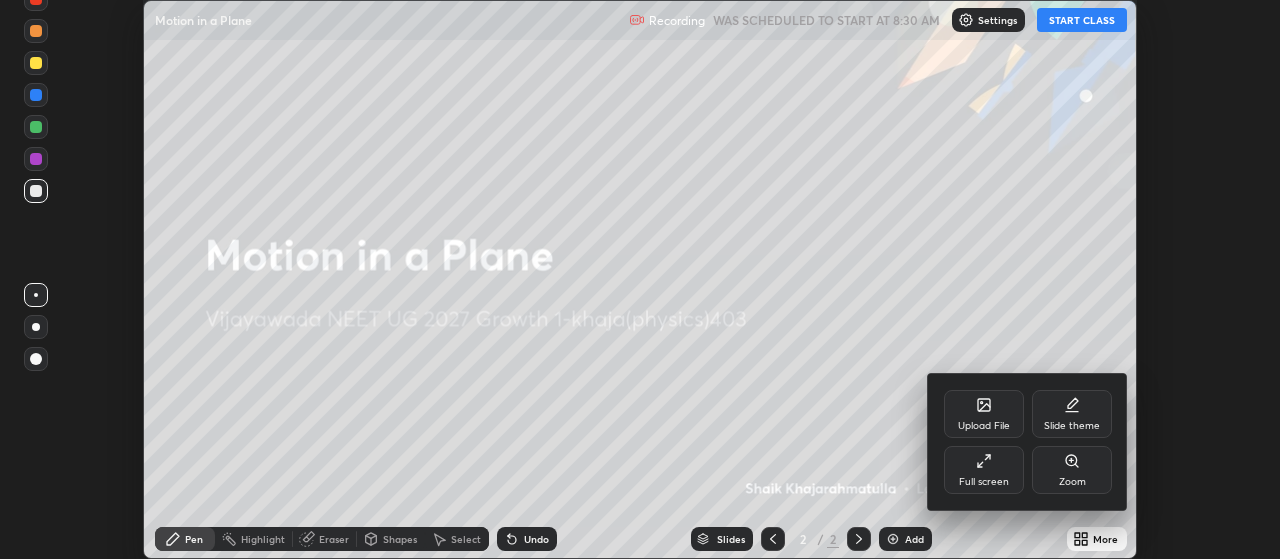 click 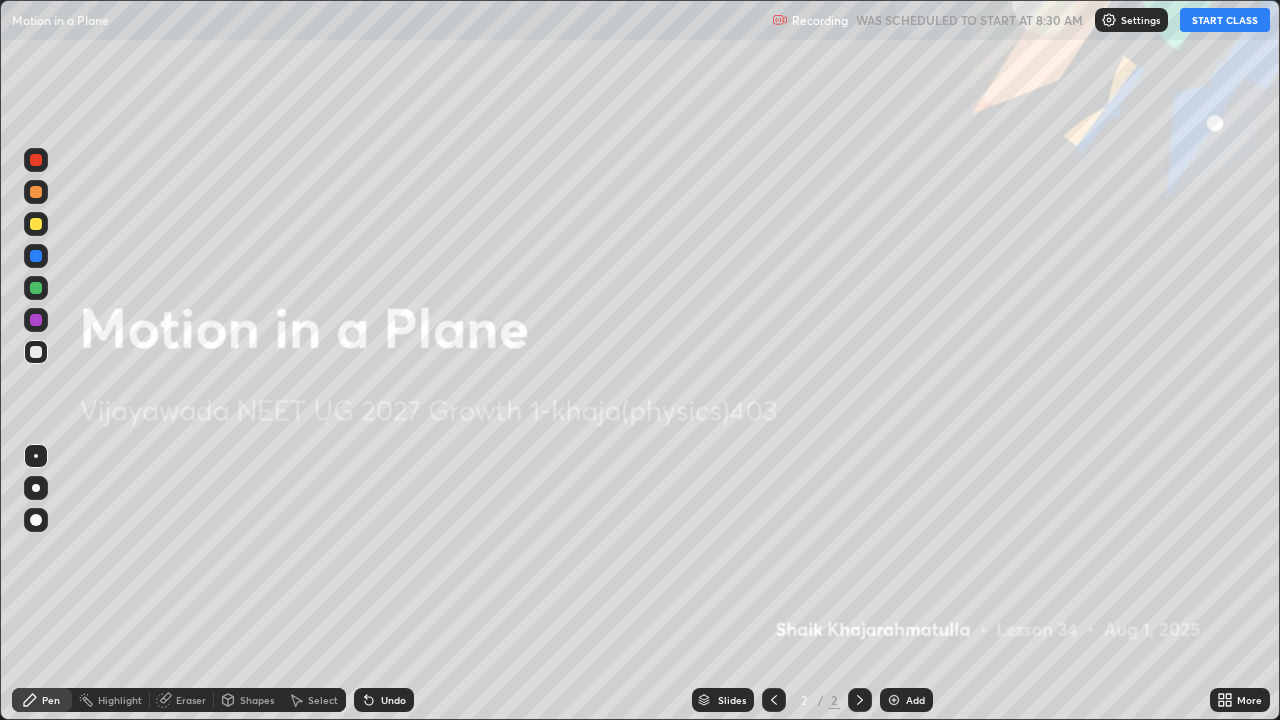 scroll, scrollTop: 99280, scrollLeft: 98720, axis: both 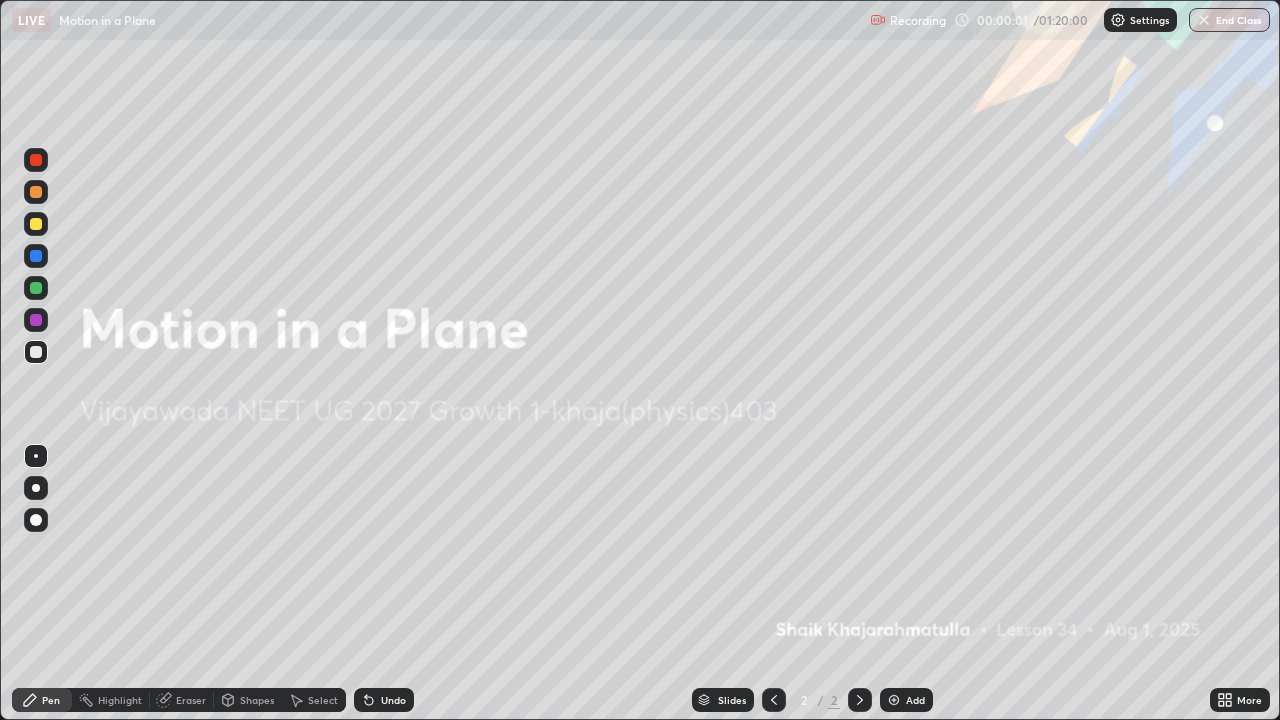 click on "Add" at bounding box center (915, 700) 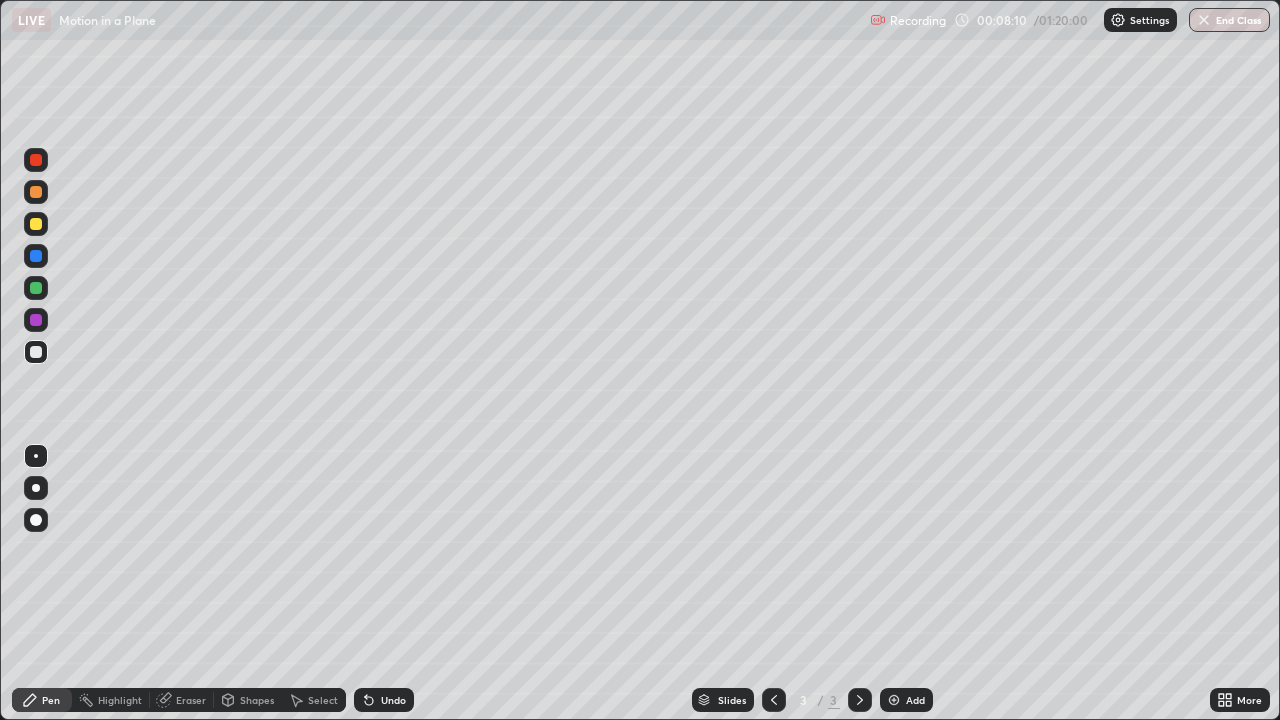 click at bounding box center (36, 224) 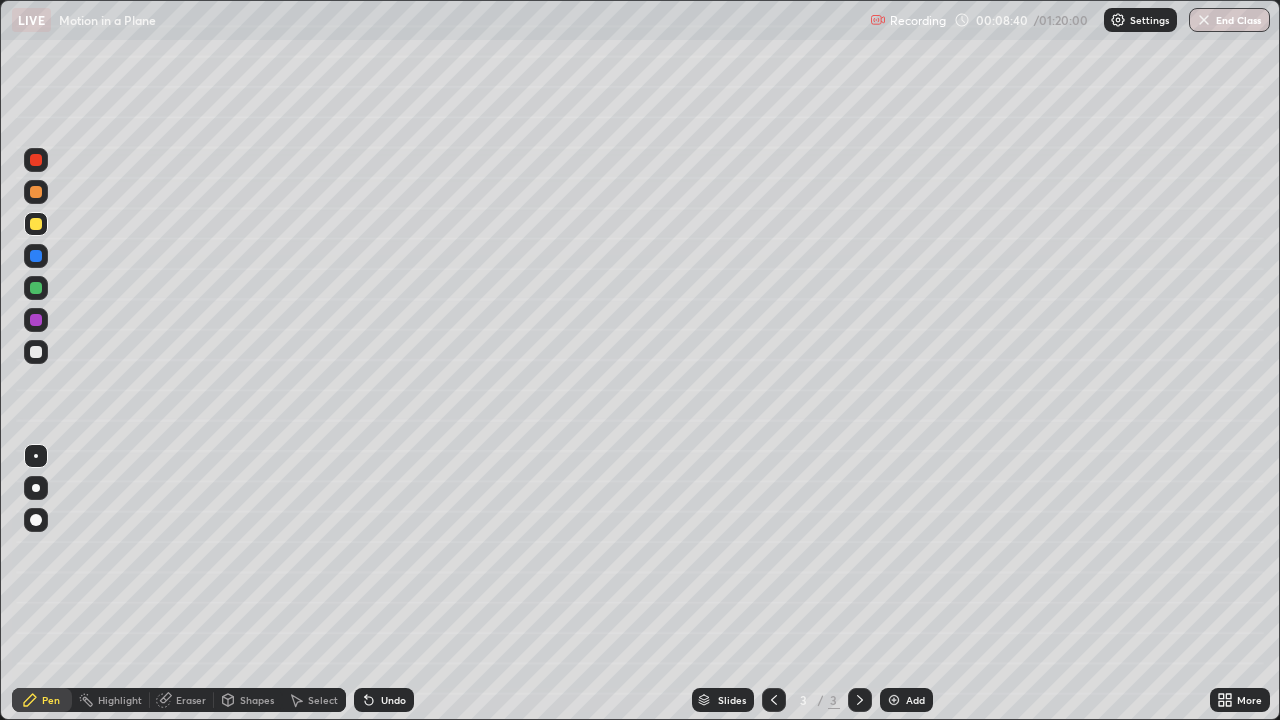 click at bounding box center [36, 352] 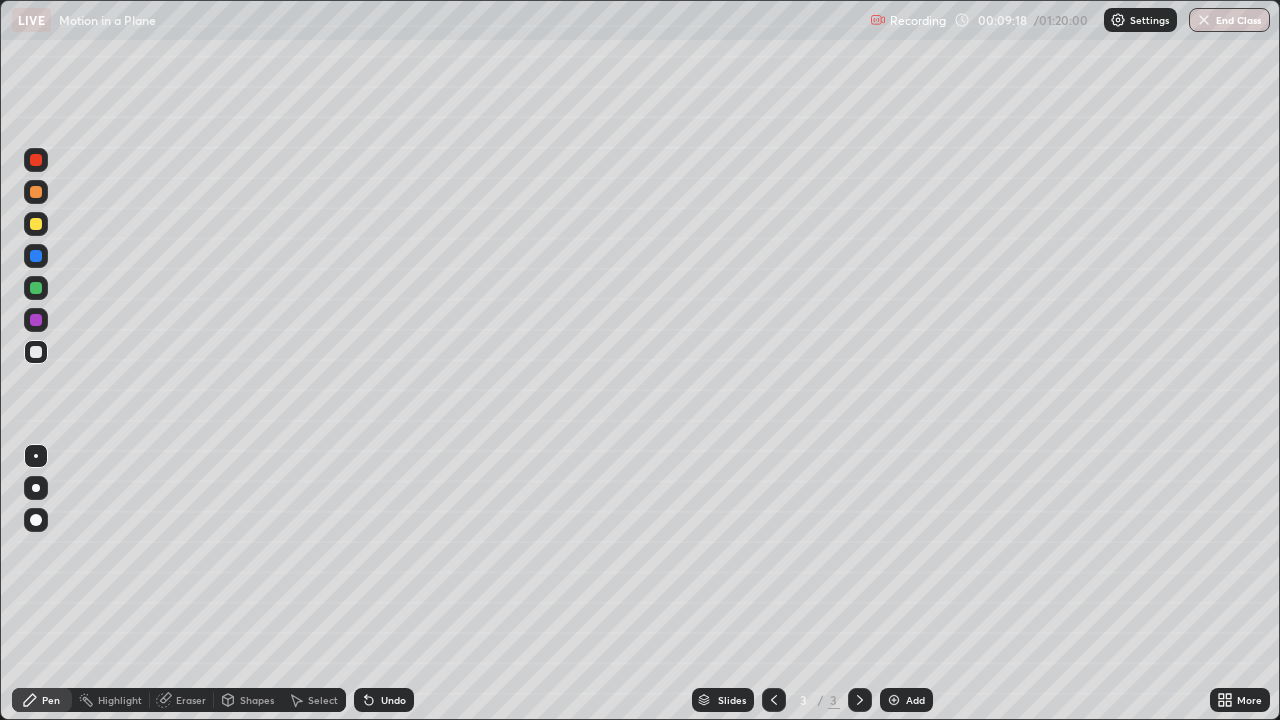 click at bounding box center (36, 224) 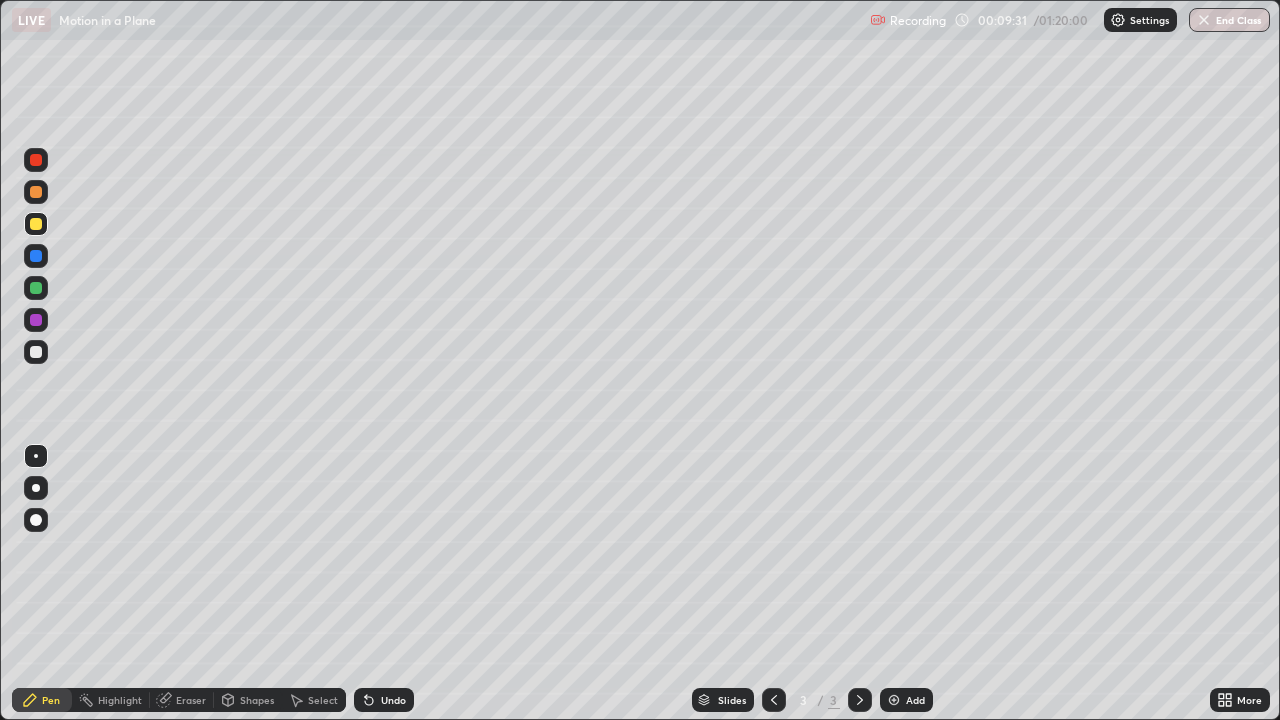 click at bounding box center (36, 352) 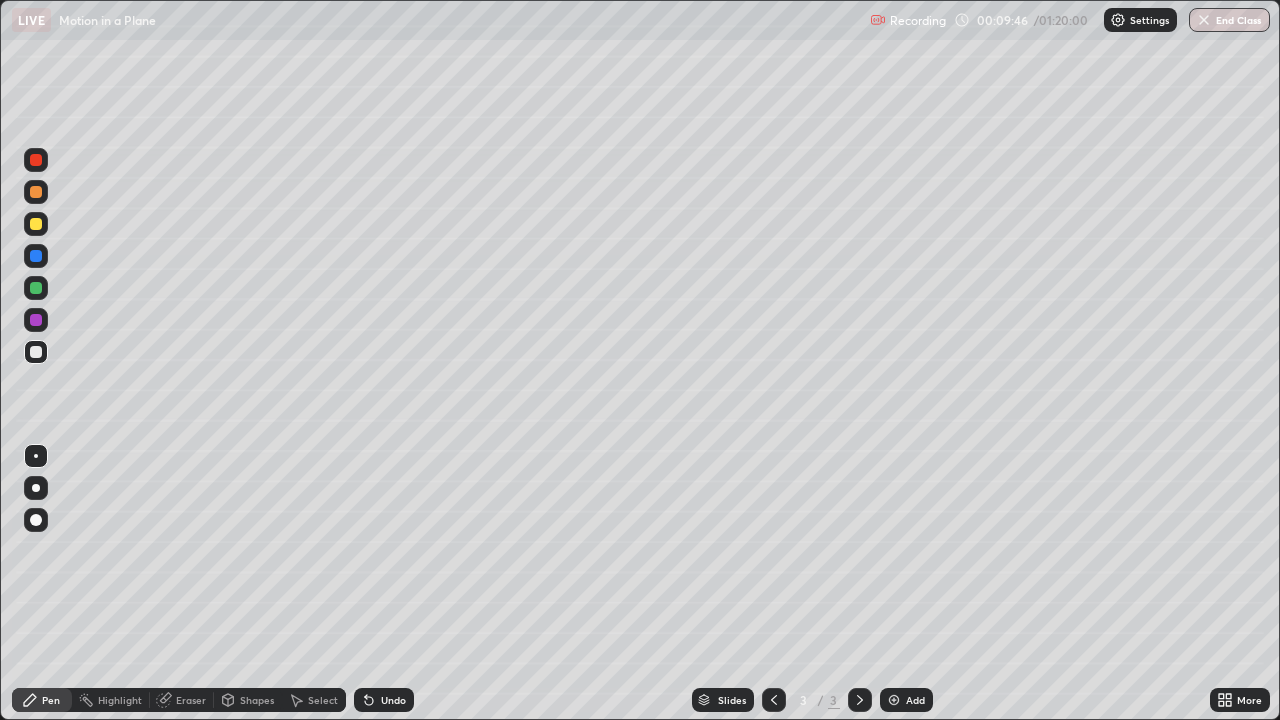 click on "Undo" at bounding box center (393, 700) 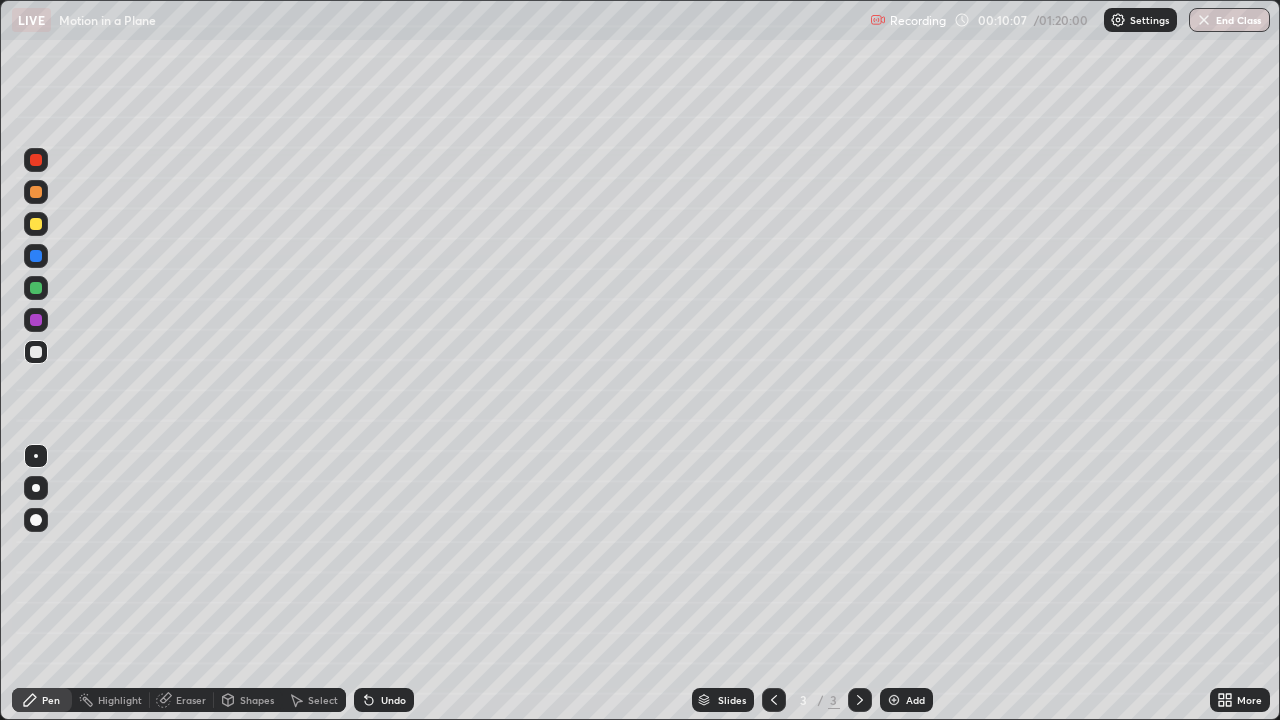 click on "Undo" at bounding box center [393, 700] 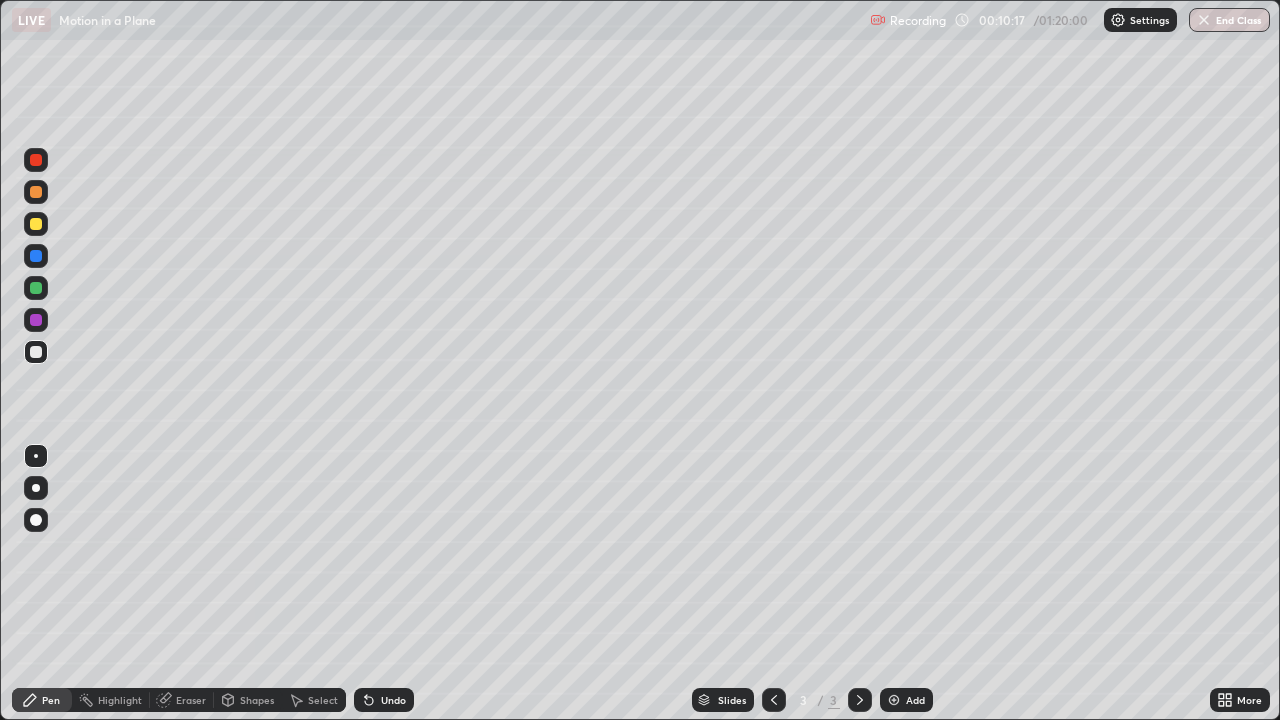 click at bounding box center (36, 288) 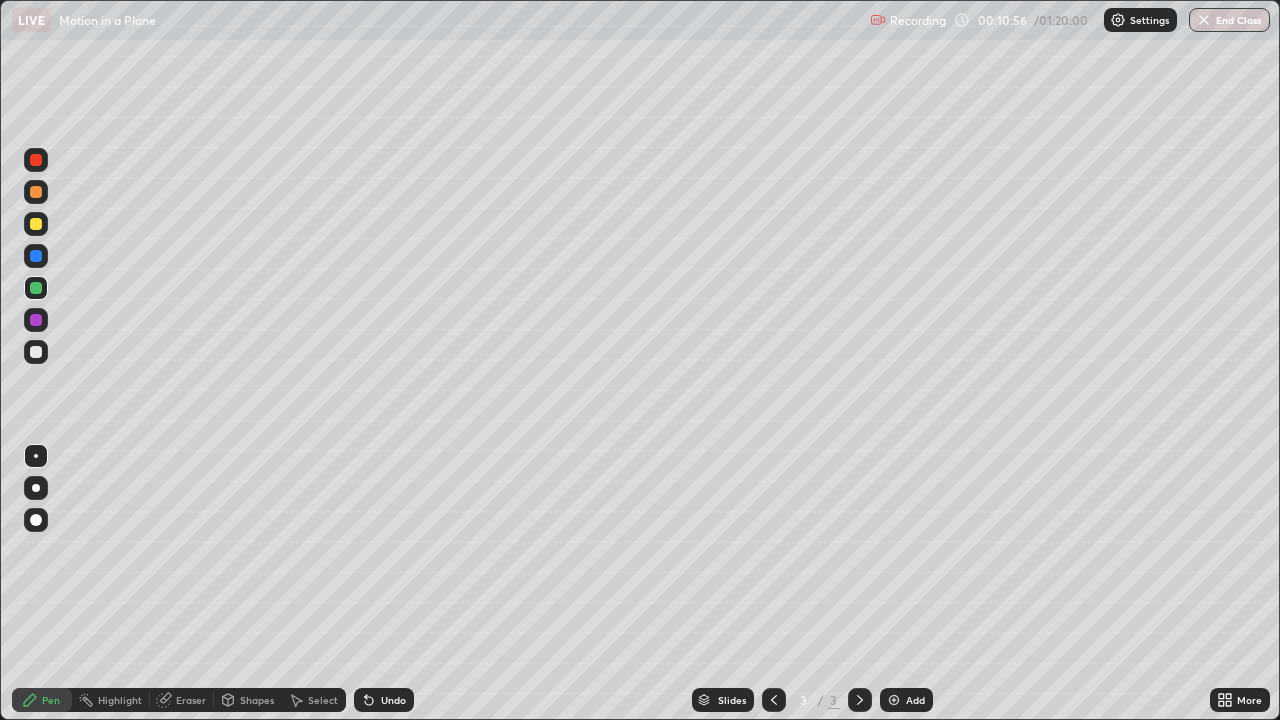 click at bounding box center [36, 224] 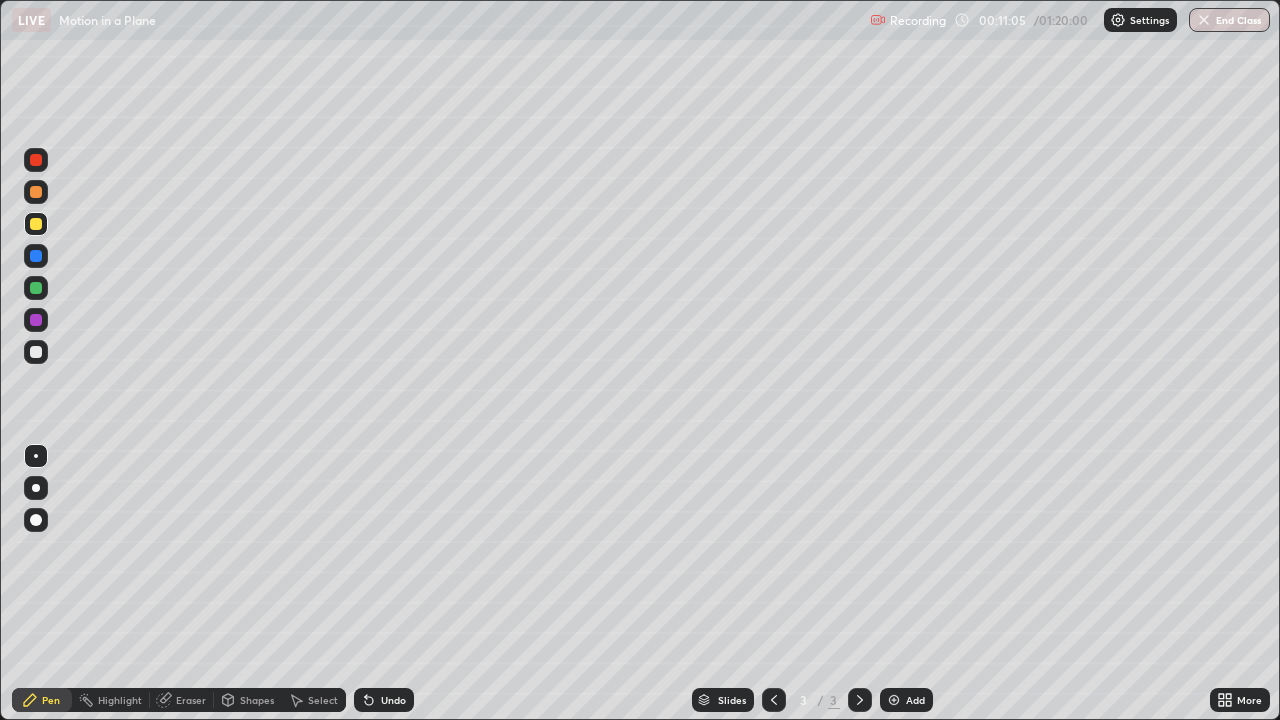 click at bounding box center (36, 352) 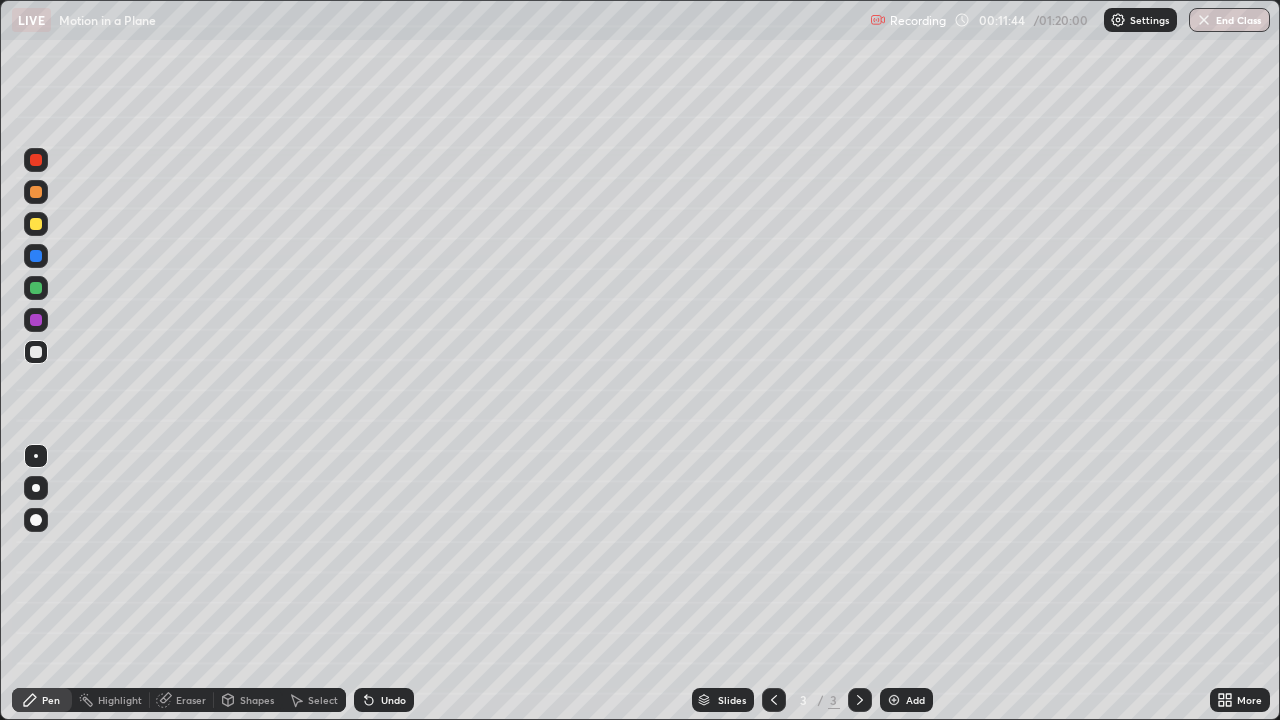 click at bounding box center (36, 288) 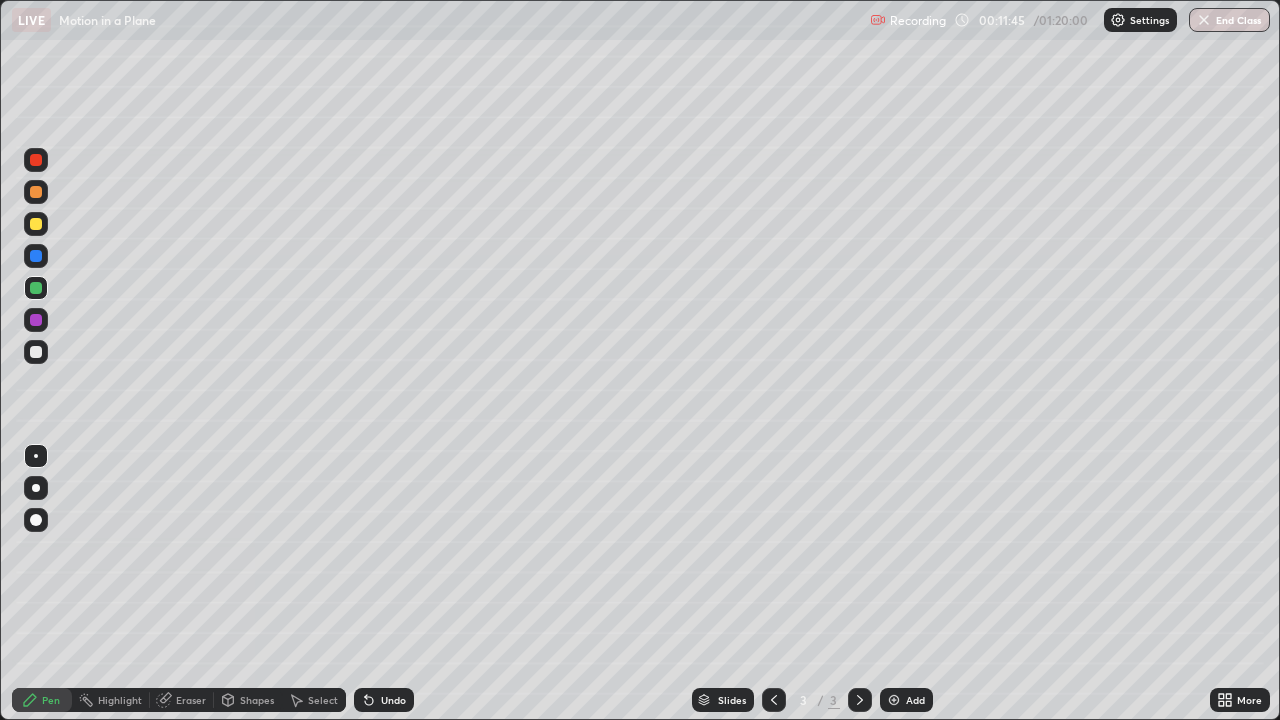 click at bounding box center [36, 352] 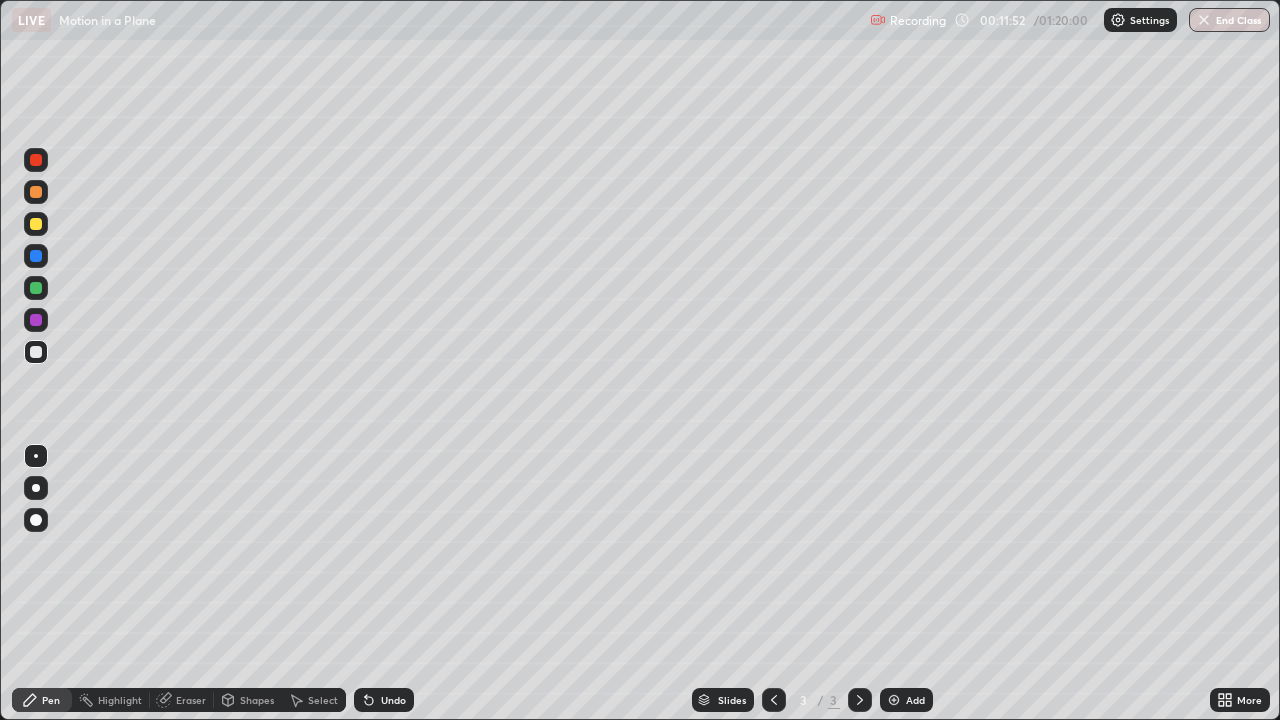 click at bounding box center [36, 288] 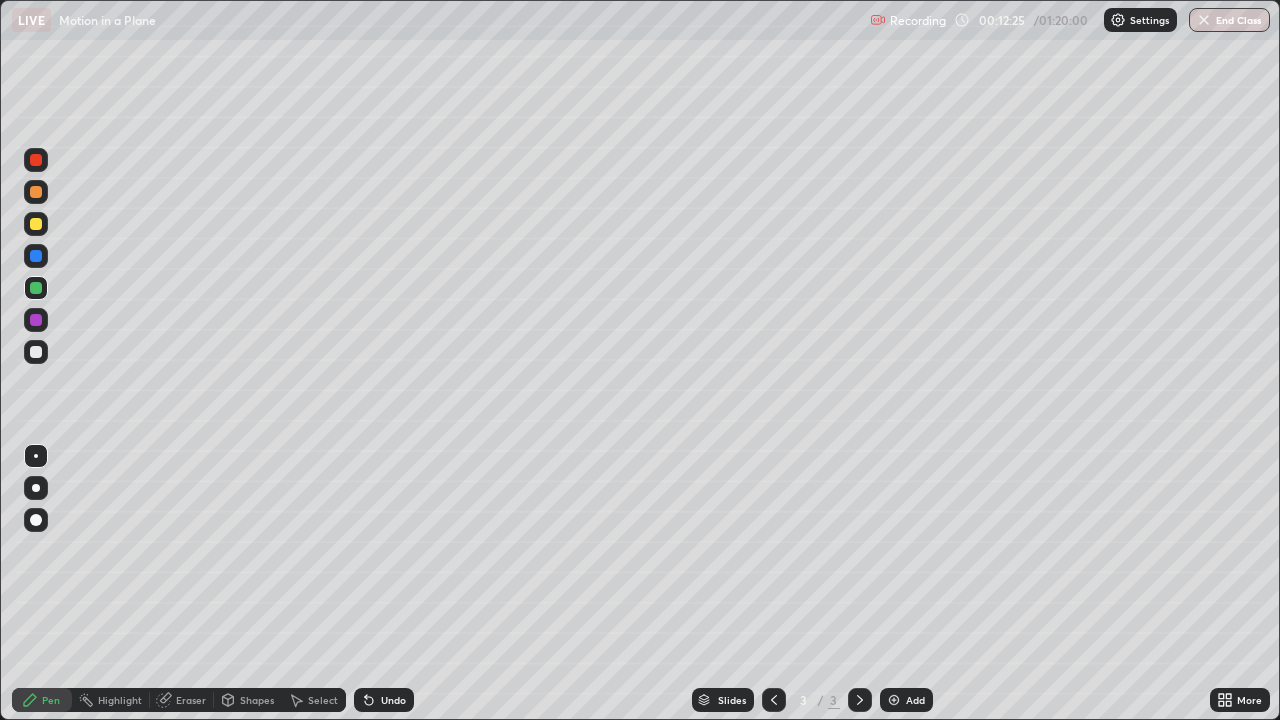 click on "Undo" at bounding box center [384, 700] 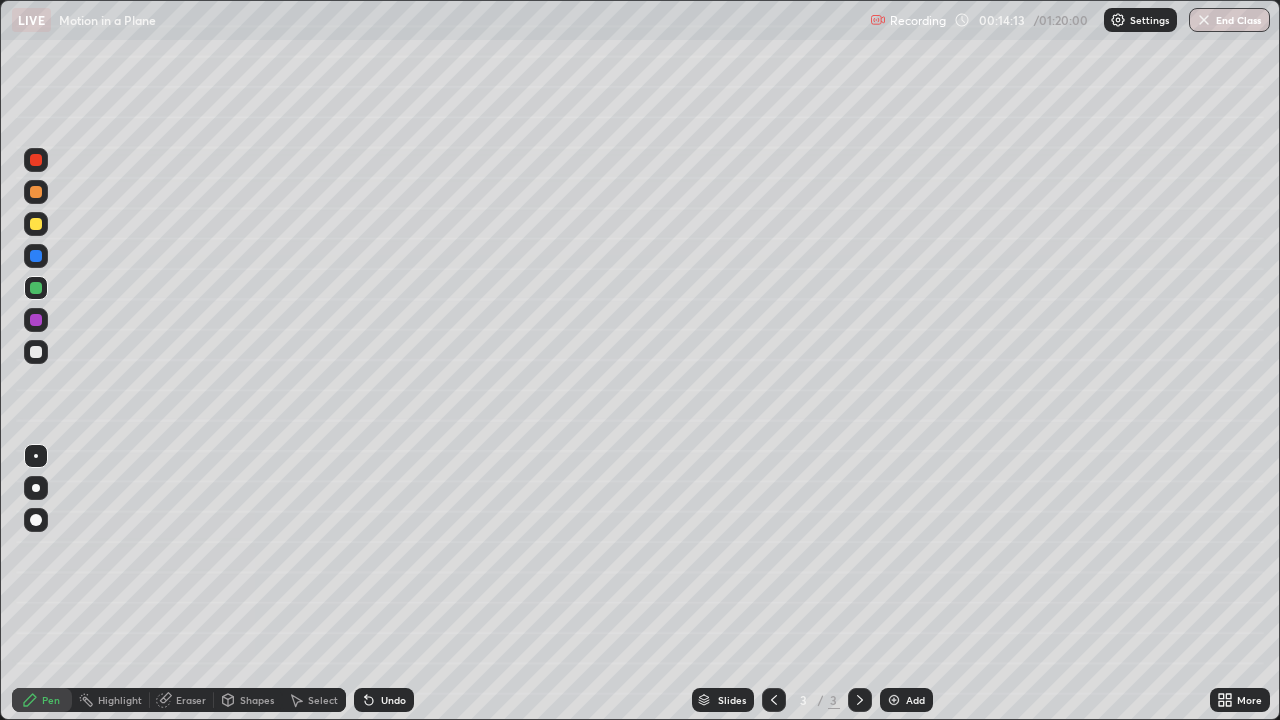 click on "Add" at bounding box center (906, 700) 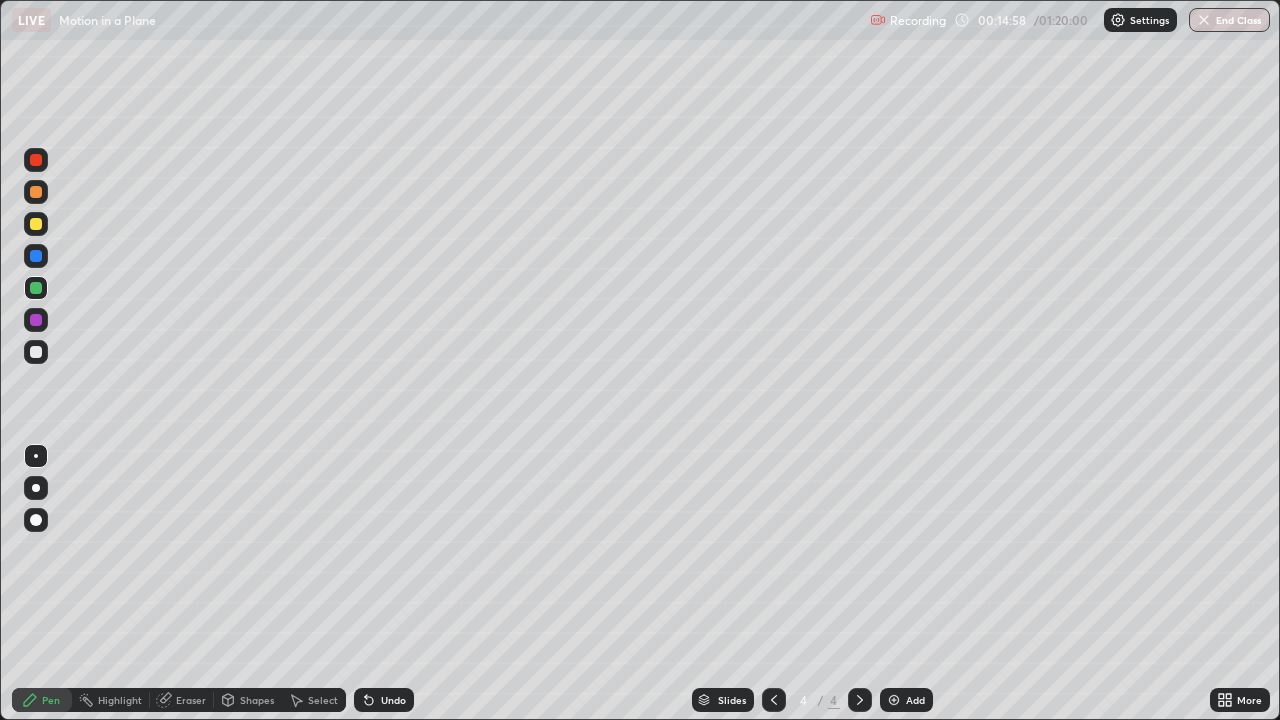 click at bounding box center [36, 224] 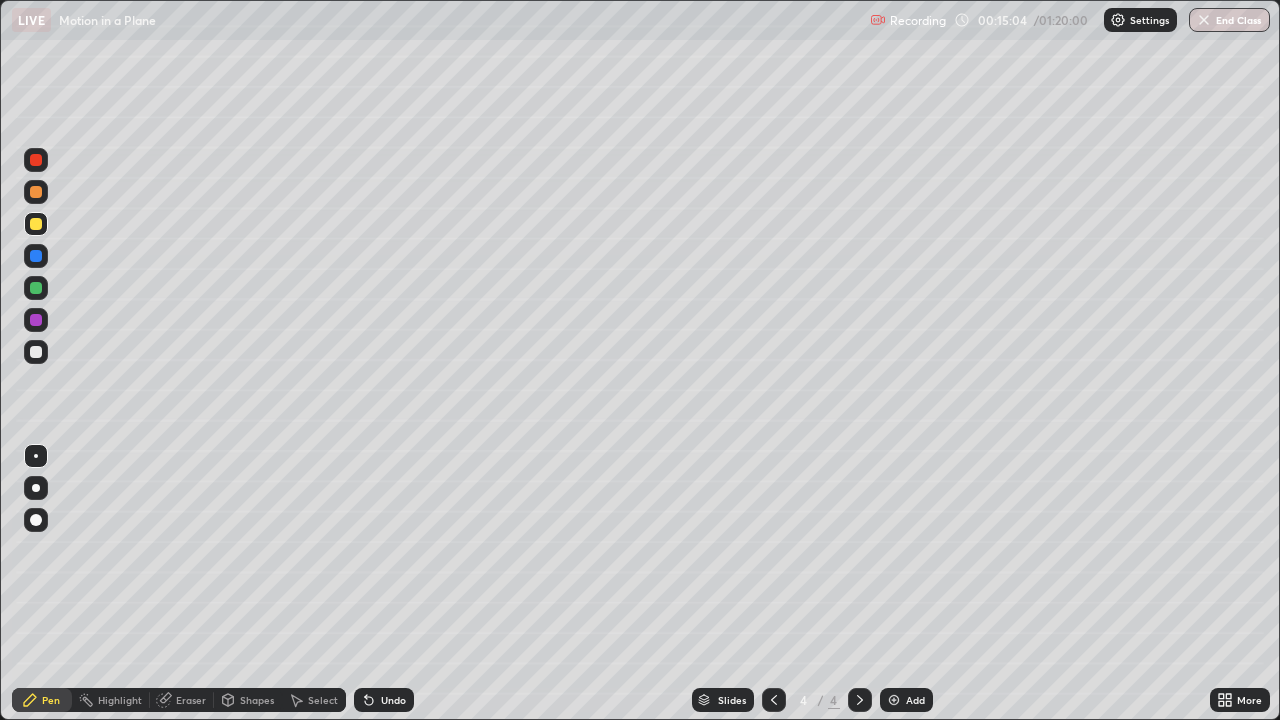 click at bounding box center [36, 352] 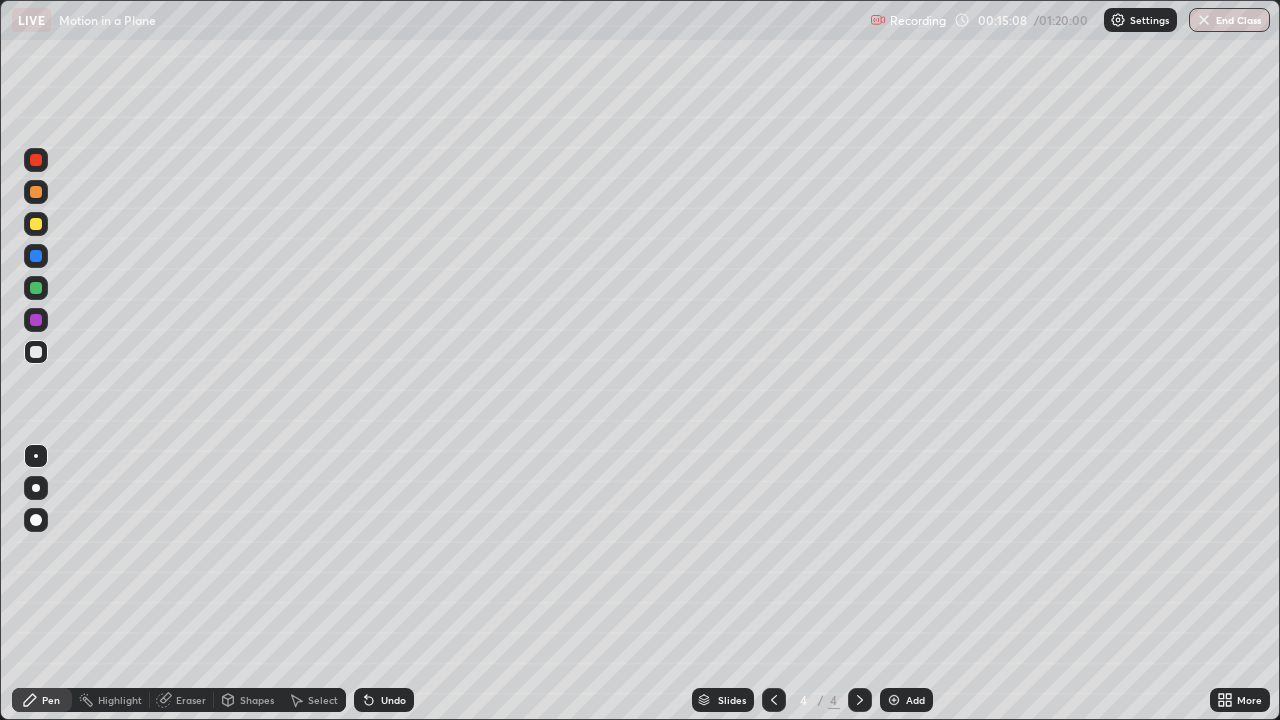 click at bounding box center [36, 288] 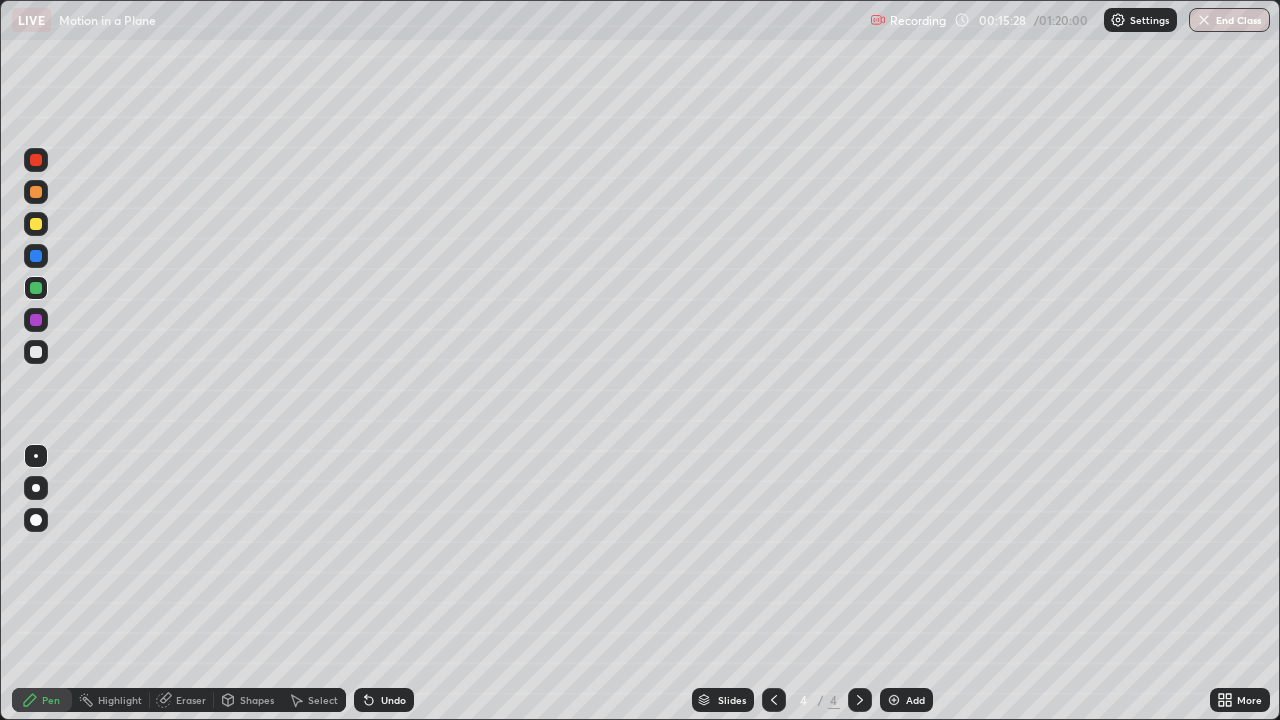 click at bounding box center [36, 352] 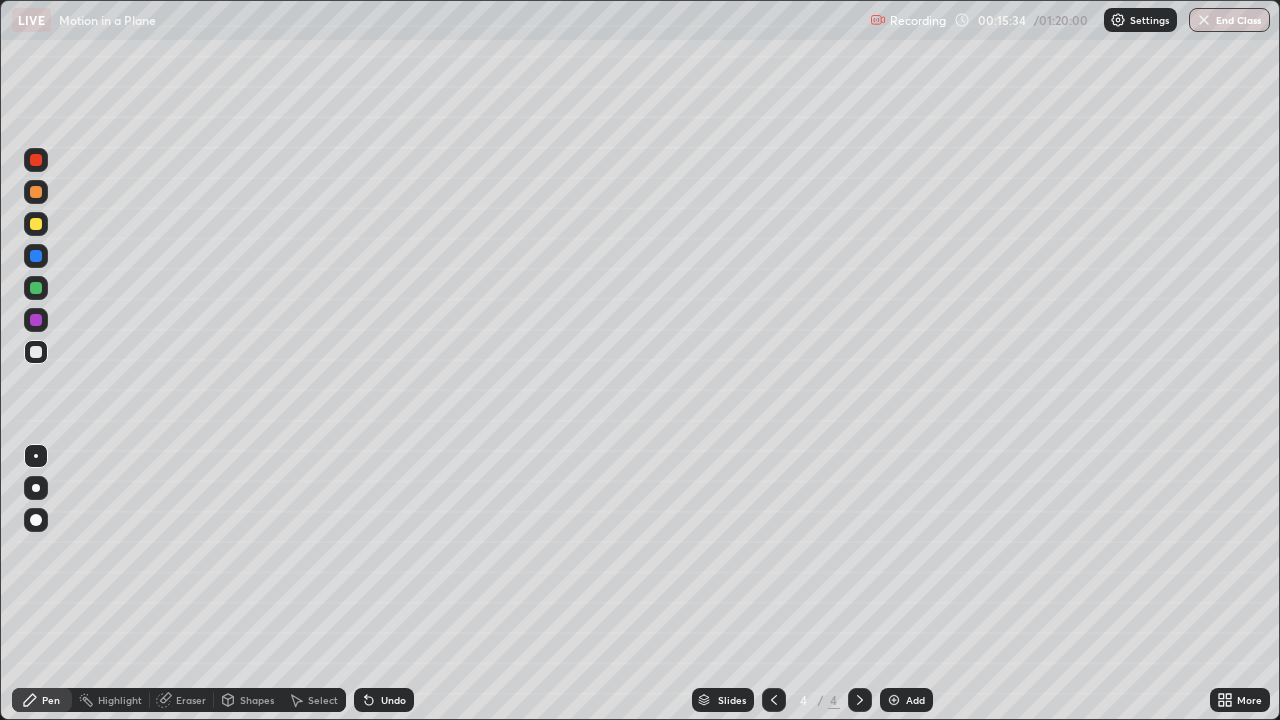 click at bounding box center (36, 288) 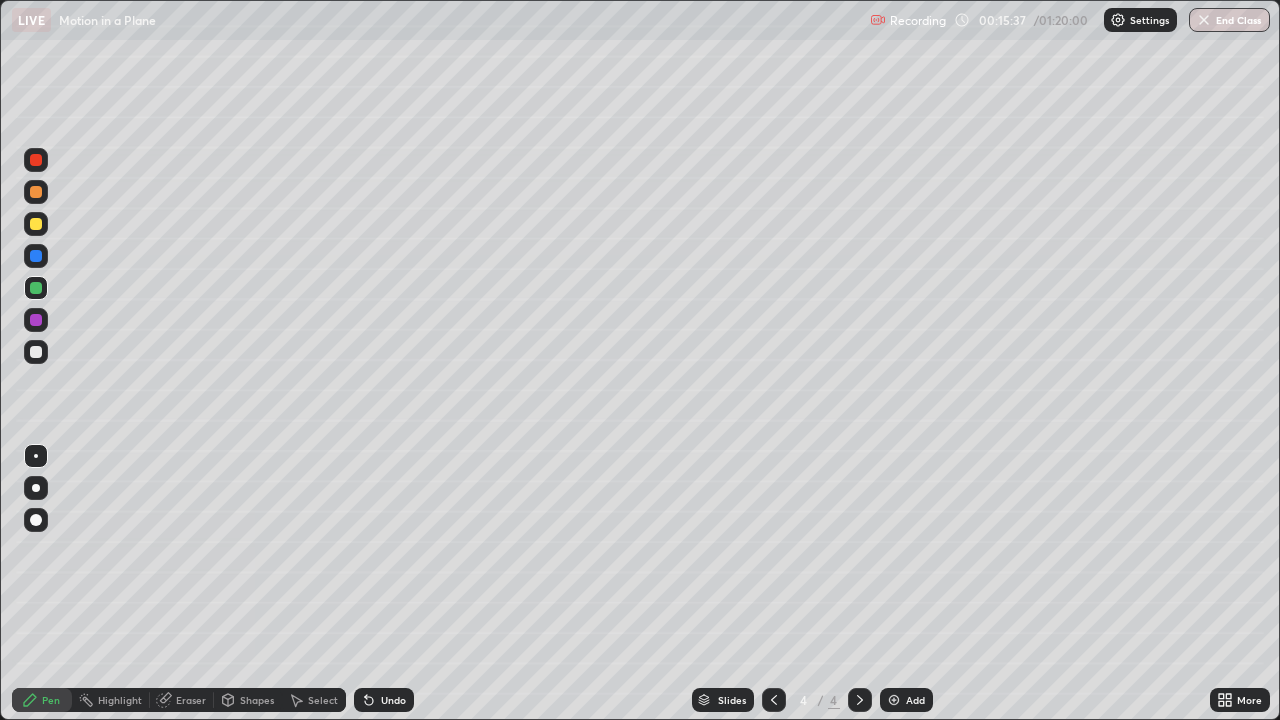 click at bounding box center [36, 352] 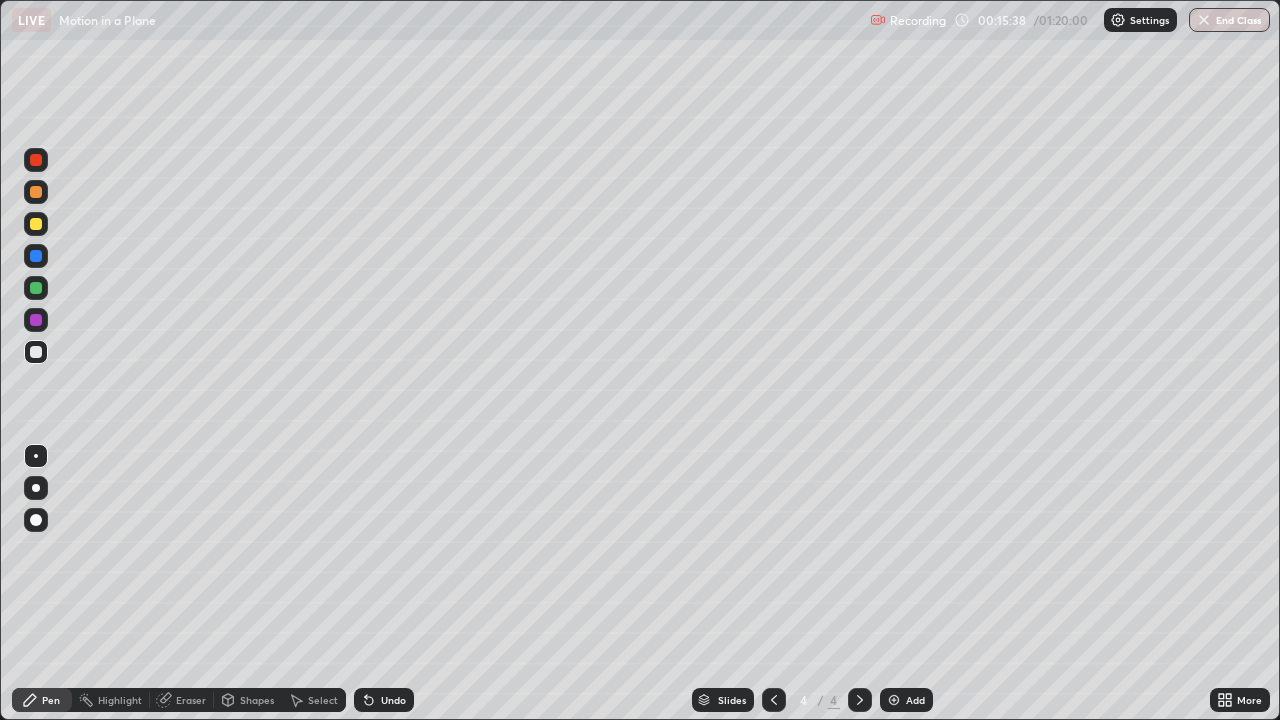 click at bounding box center [36, 224] 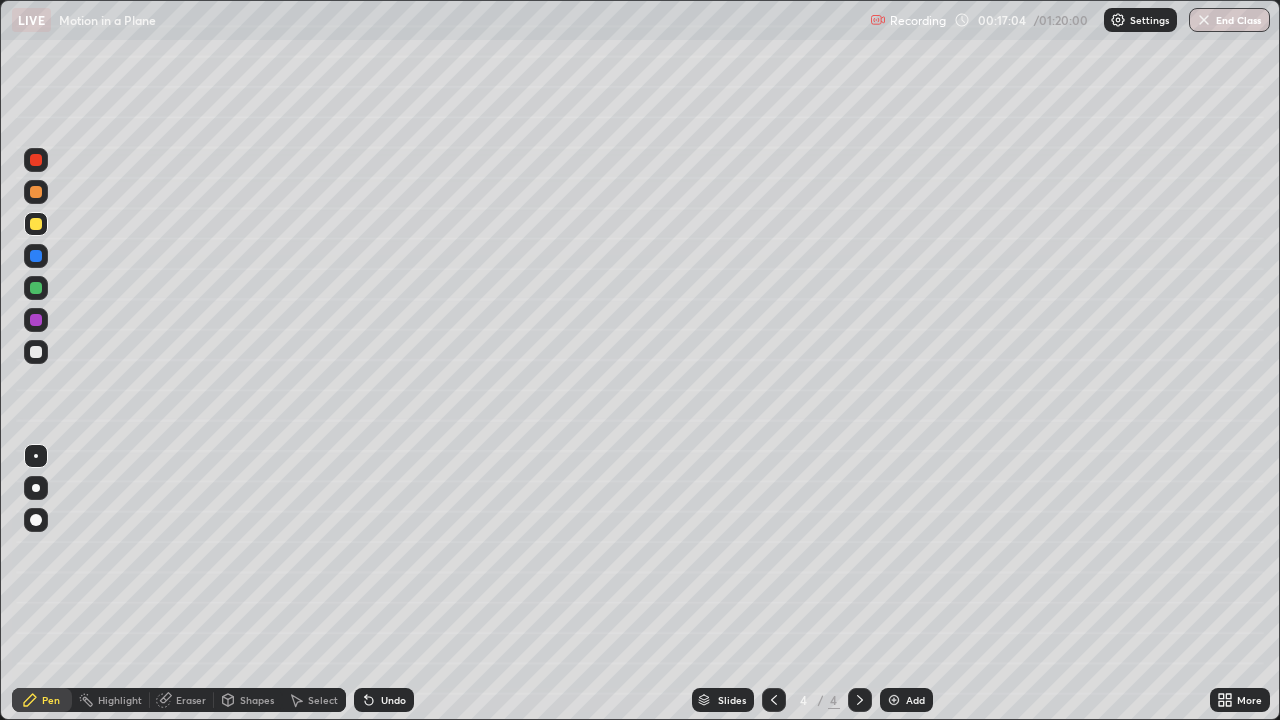 click at bounding box center (36, 288) 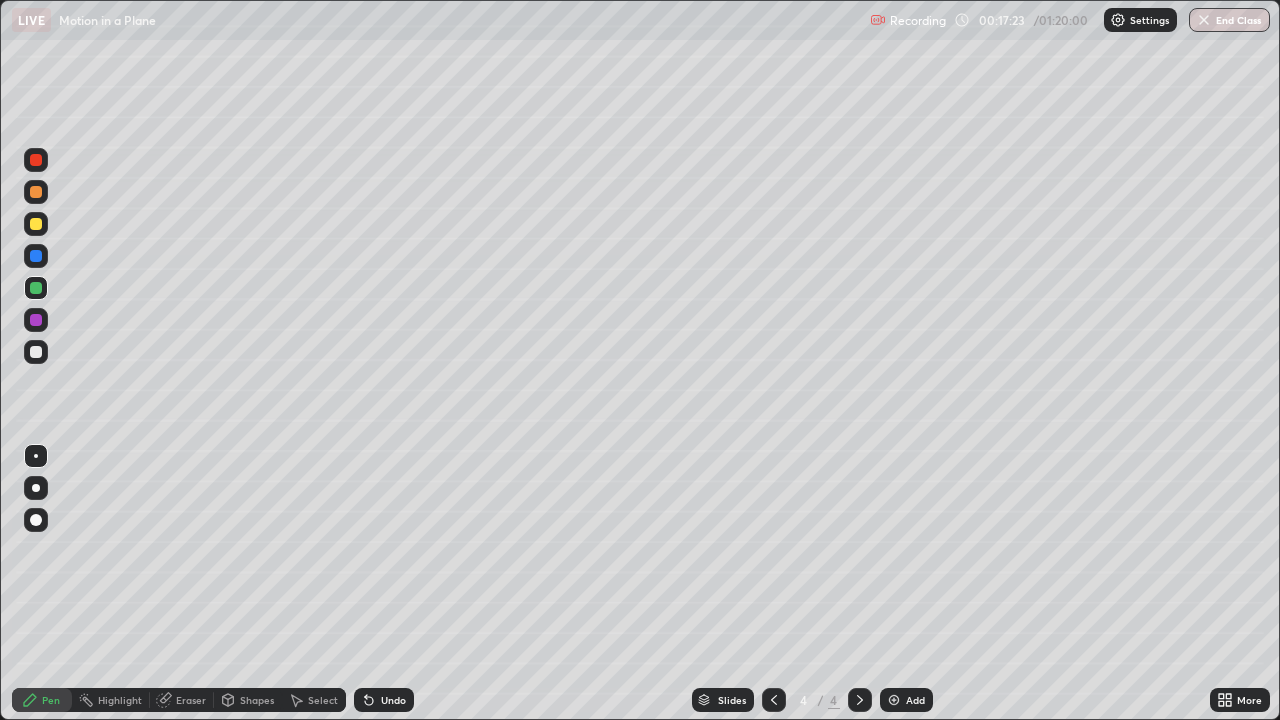 click at bounding box center [36, 352] 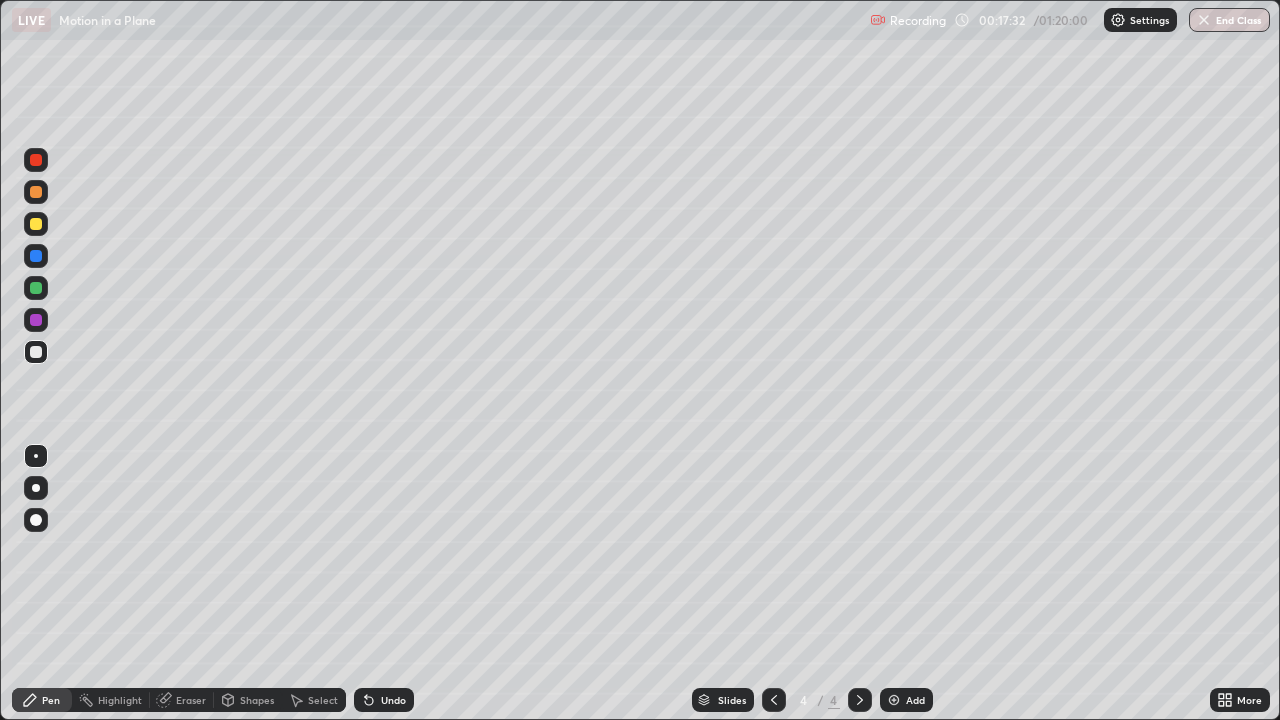 click at bounding box center (36, 288) 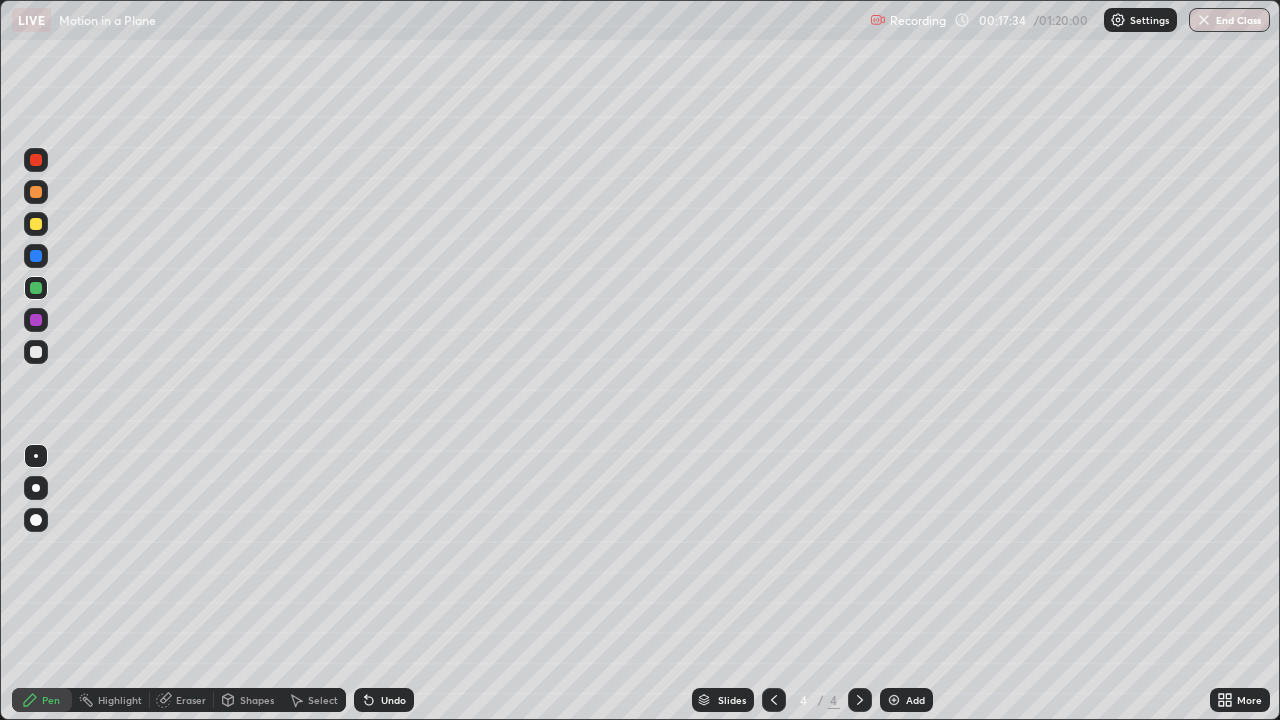 click at bounding box center [36, 352] 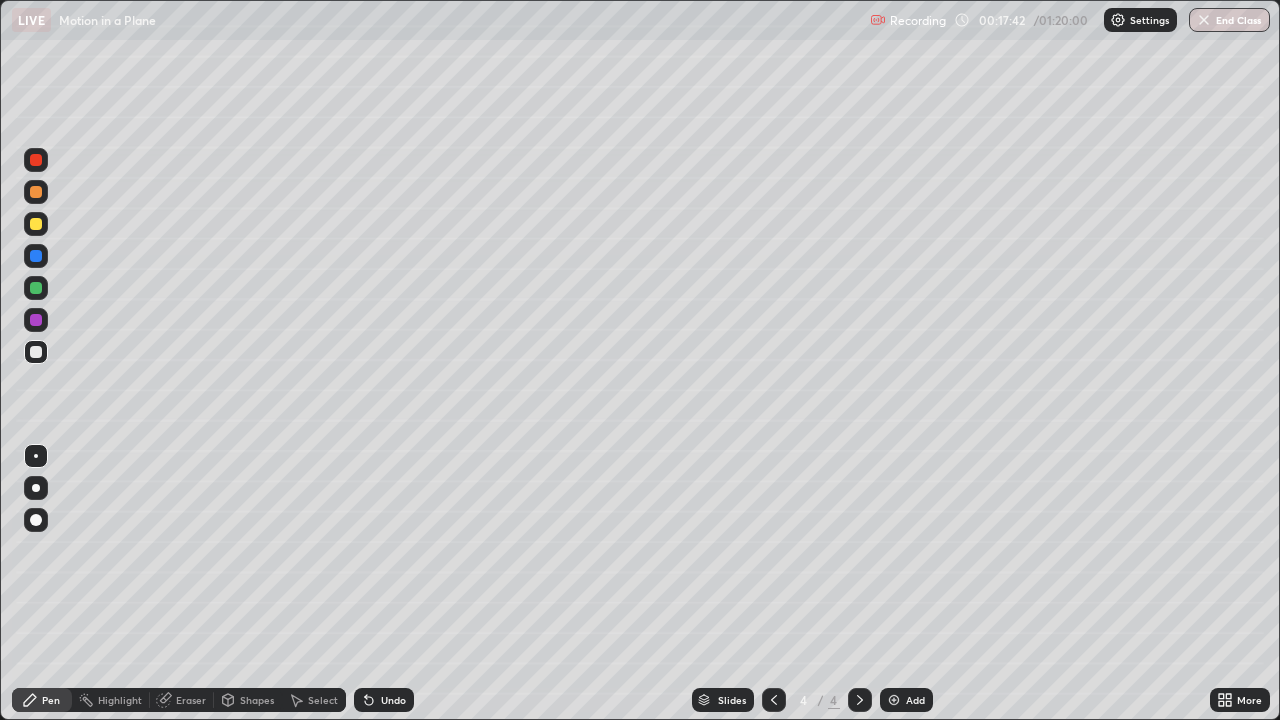 click at bounding box center (36, 288) 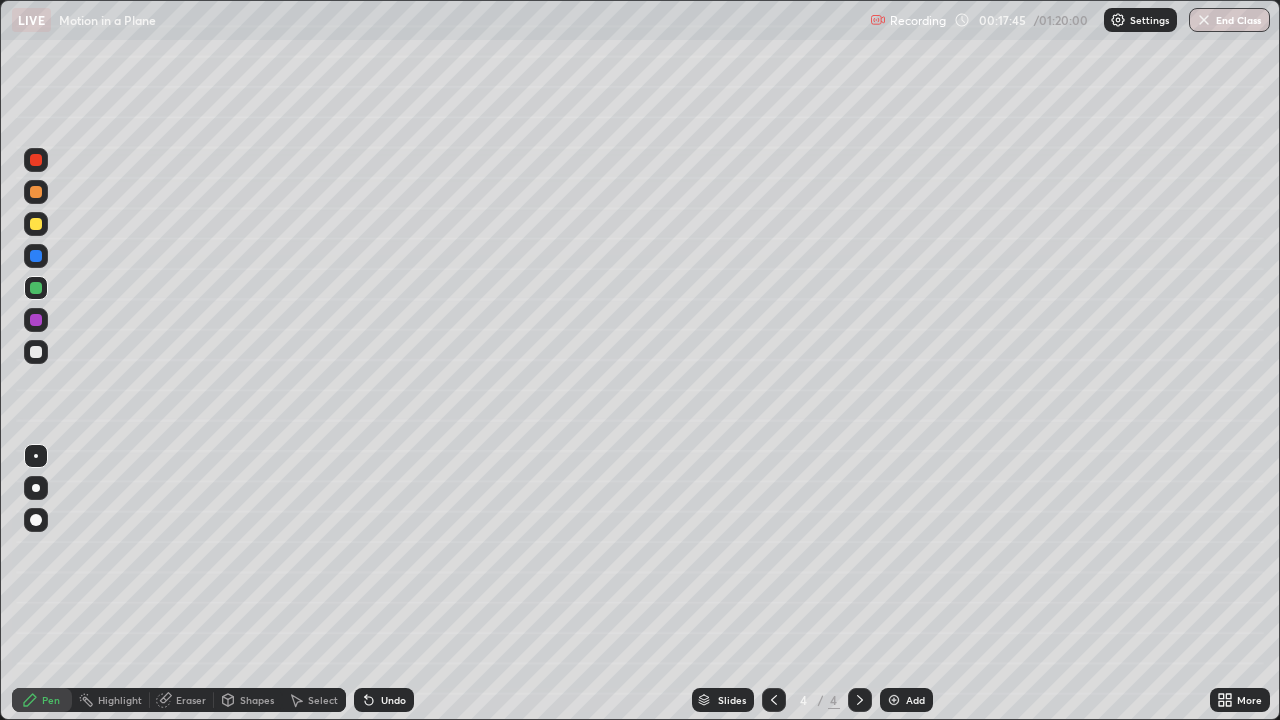 click 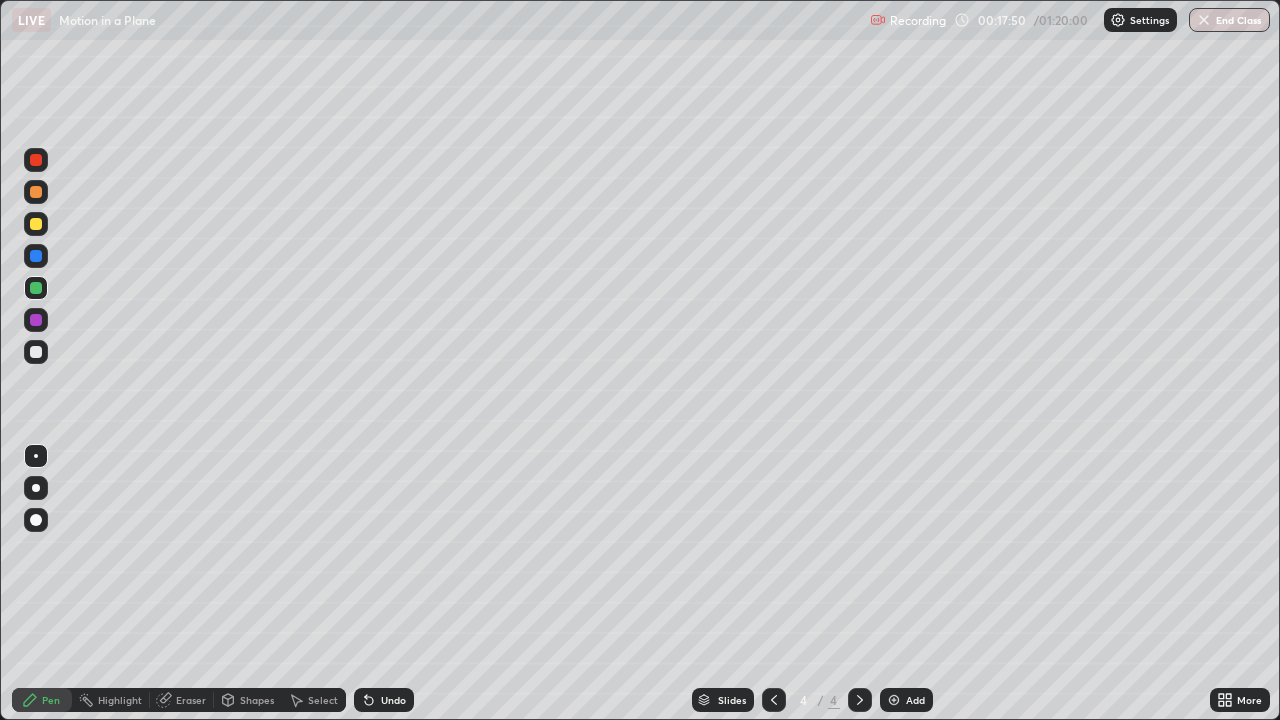 click at bounding box center (36, 224) 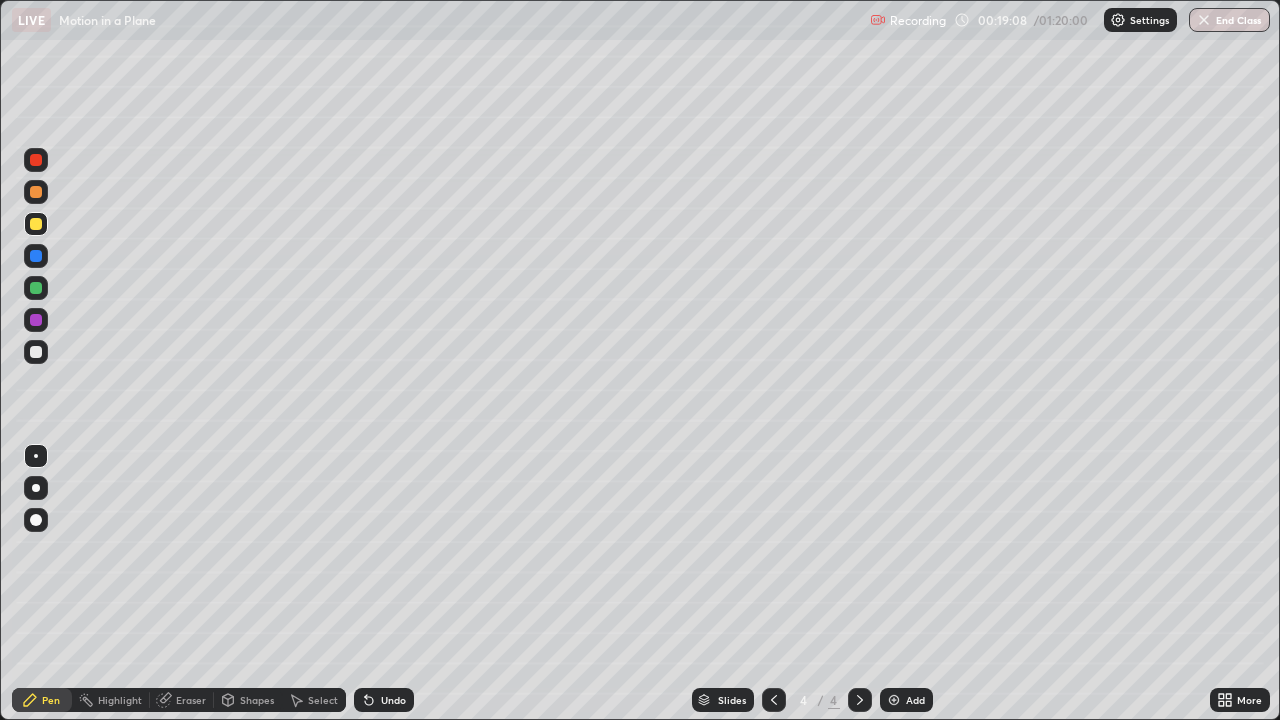 click at bounding box center [36, 288] 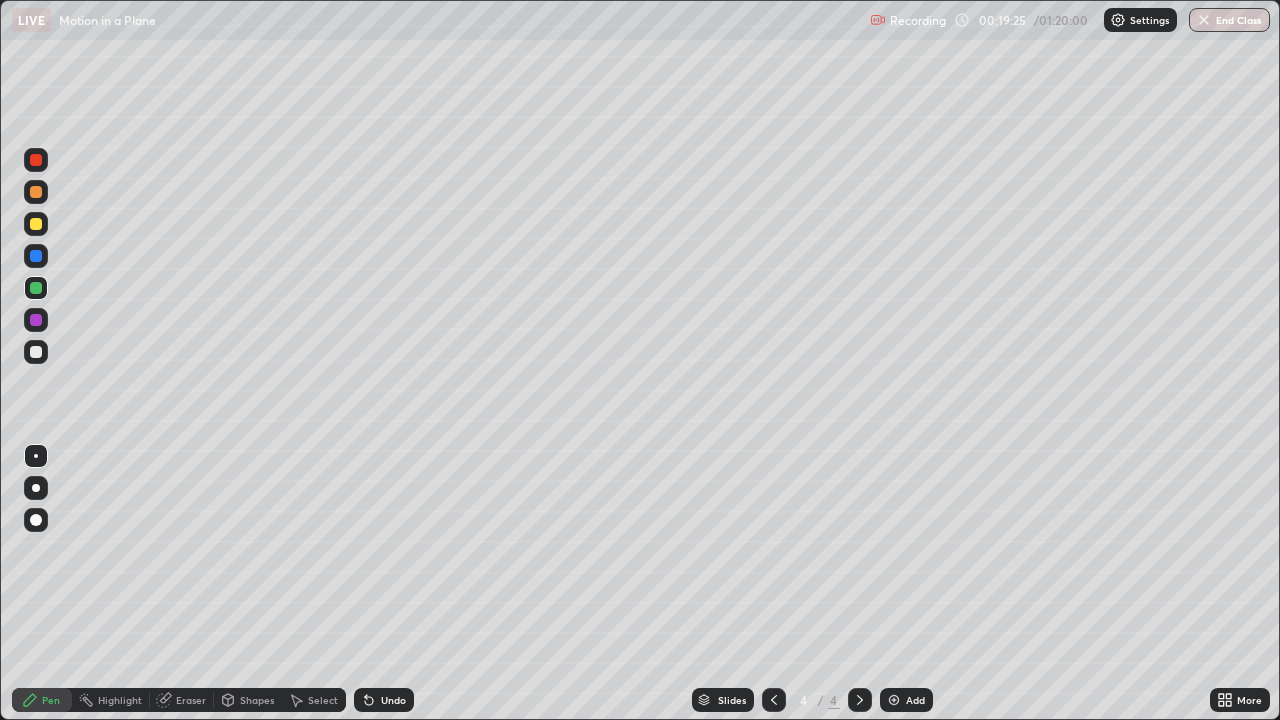 click on "Undo" at bounding box center (393, 700) 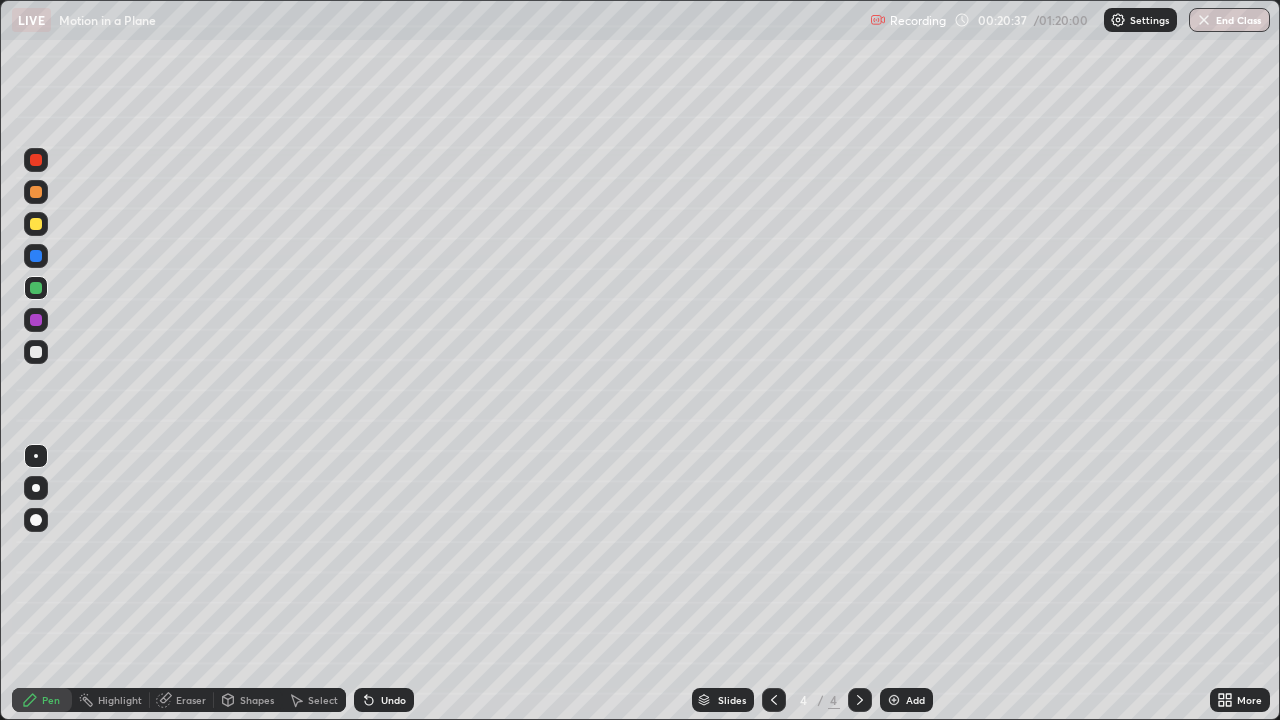 click on "Select" at bounding box center [314, 700] 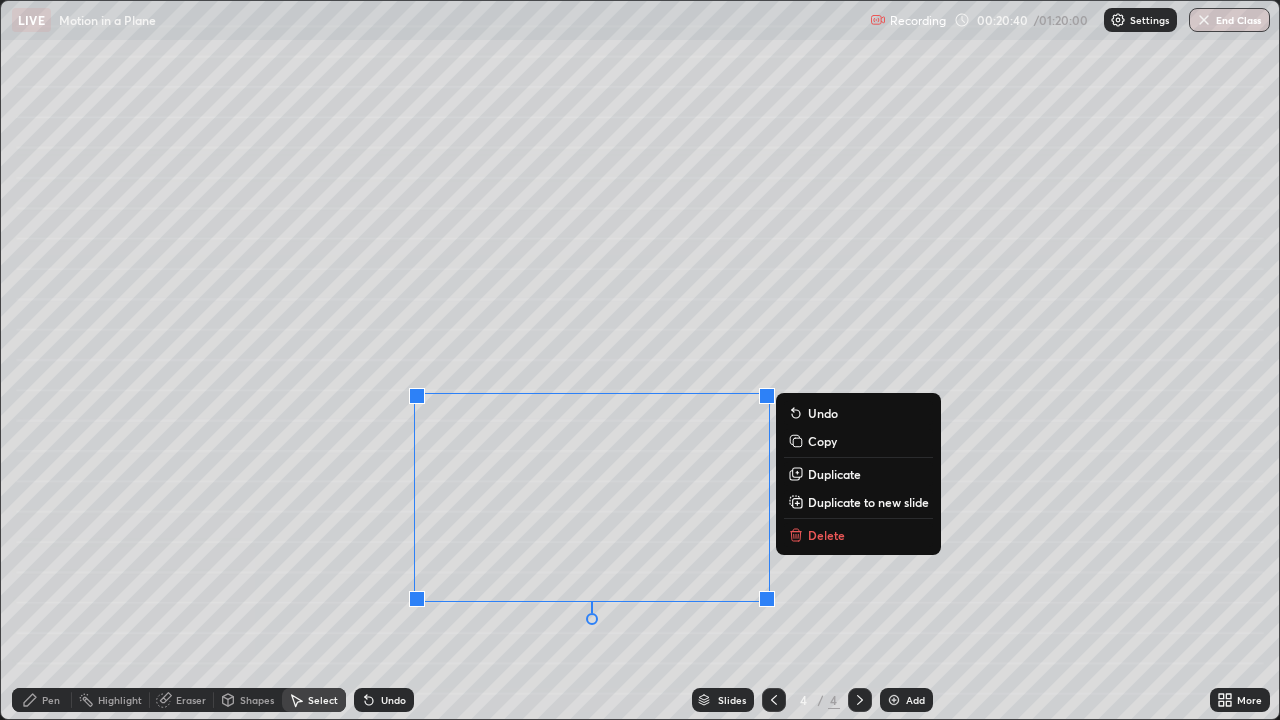 click 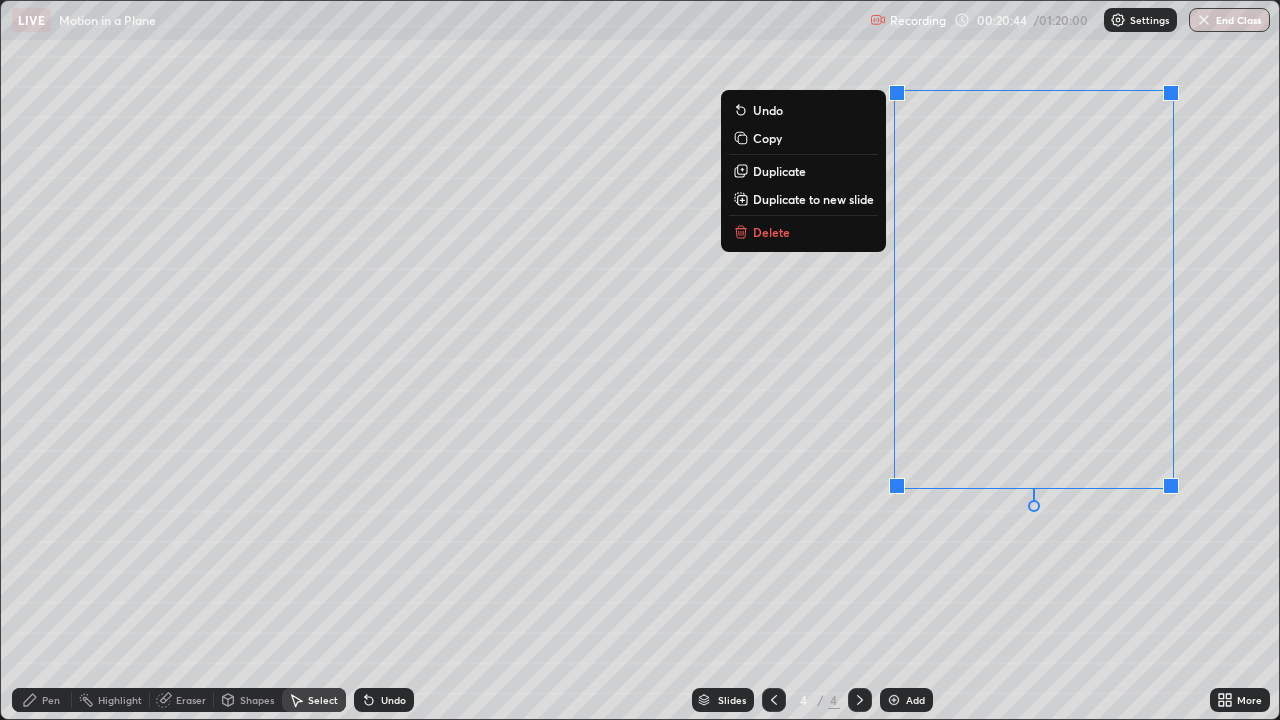click on "Delete" at bounding box center (771, 232) 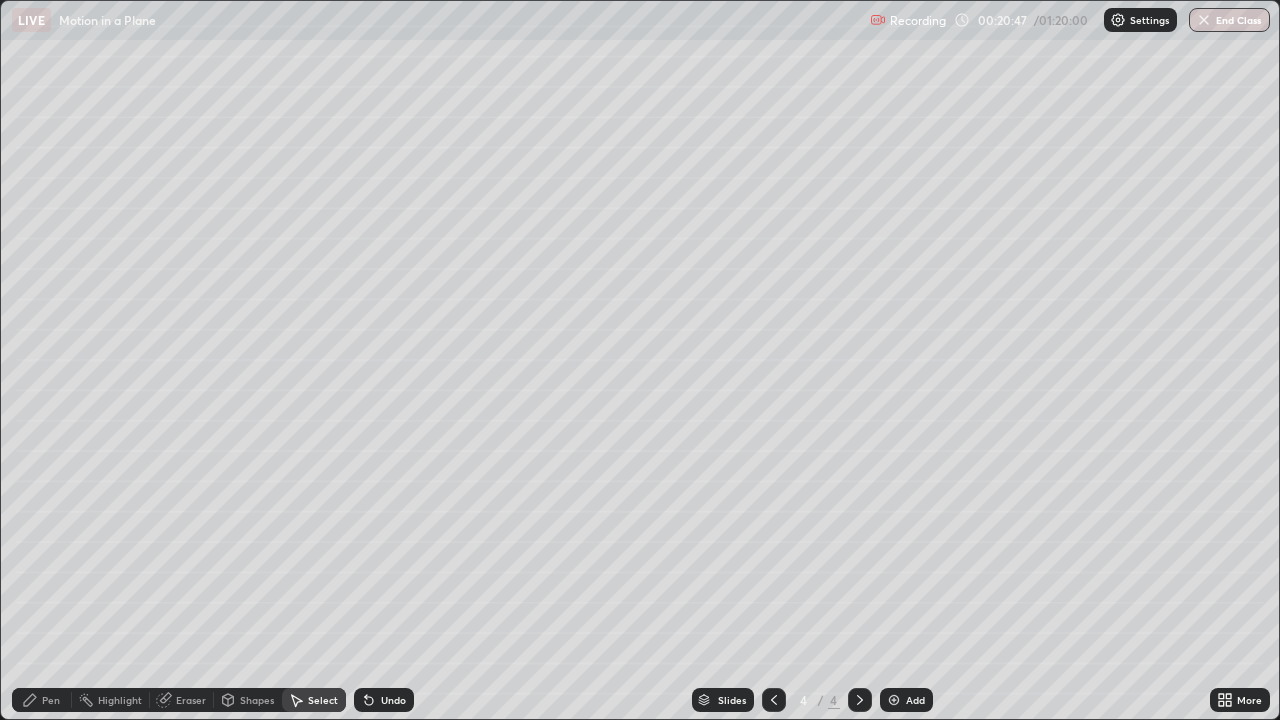 click on "Eraser" at bounding box center [191, 700] 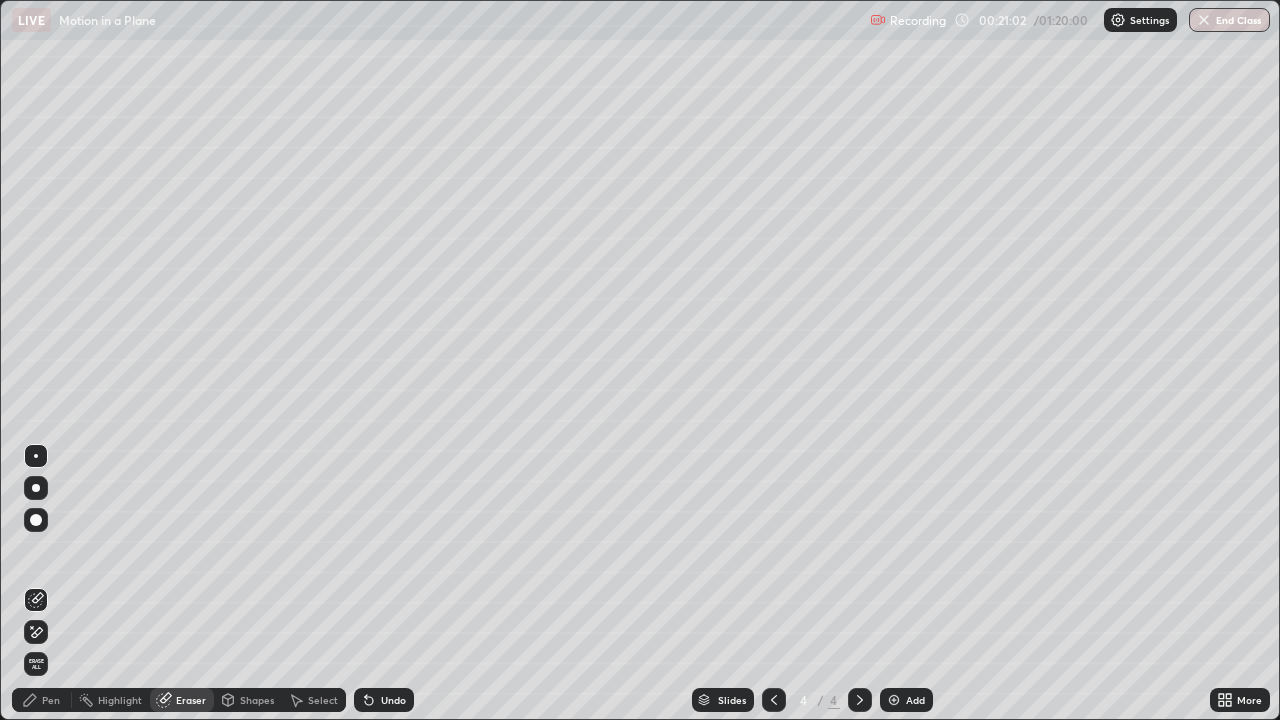 click on "Pen" at bounding box center [51, 700] 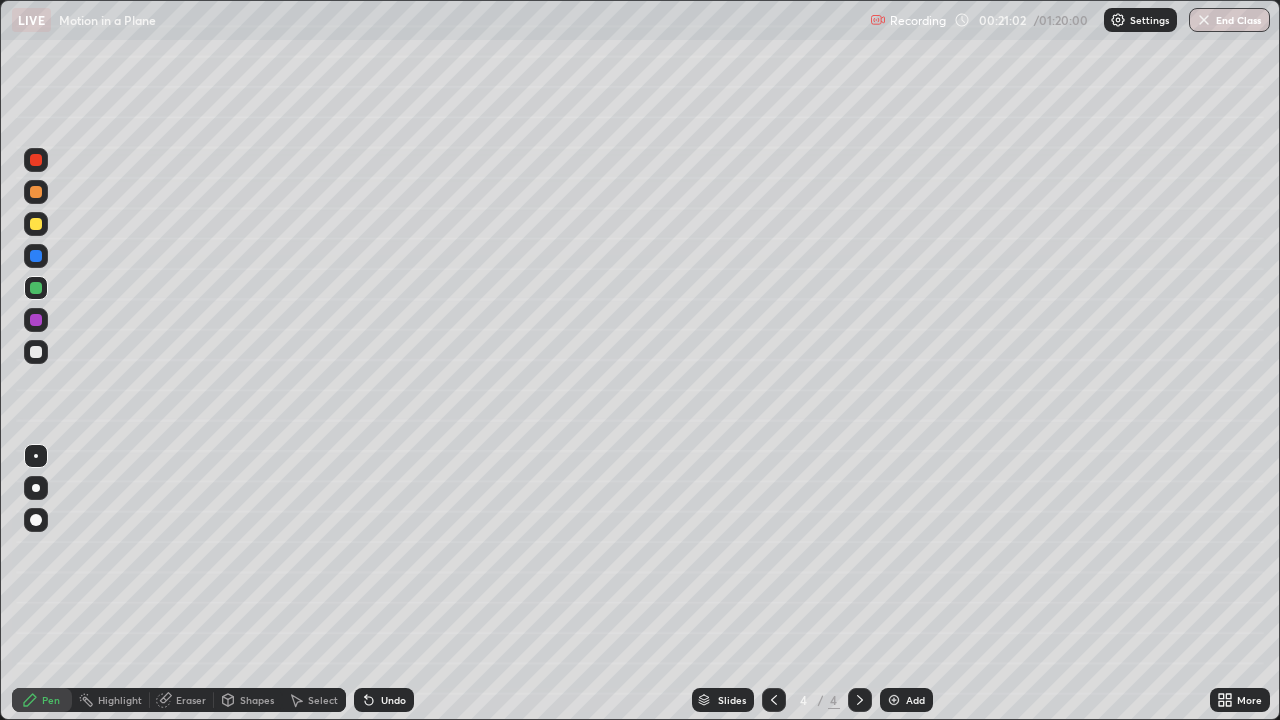 click at bounding box center (36, 352) 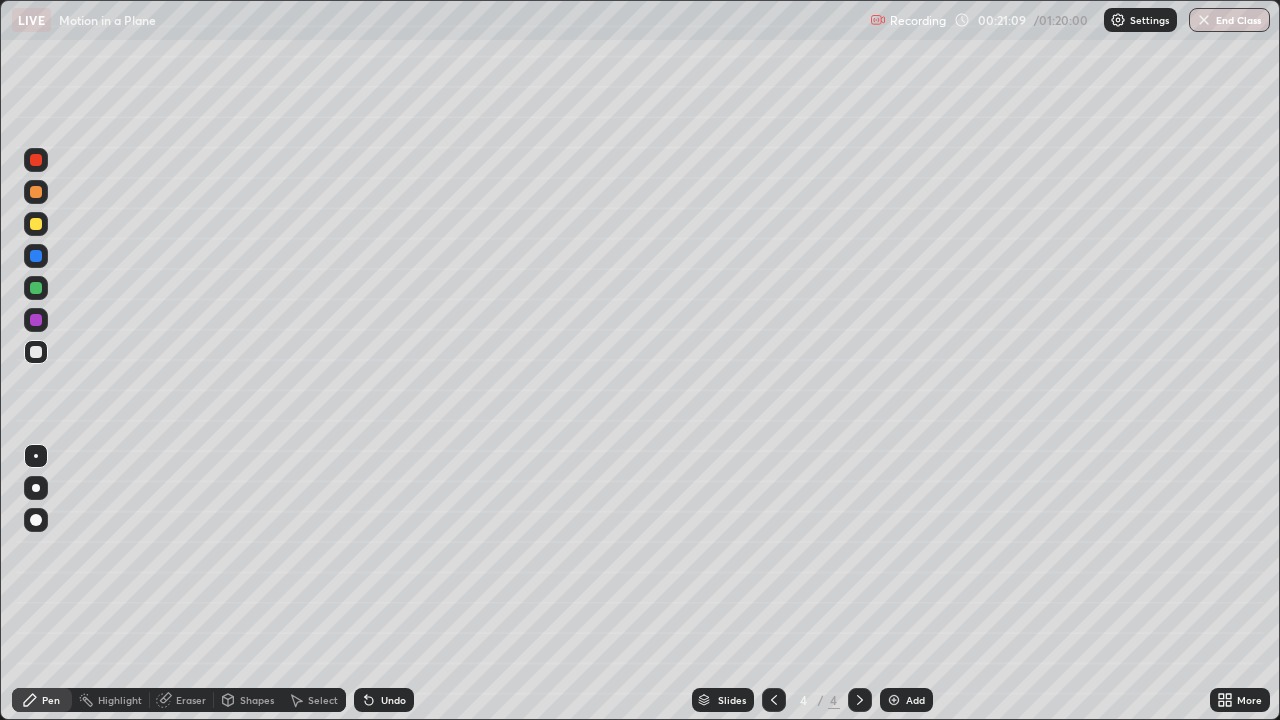 click at bounding box center (36, 288) 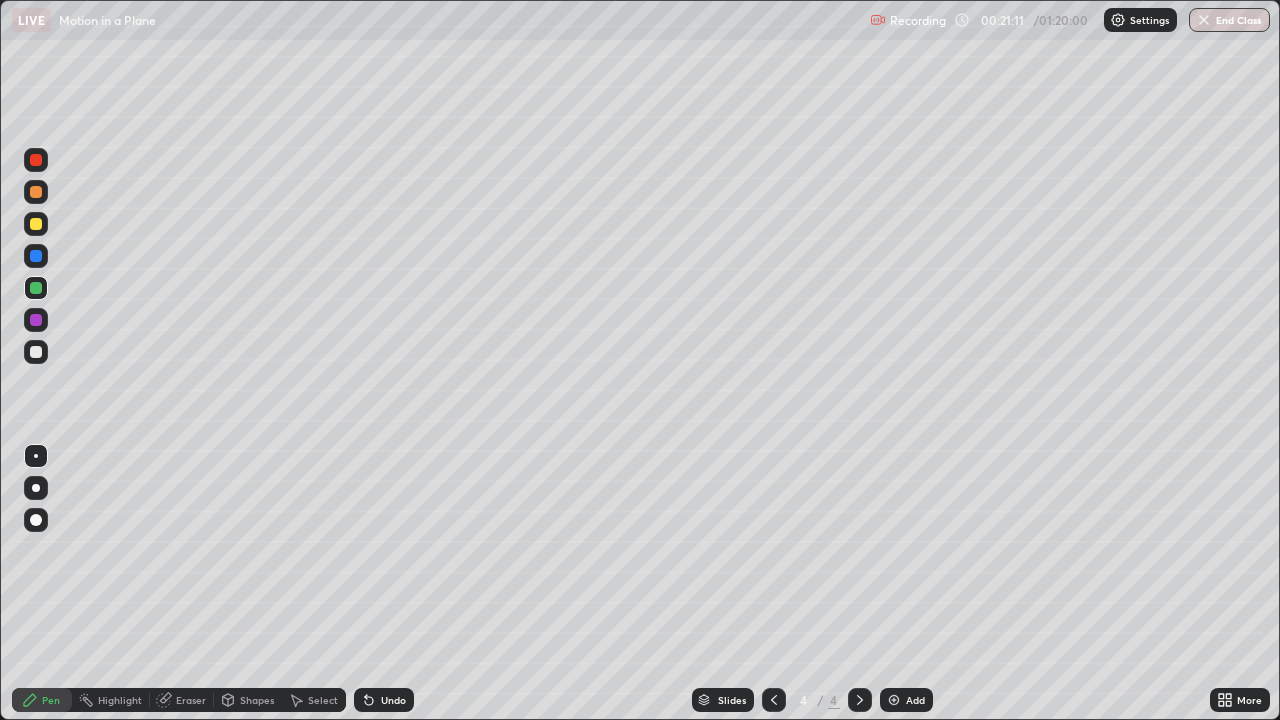 click 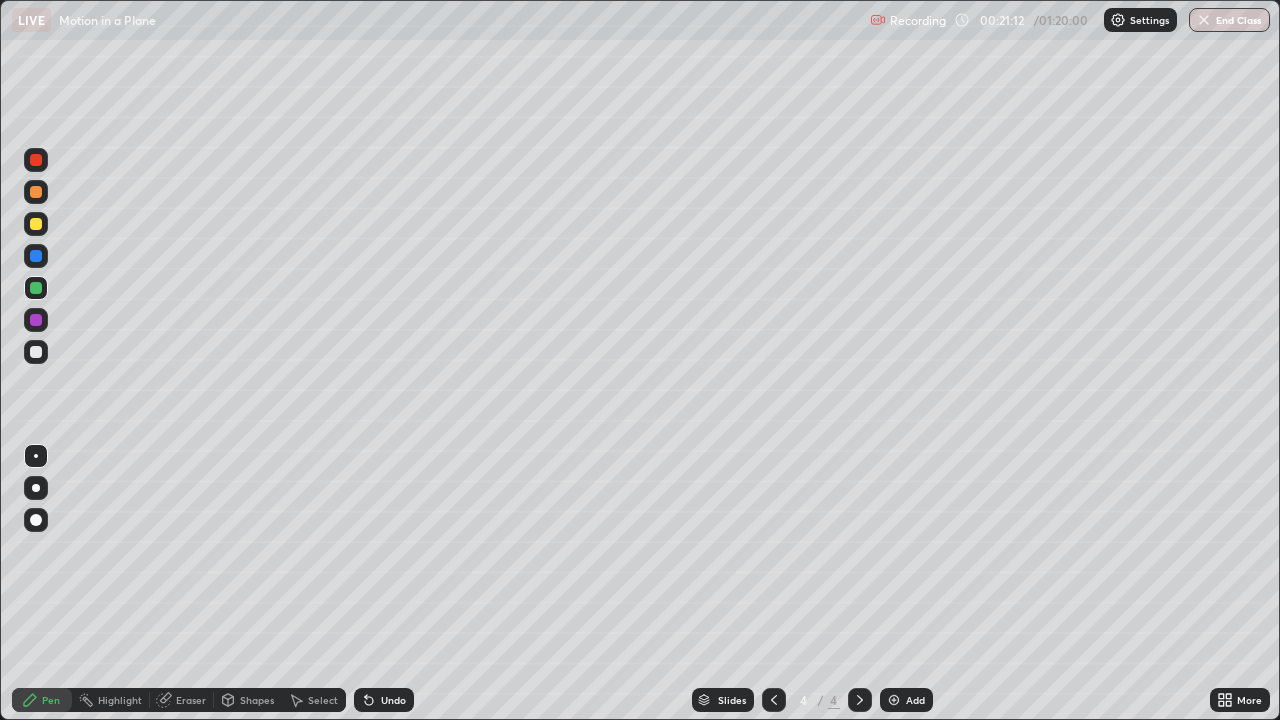 click 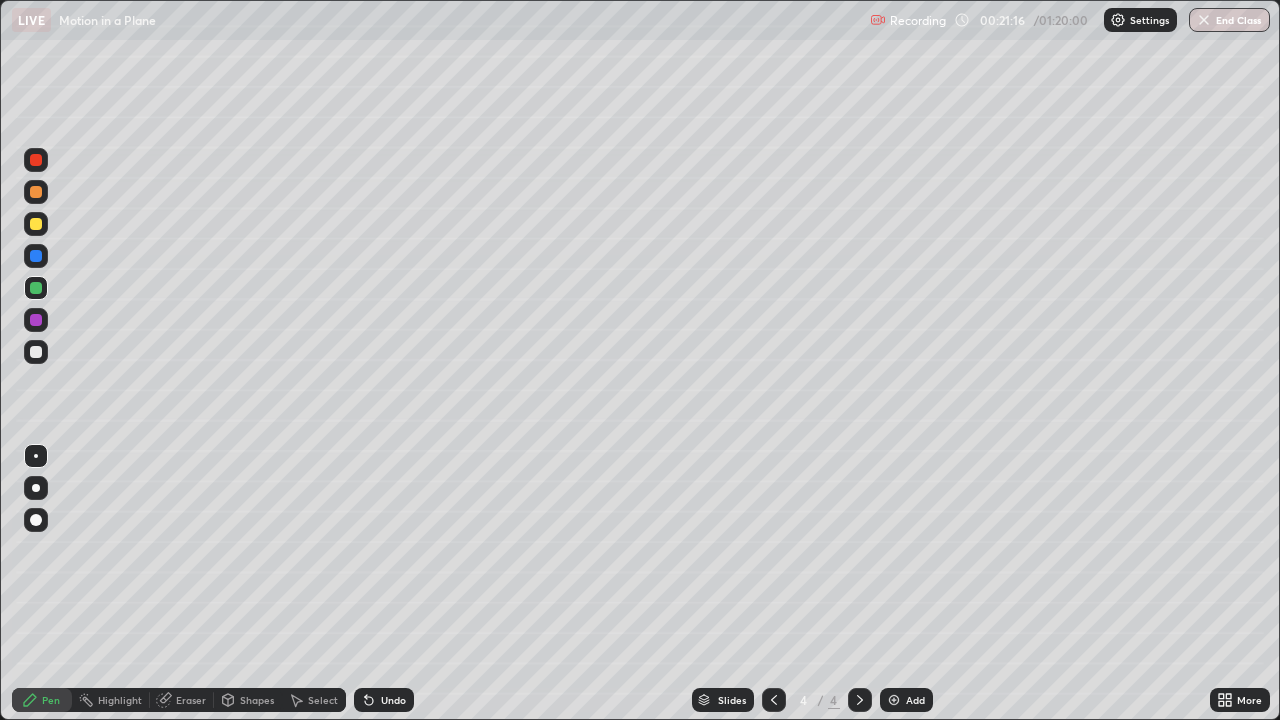 click at bounding box center [36, 224] 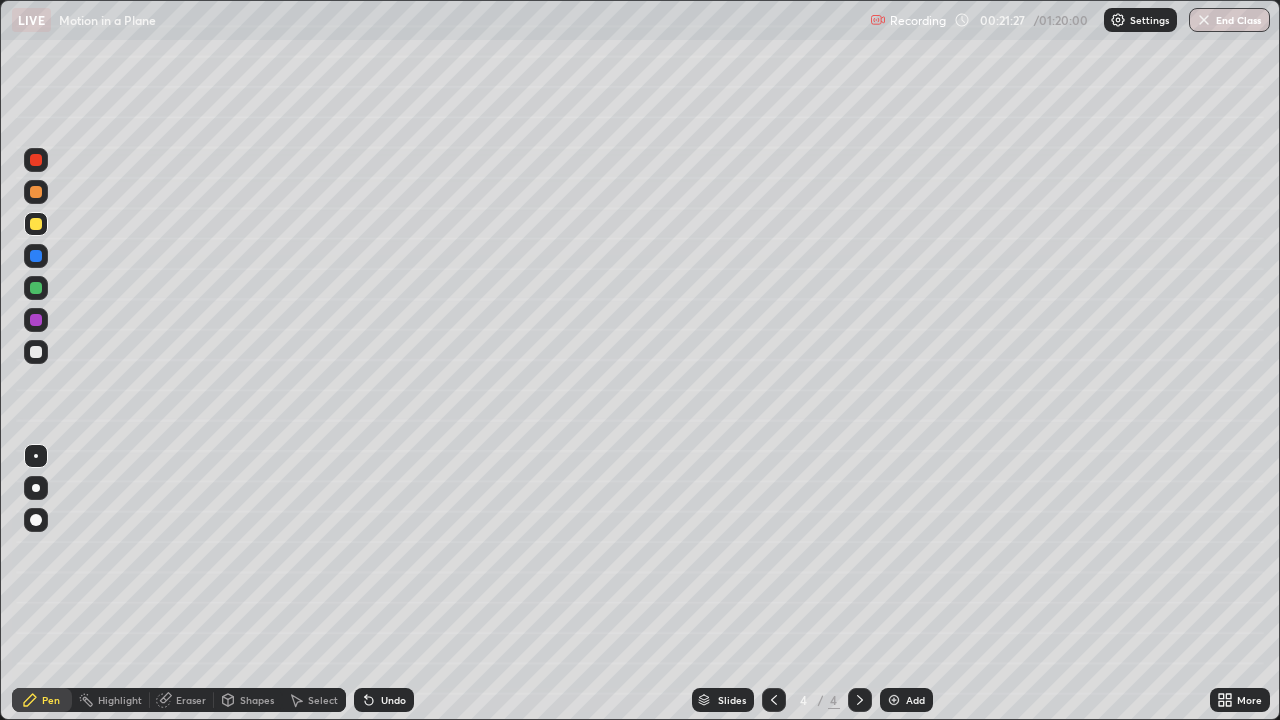 click 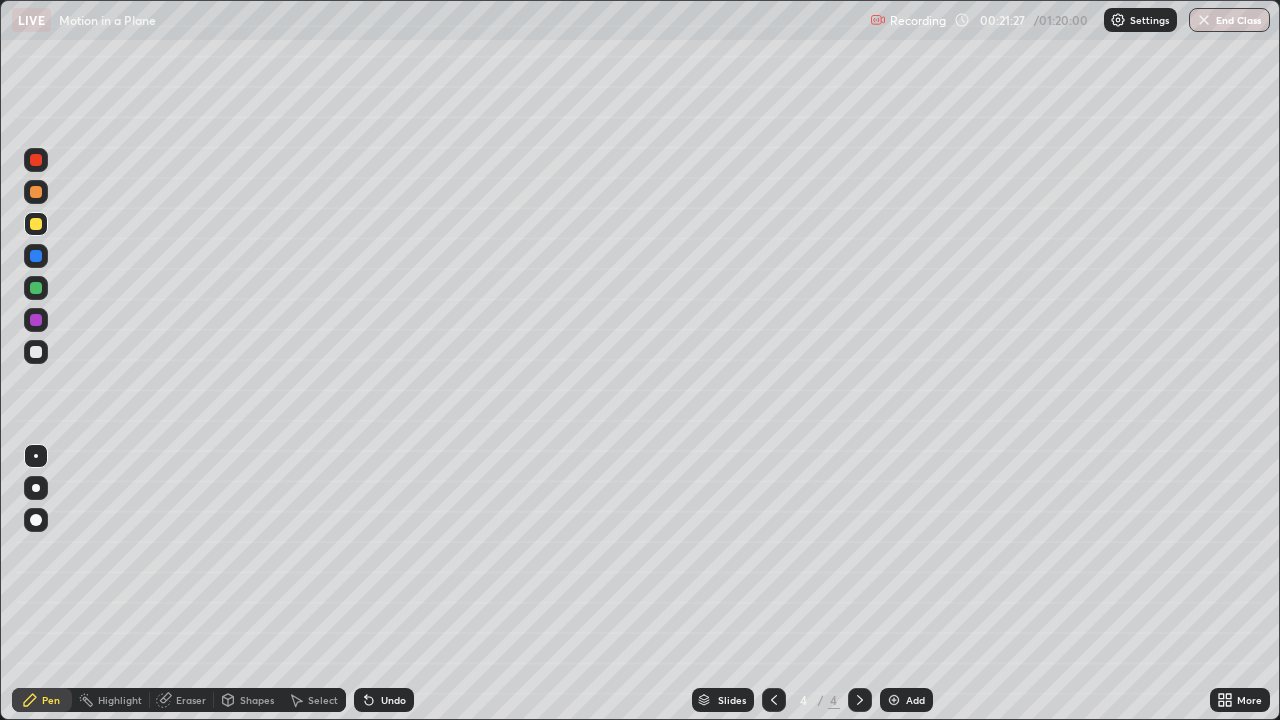 click on "Undo" at bounding box center (384, 700) 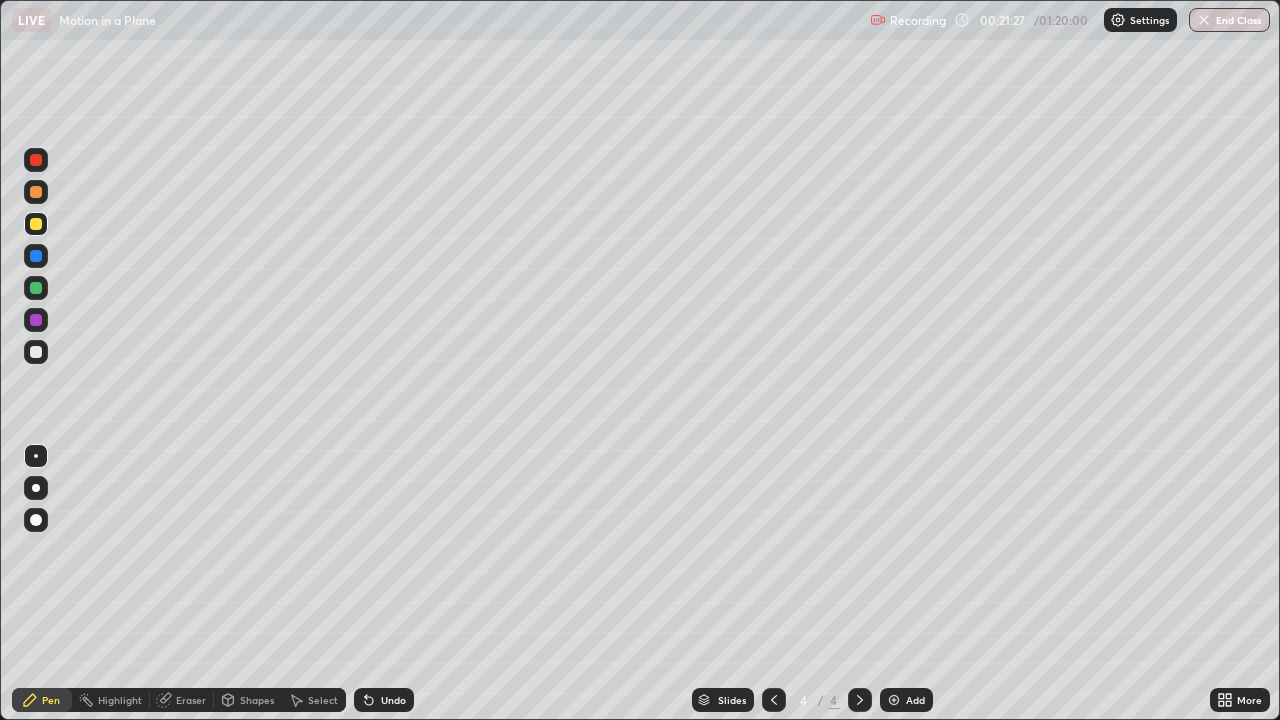 click on "Undo" at bounding box center [384, 700] 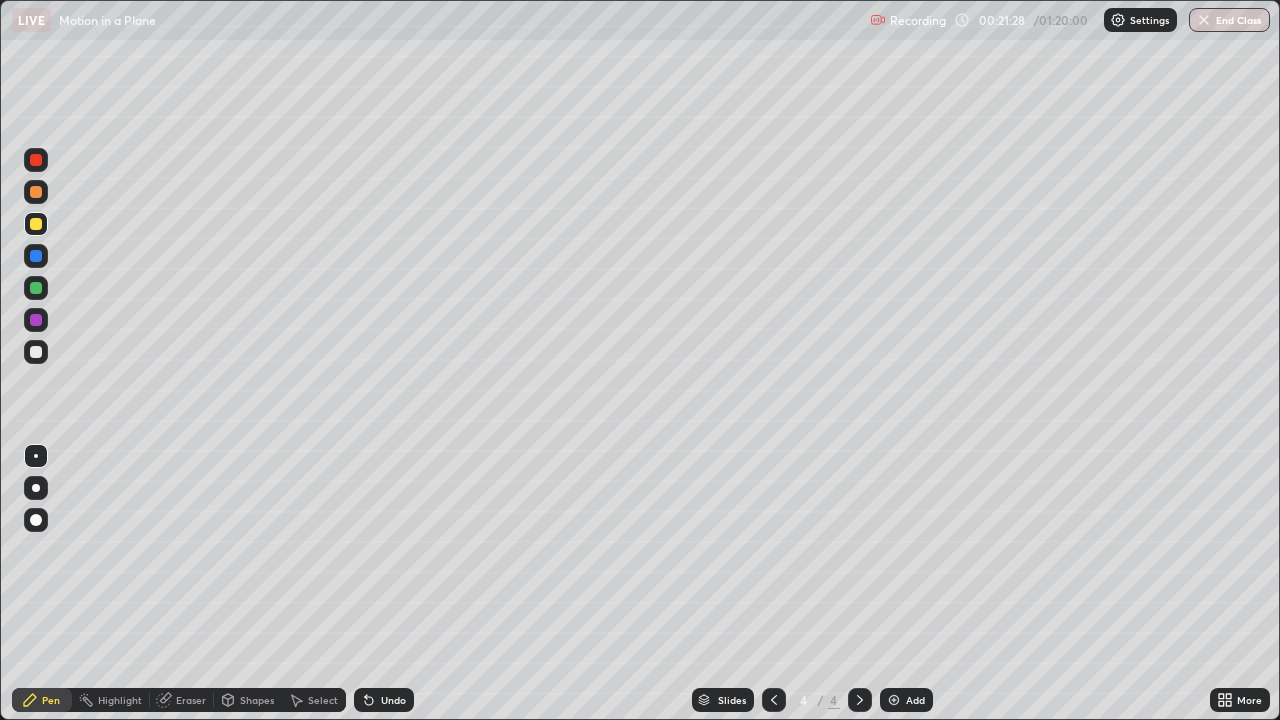 click on "Undo" at bounding box center (384, 700) 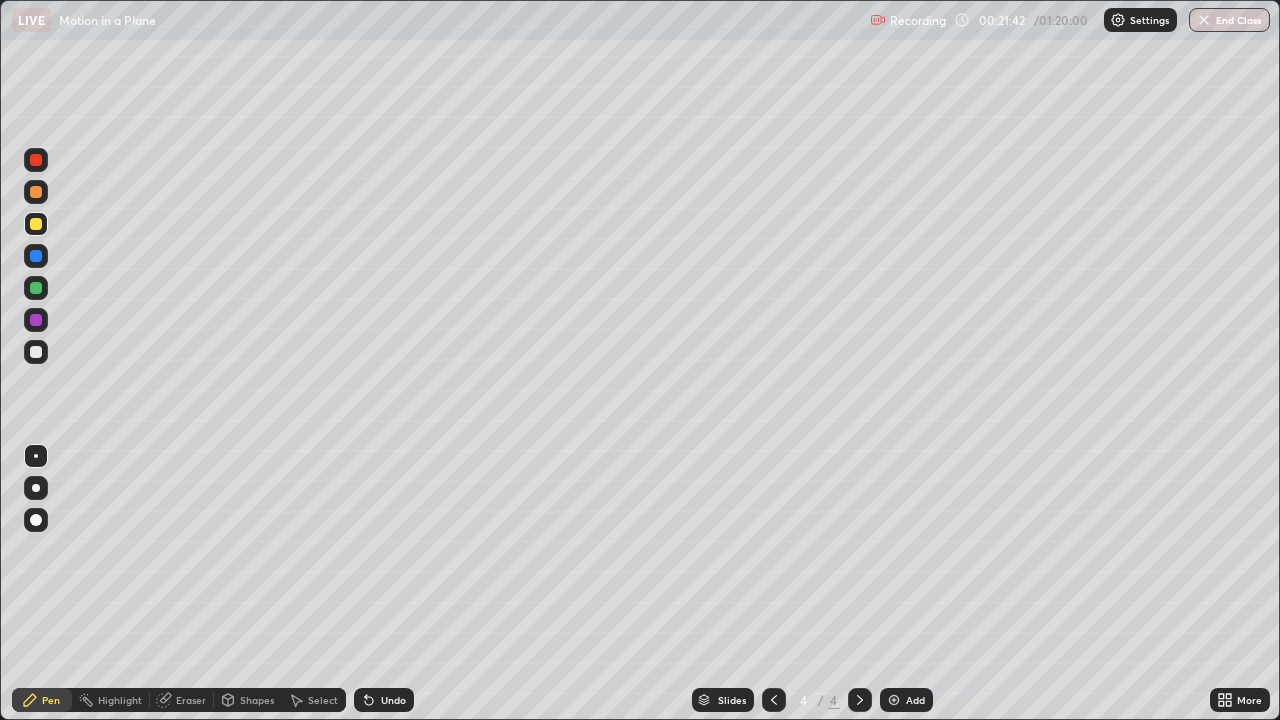 click at bounding box center (36, 352) 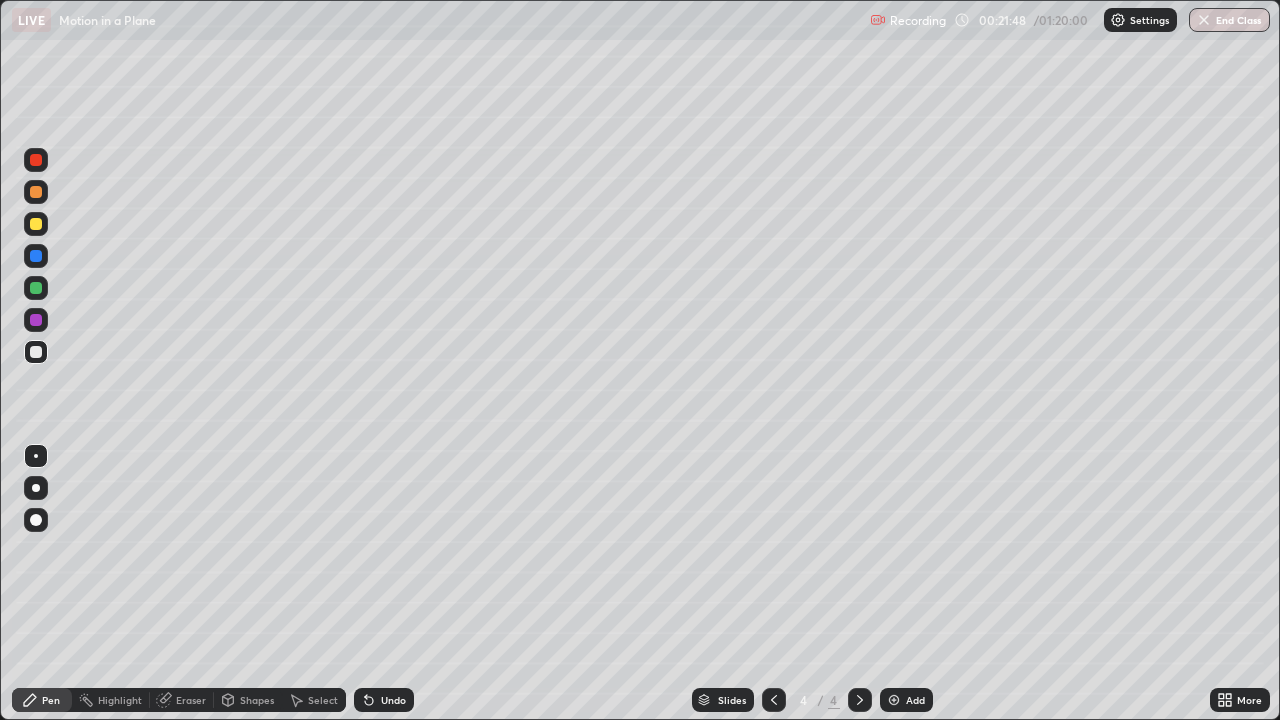 click on "Undo" at bounding box center (393, 700) 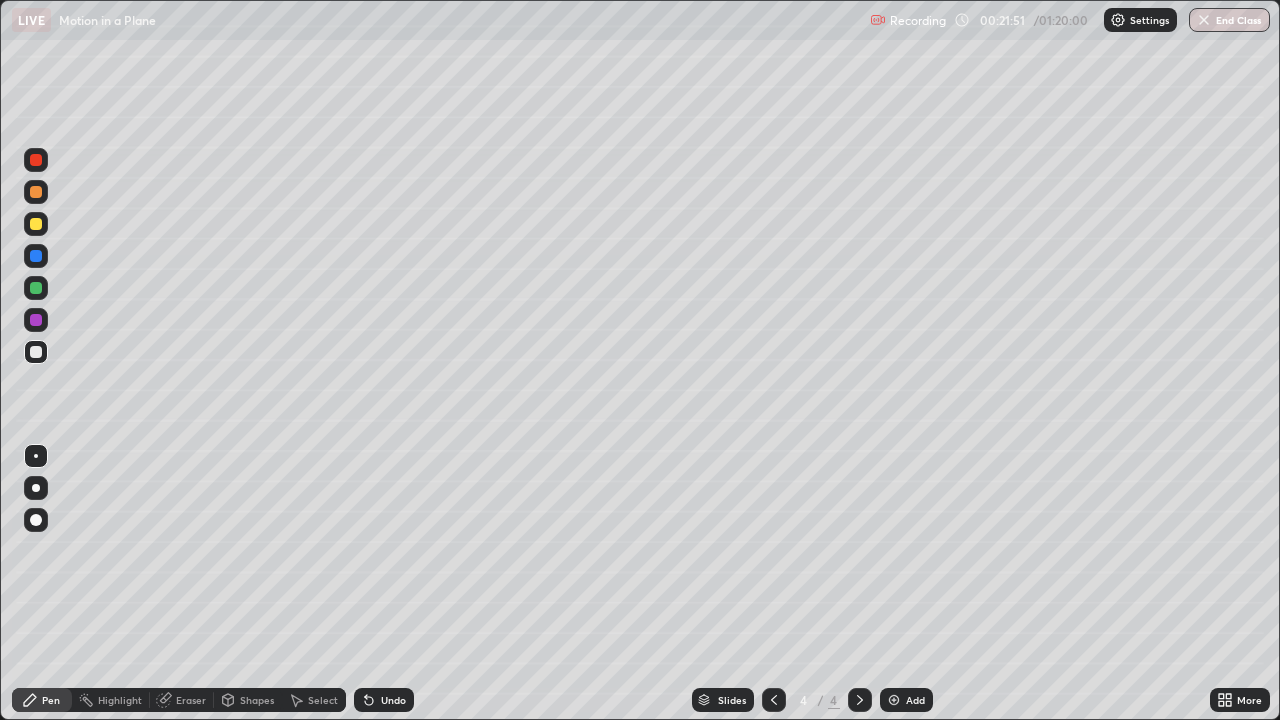 click on "Undo" at bounding box center [384, 700] 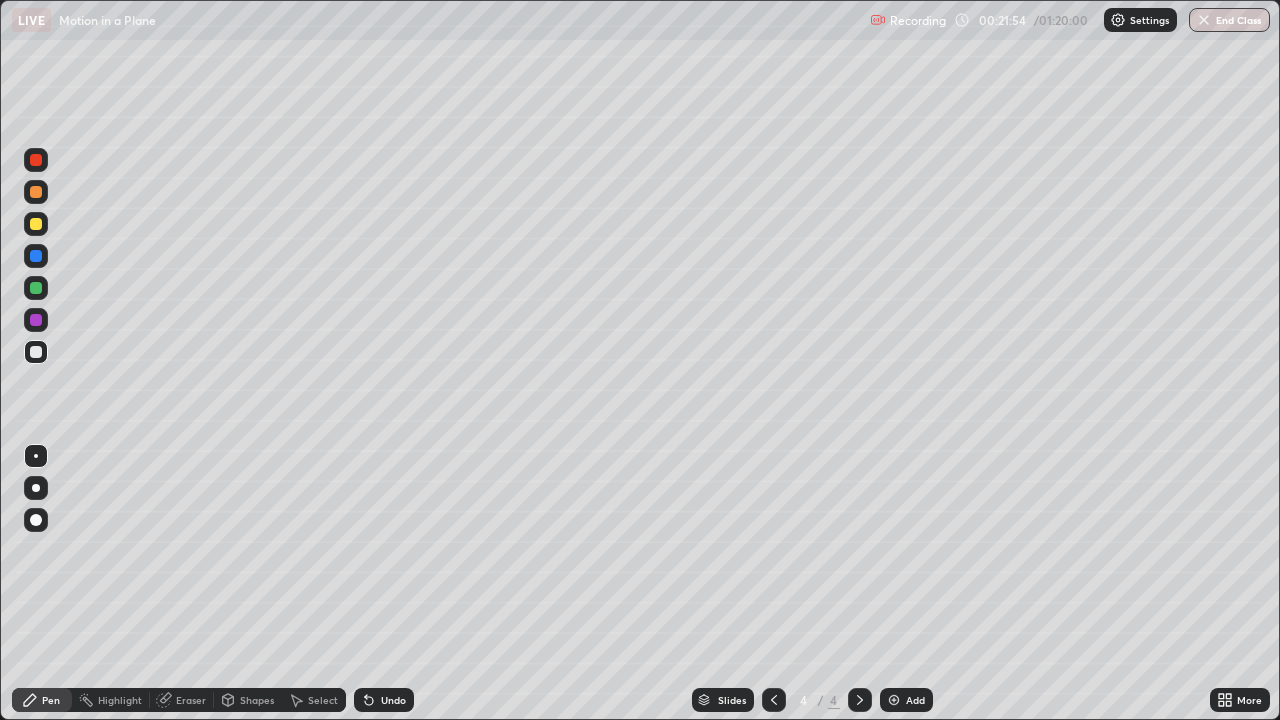 click at bounding box center [36, 288] 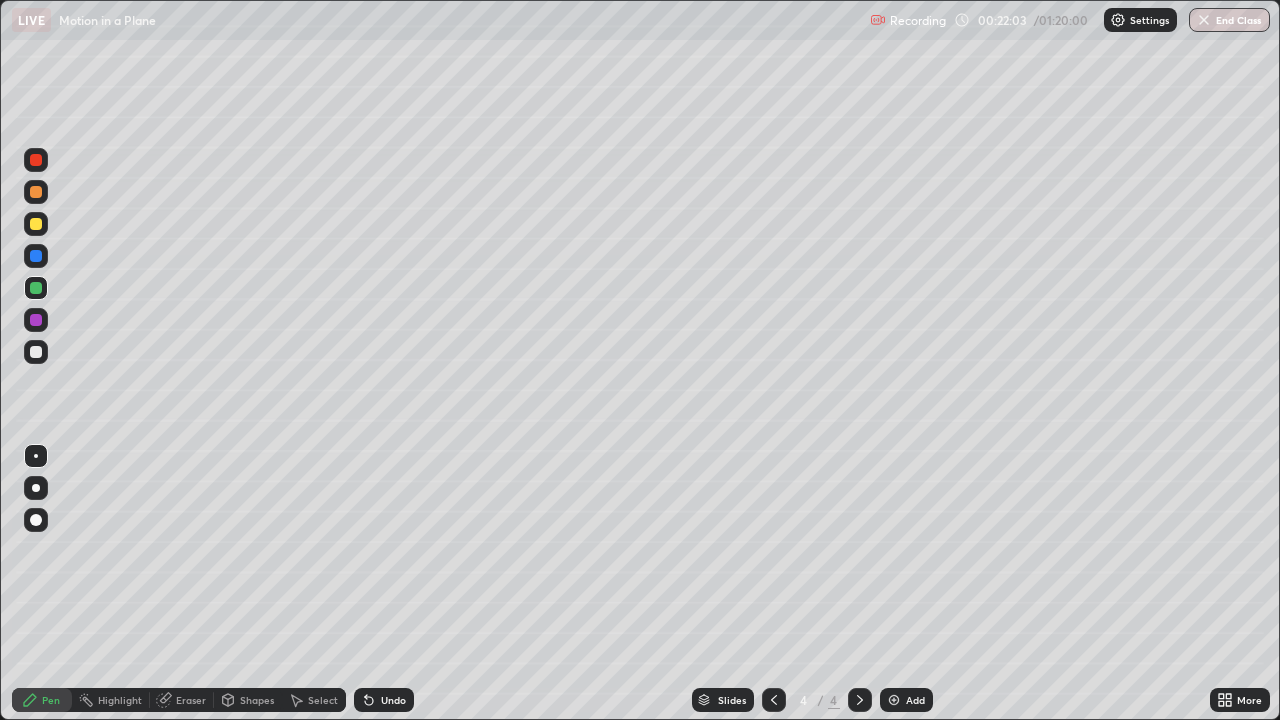 click on "Undo" at bounding box center (384, 700) 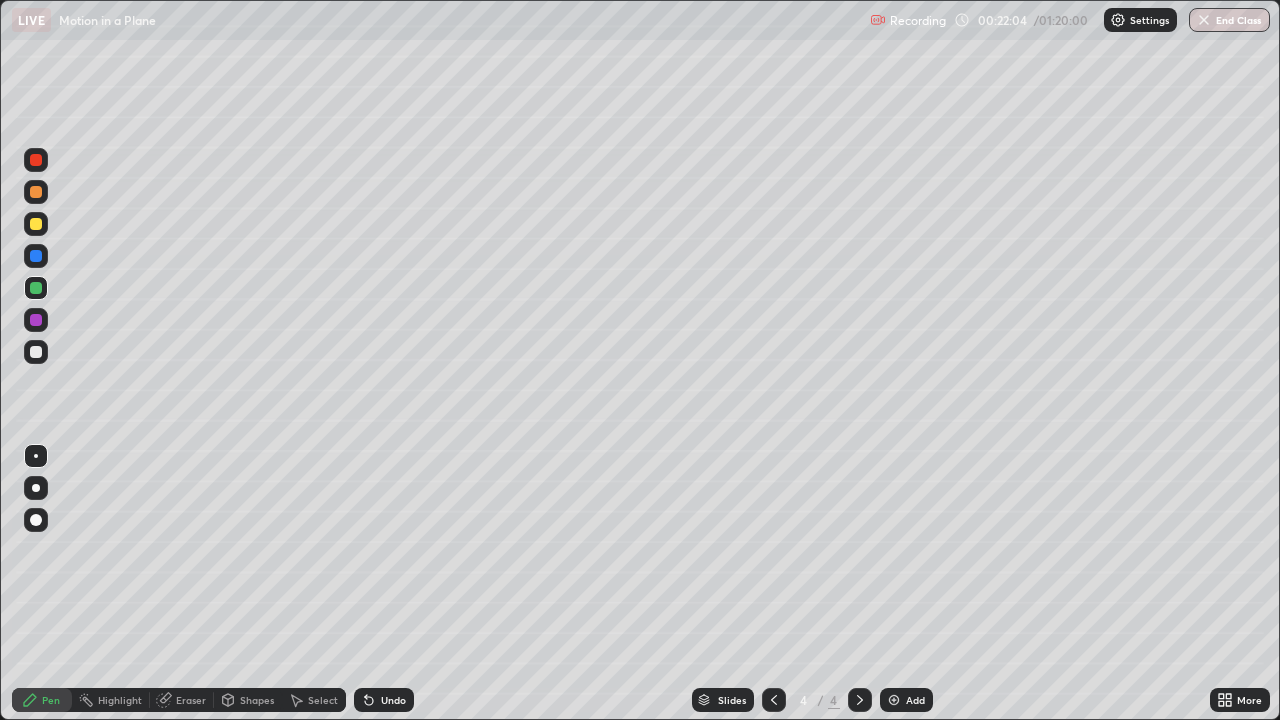 click on "Undo" at bounding box center [393, 700] 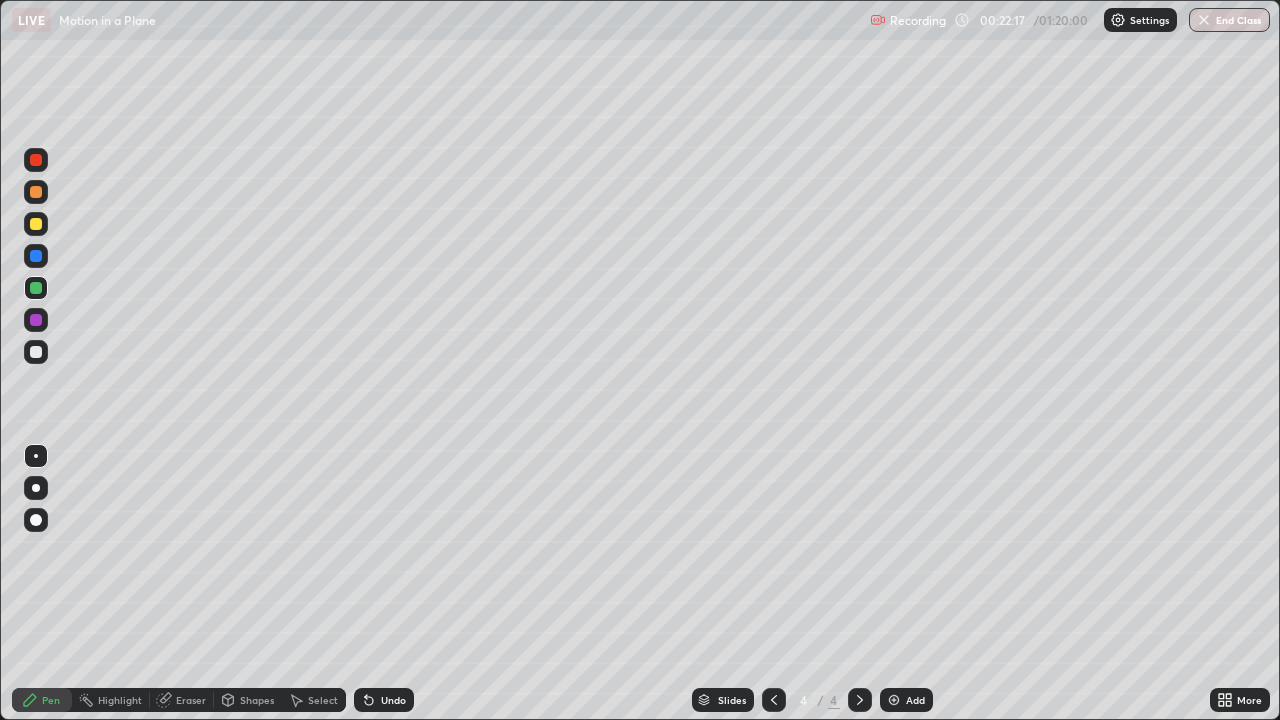 click at bounding box center (36, 224) 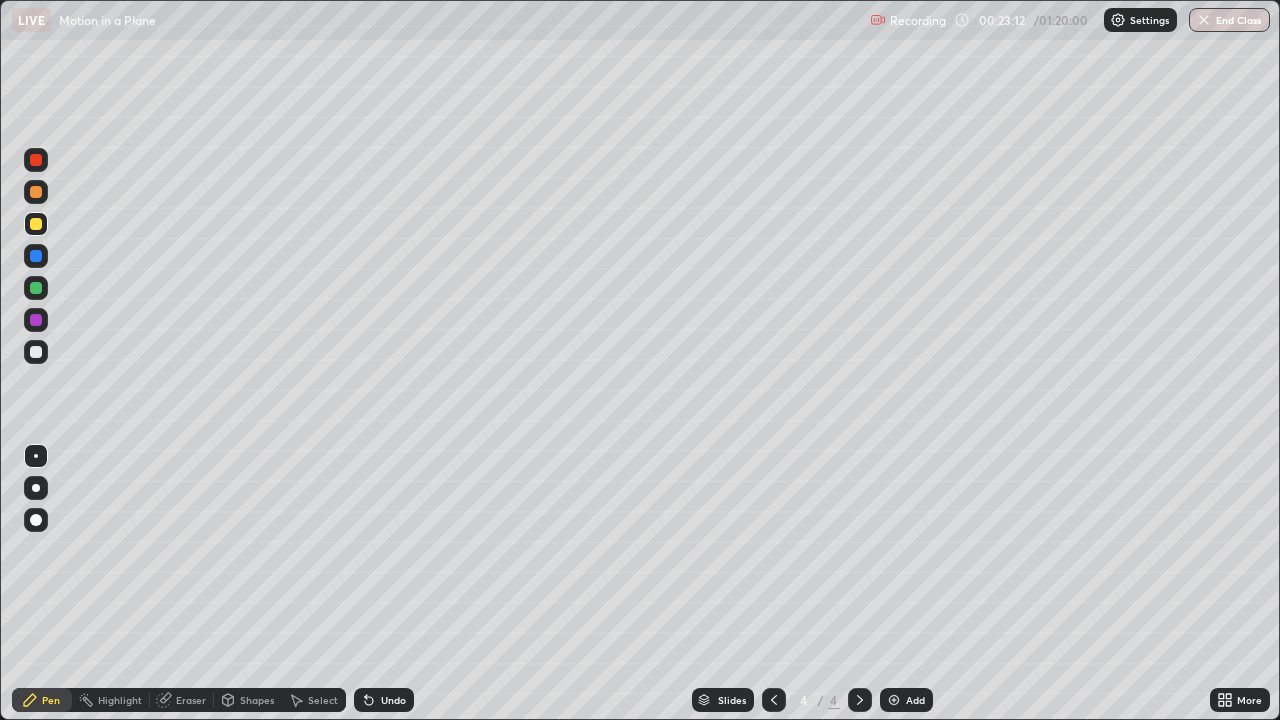 click at bounding box center (36, 288) 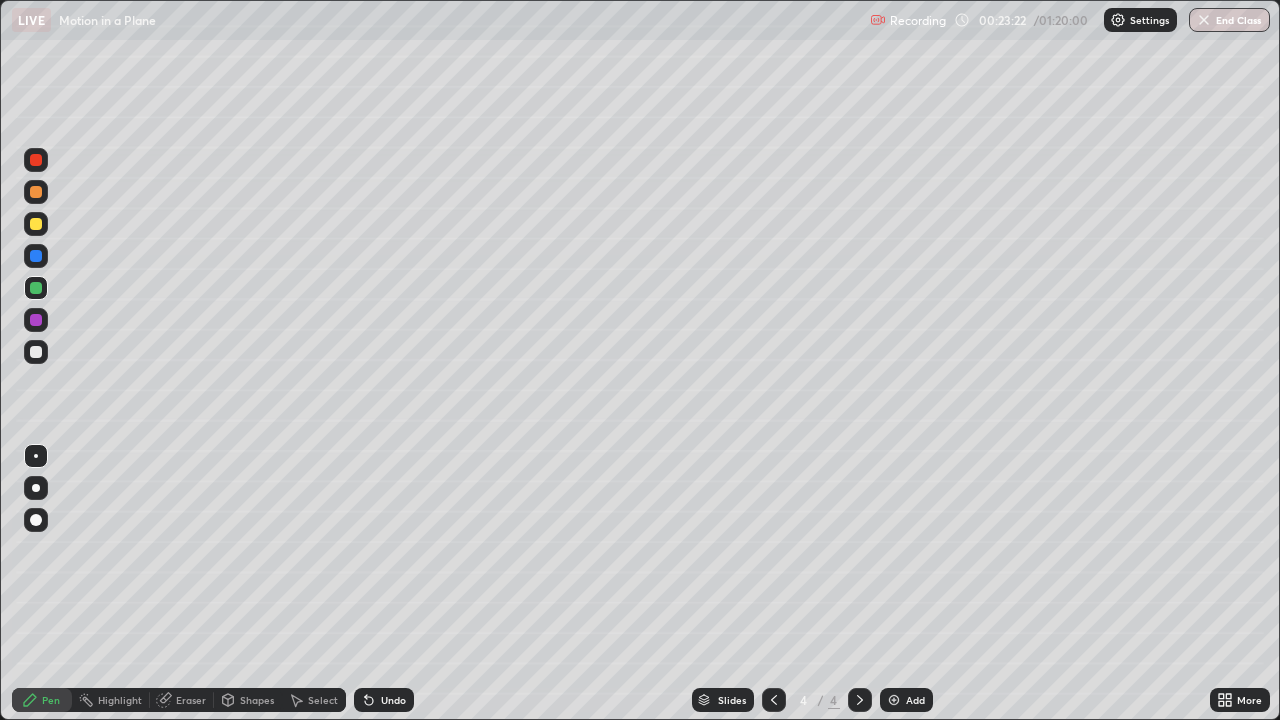 click on "Undo" at bounding box center (384, 700) 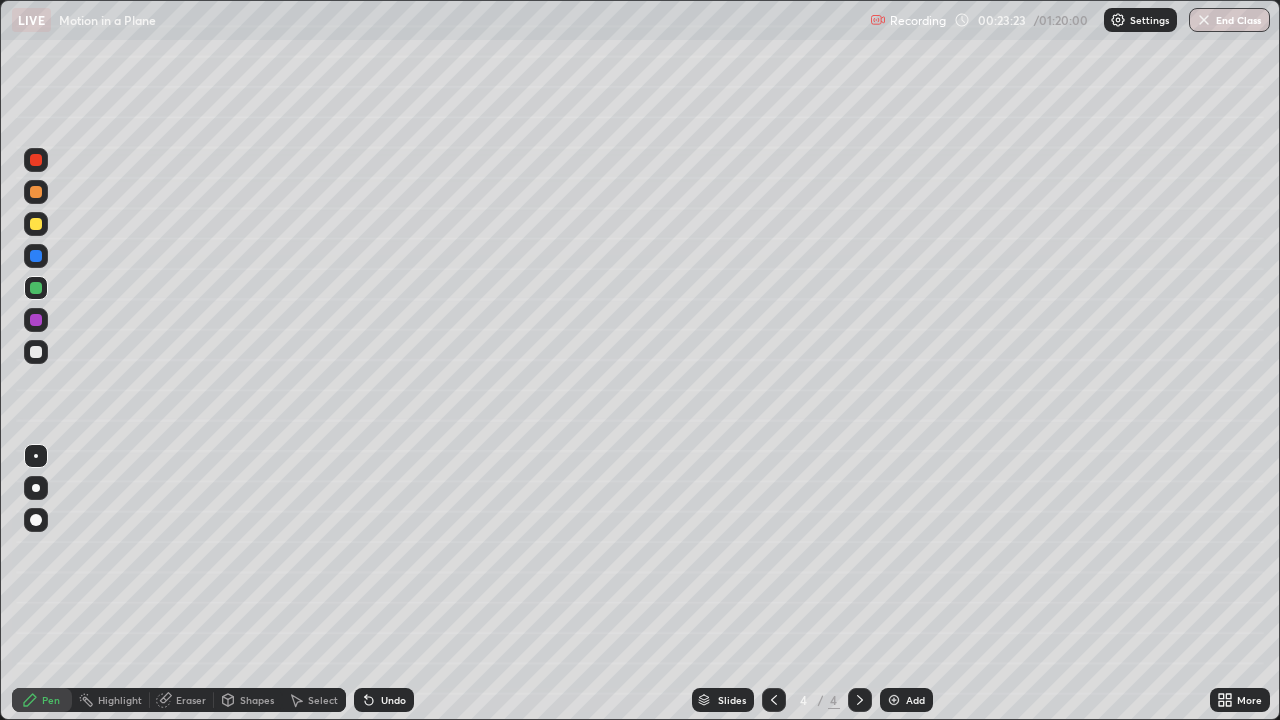 click on "Undo" at bounding box center [393, 700] 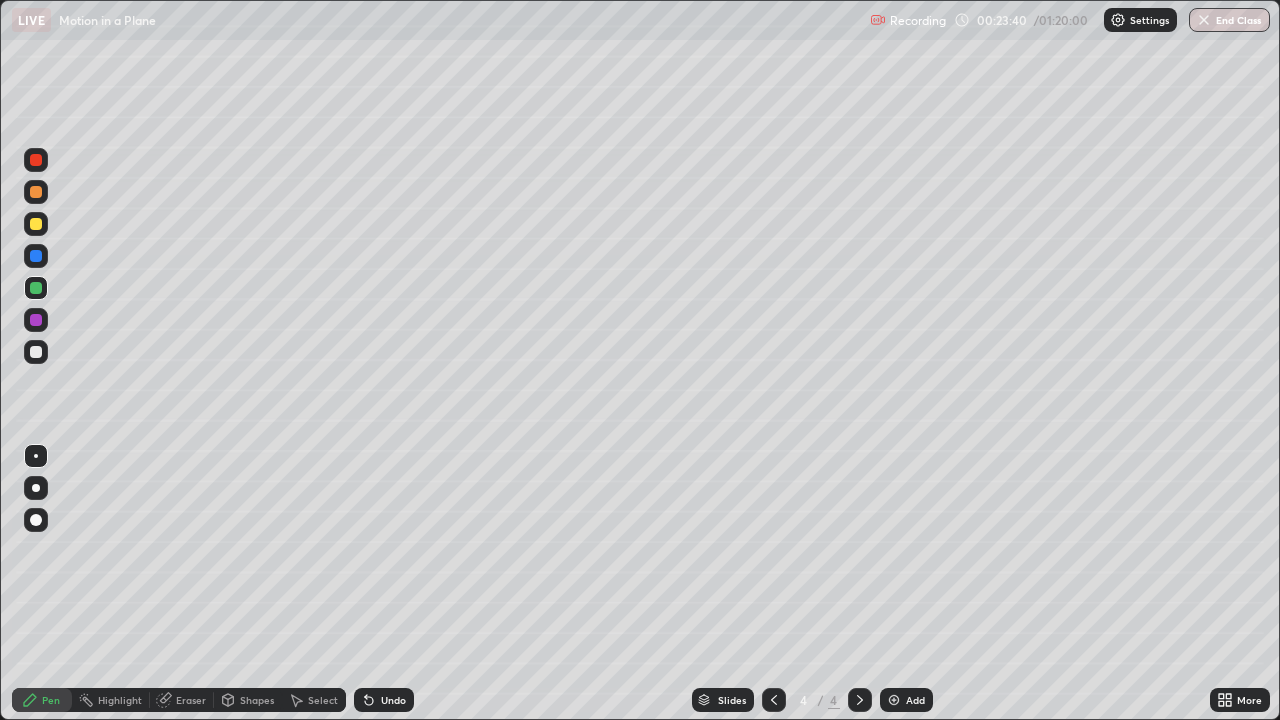 click at bounding box center [36, 224] 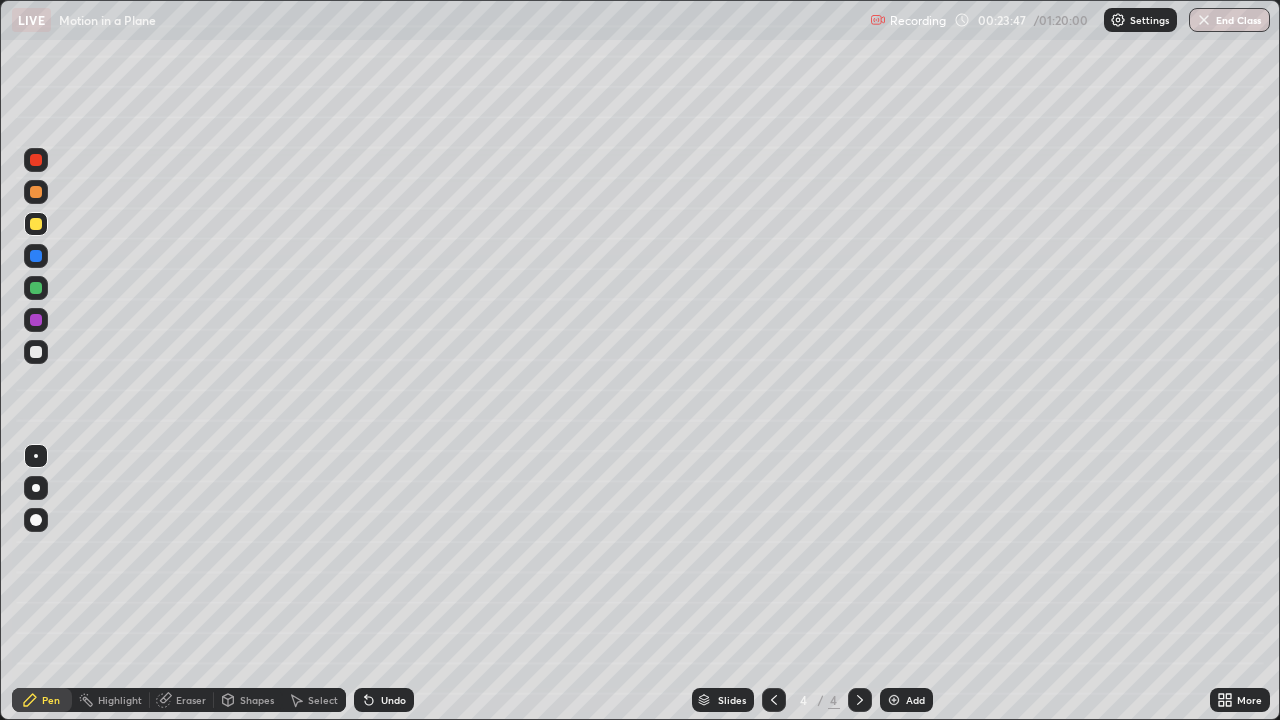click at bounding box center (36, 352) 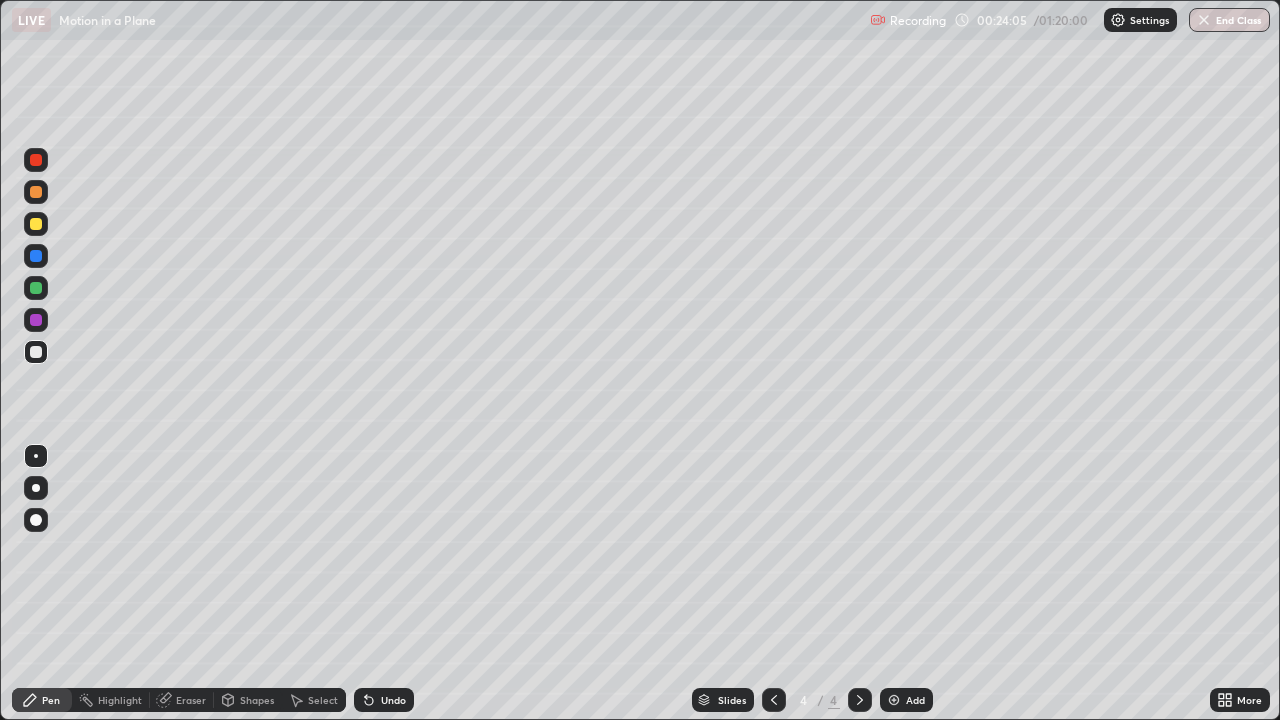click at bounding box center [36, 288] 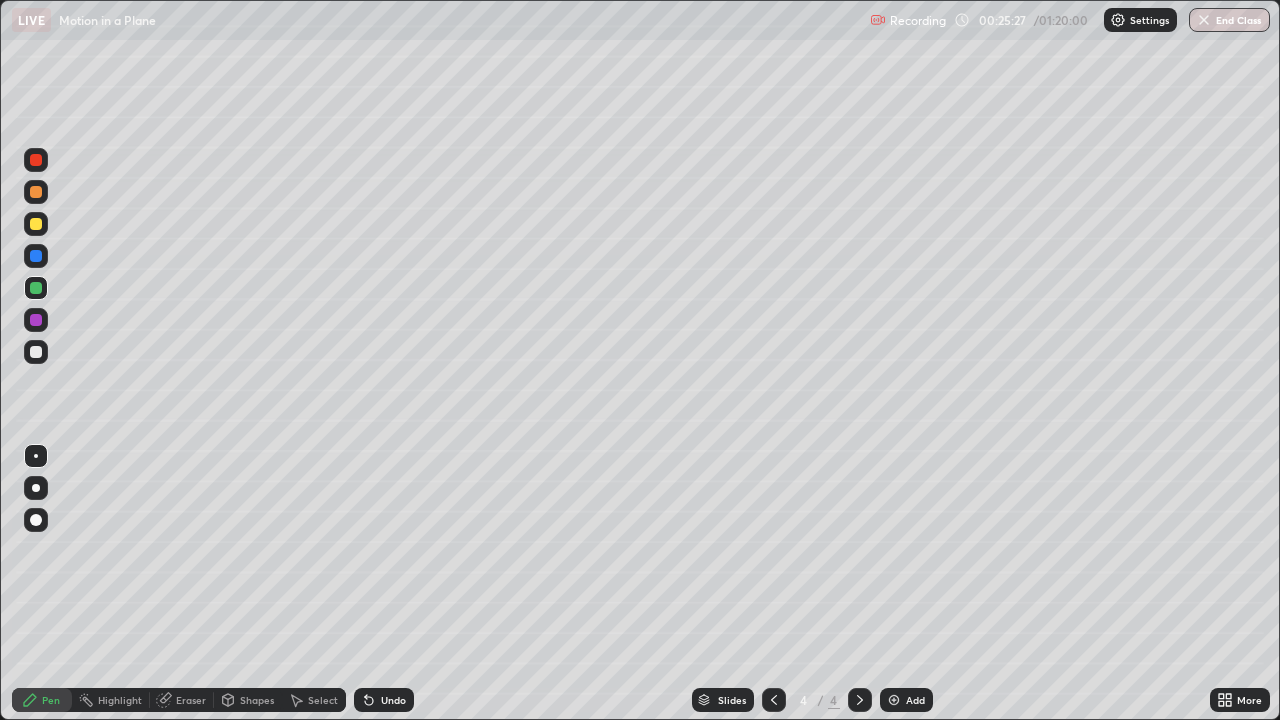 click at bounding box center [36, 352] 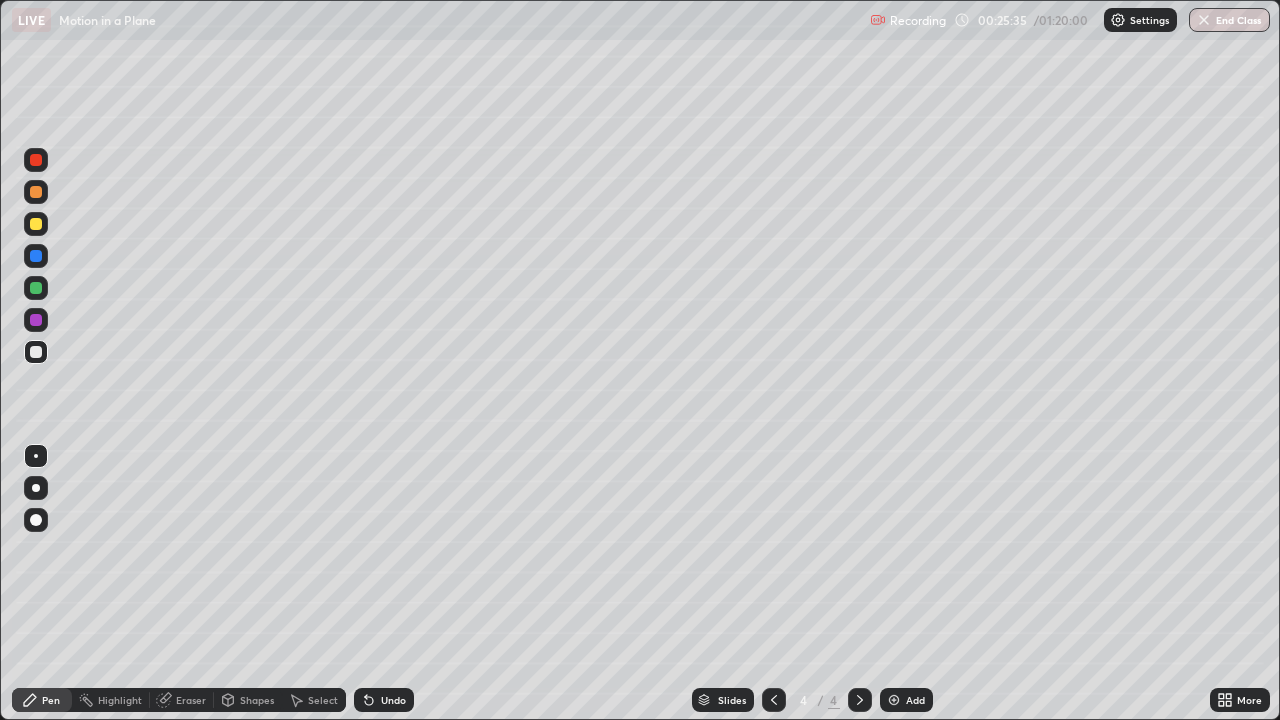 click on "Undo" at bounding box center [384, 700] 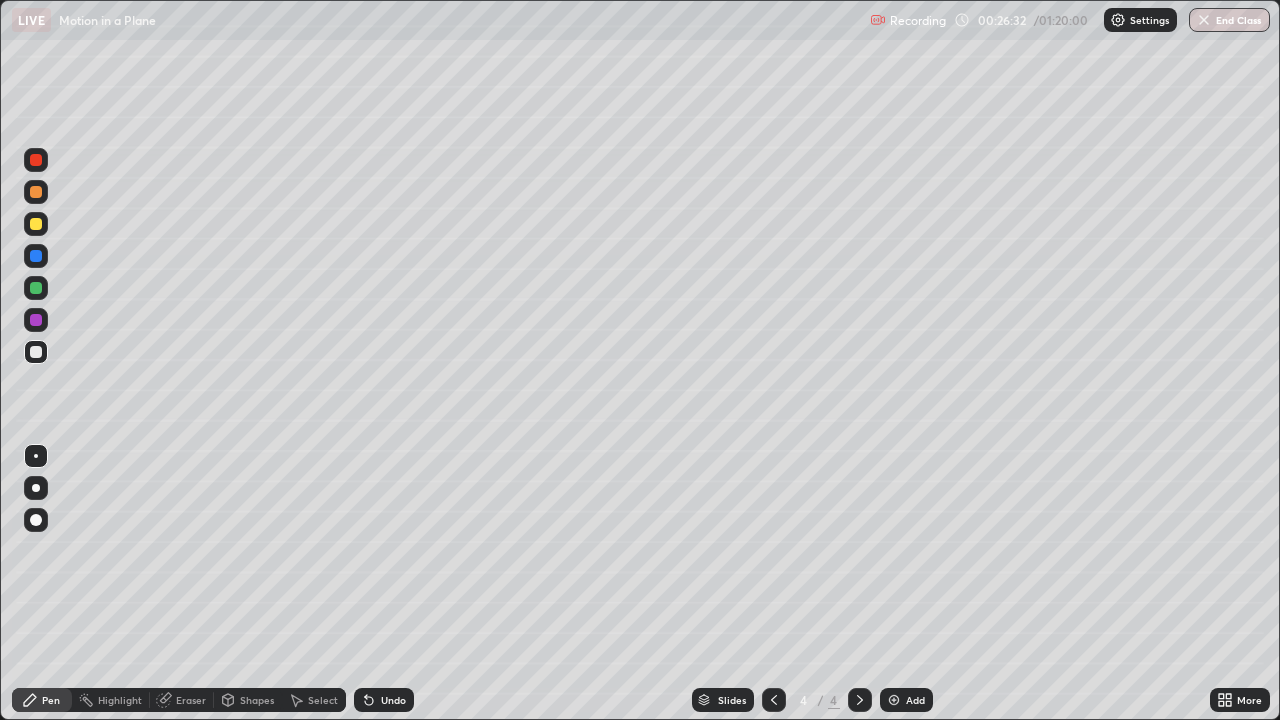 click at bounding box center (894, 700) 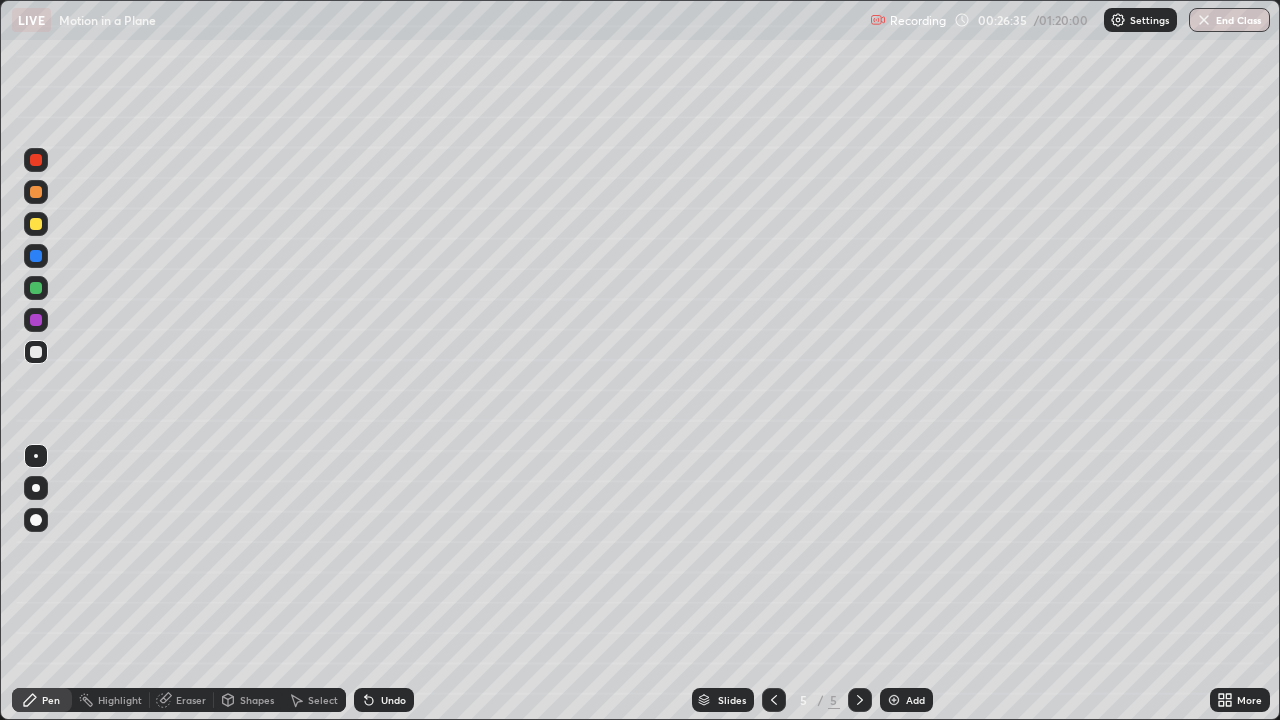 click at bounding box center (36, 288) 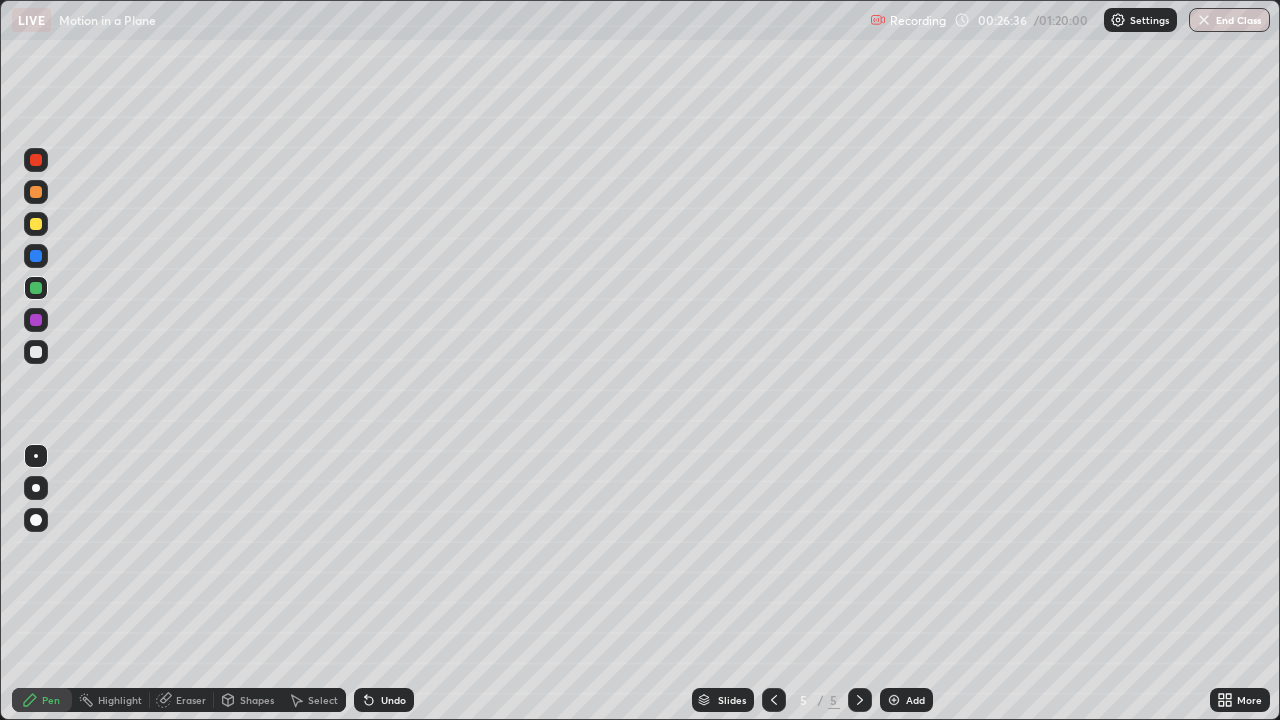 click at bounding box center (36, 224) 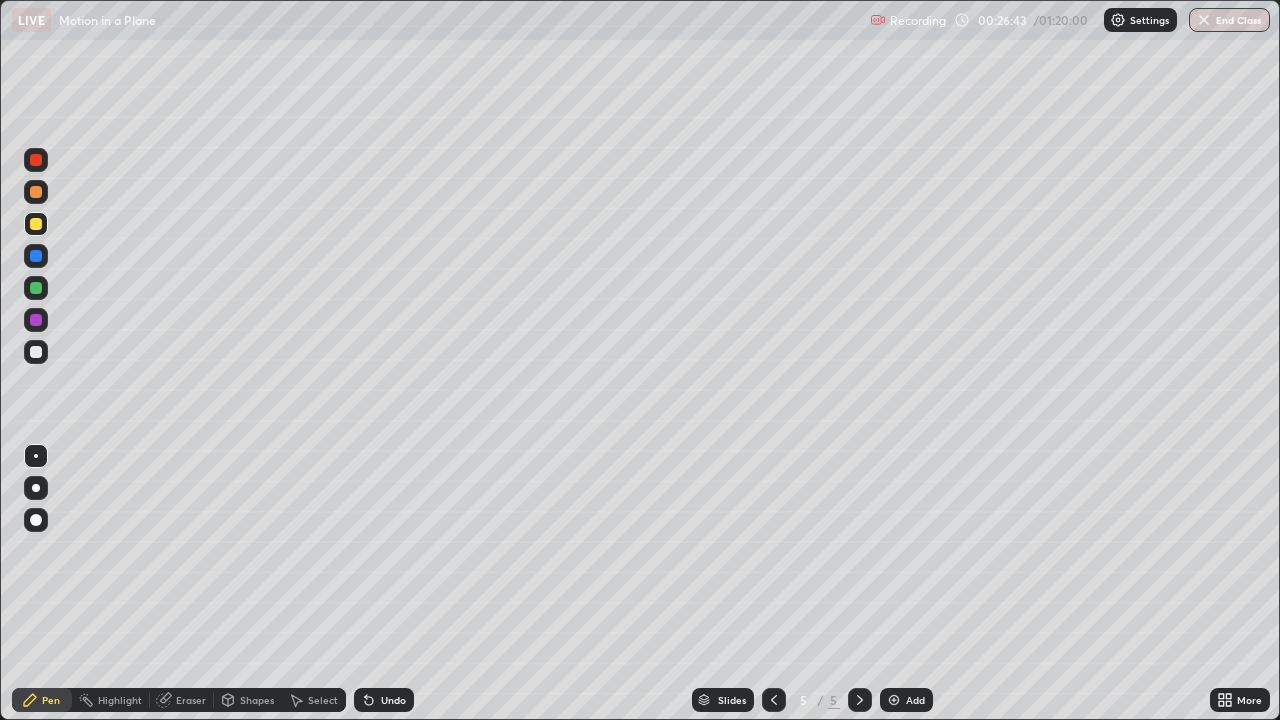 click at bounding box center (36, 352) 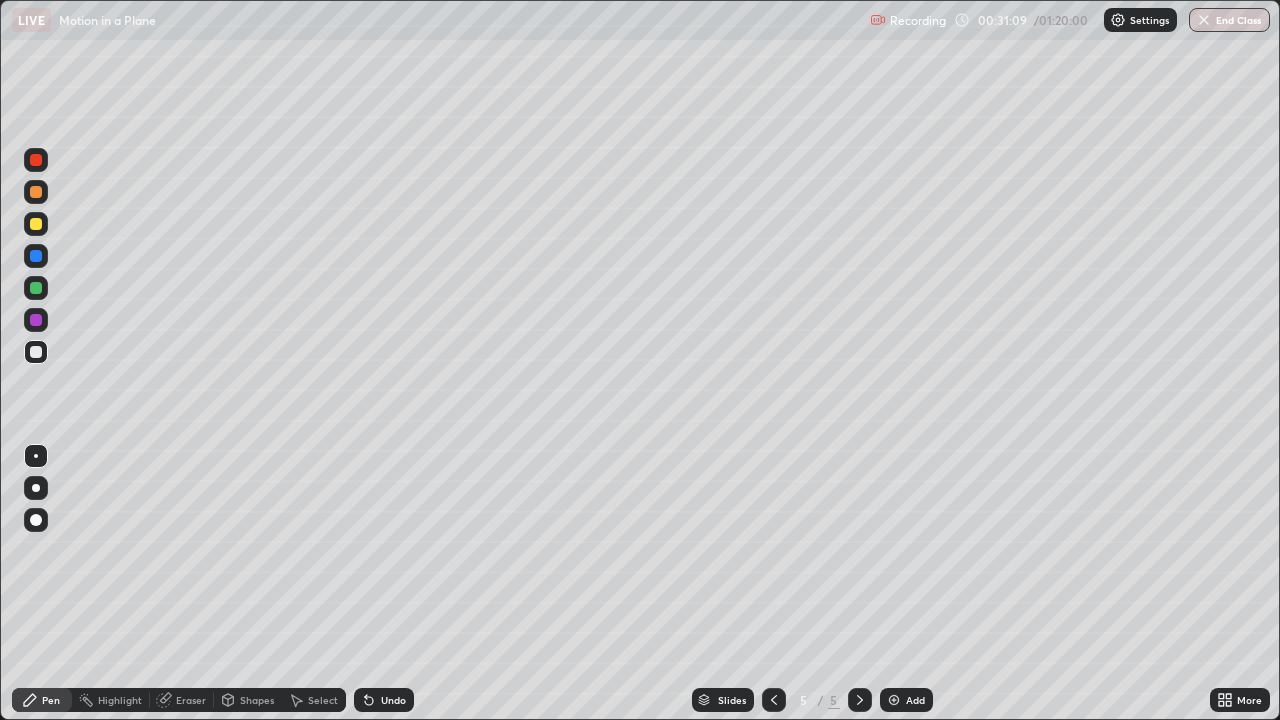 click at bounding box center [36, 288] 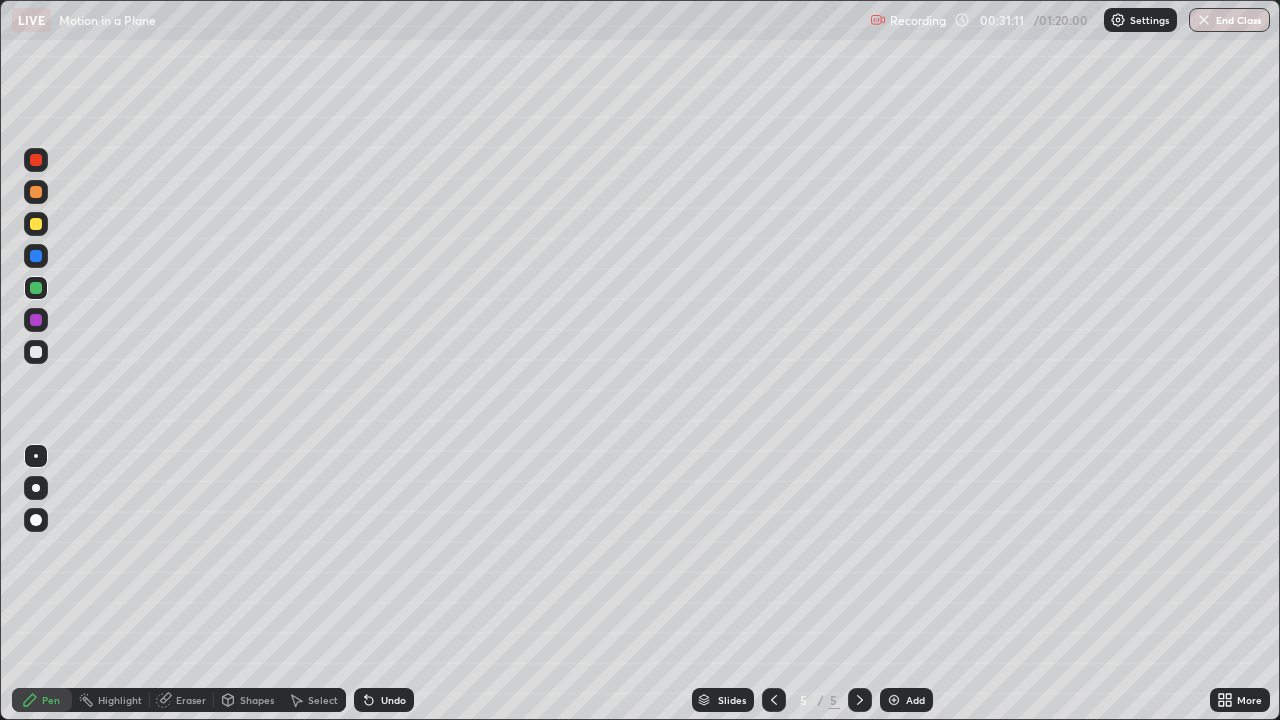 click 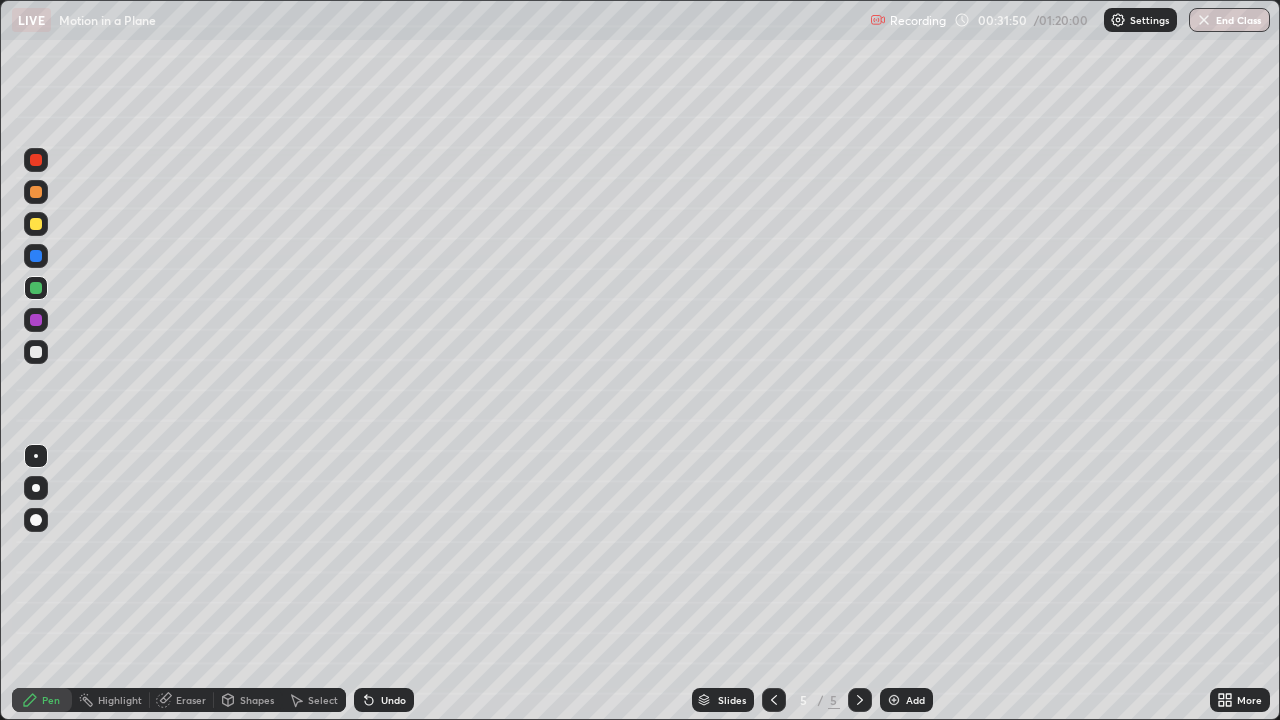 click at bounding box center (36, 352) 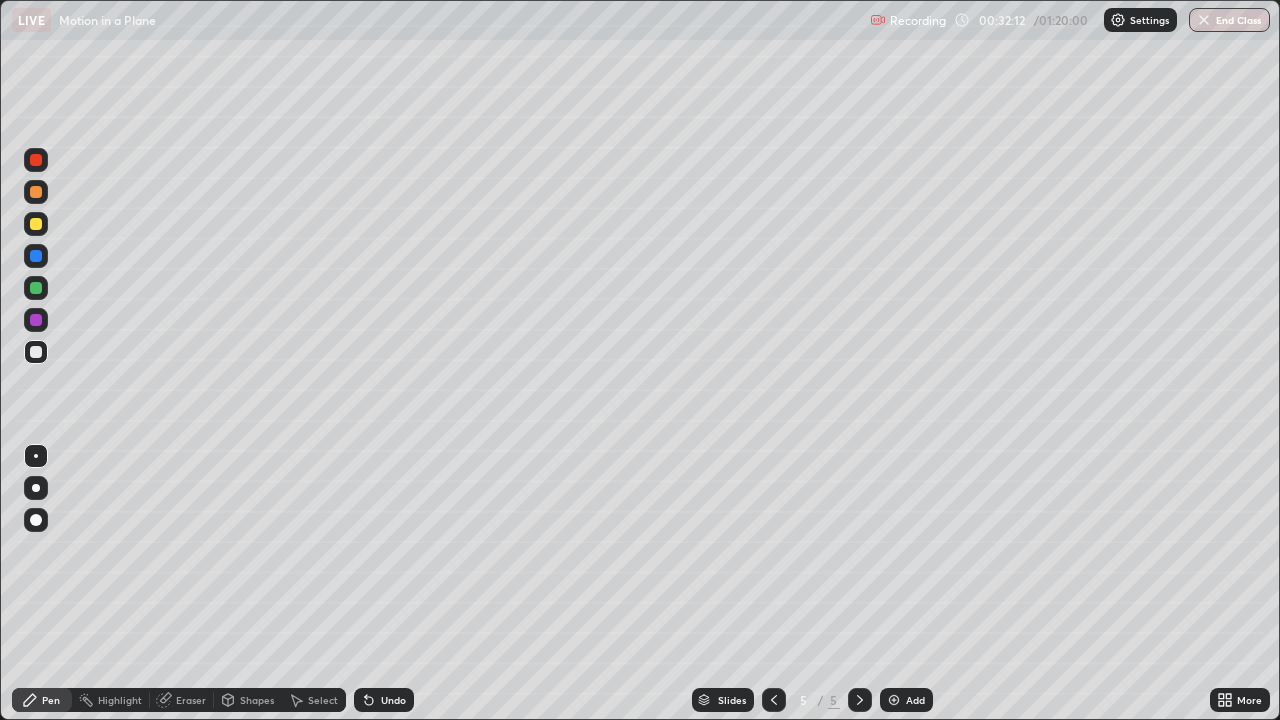 click at bounding box center (36, 224) 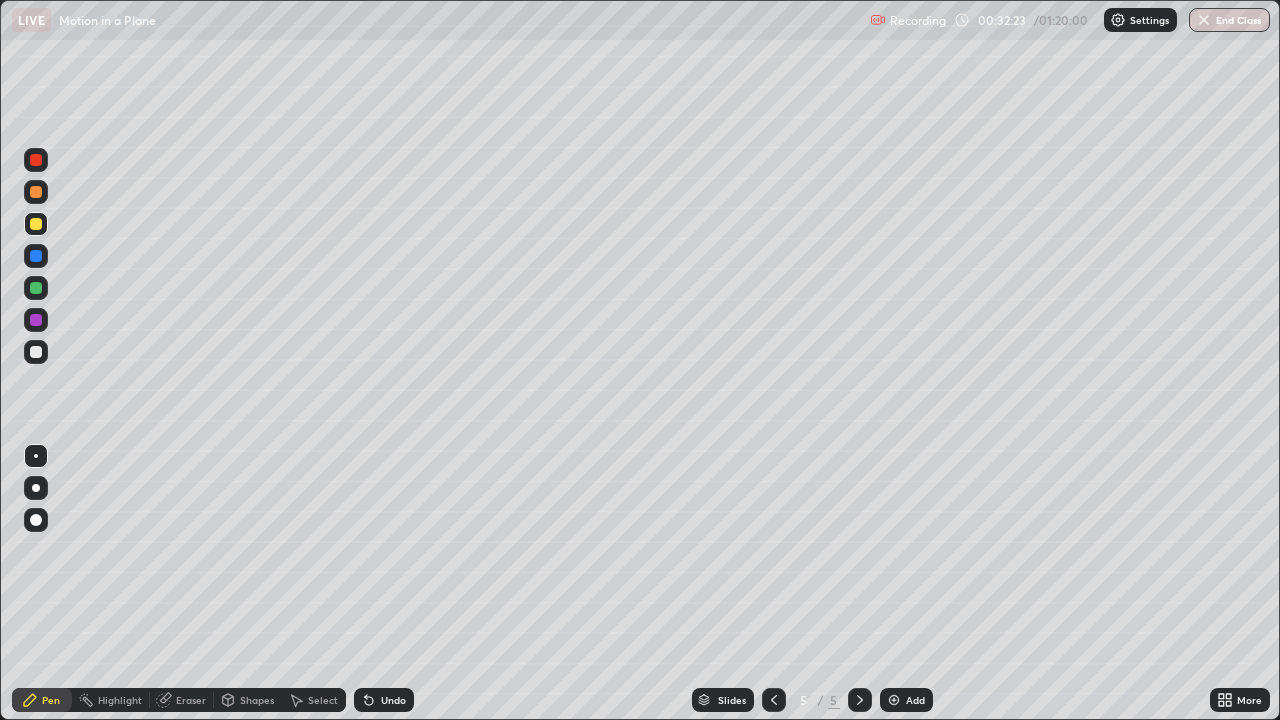 click at bounding box center (36, 352) 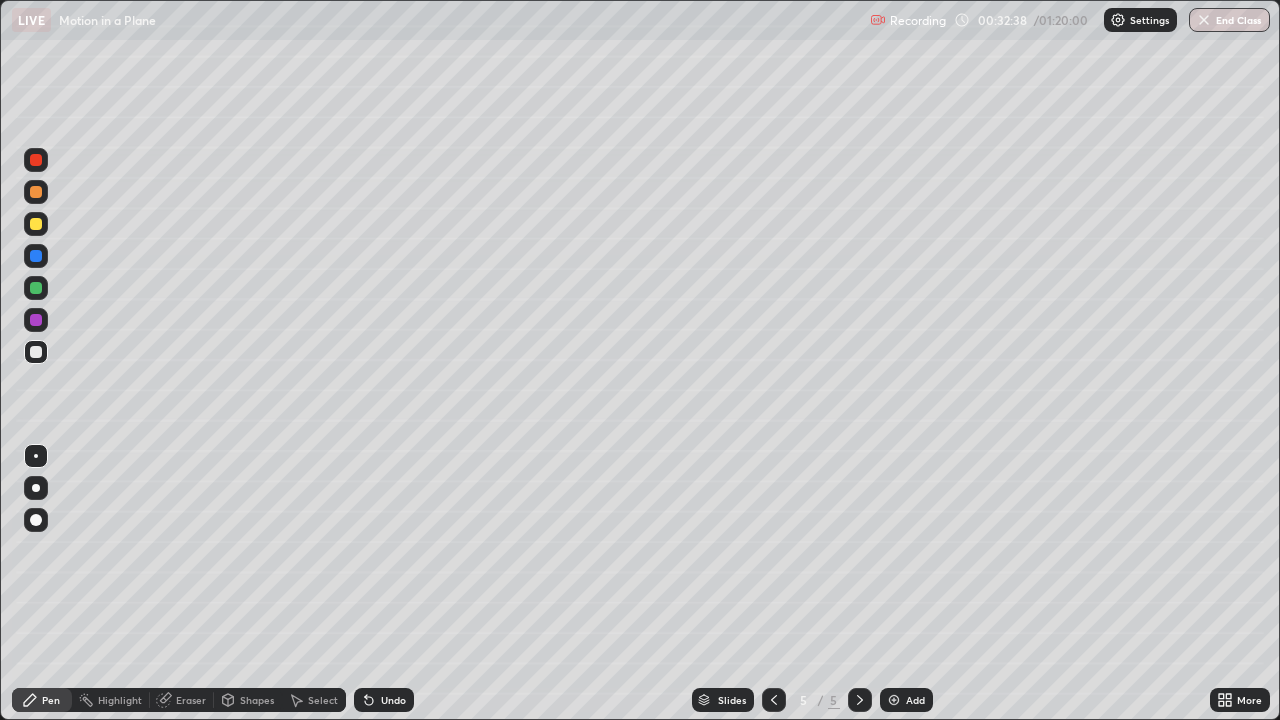 click at bounding box center (36, 224) 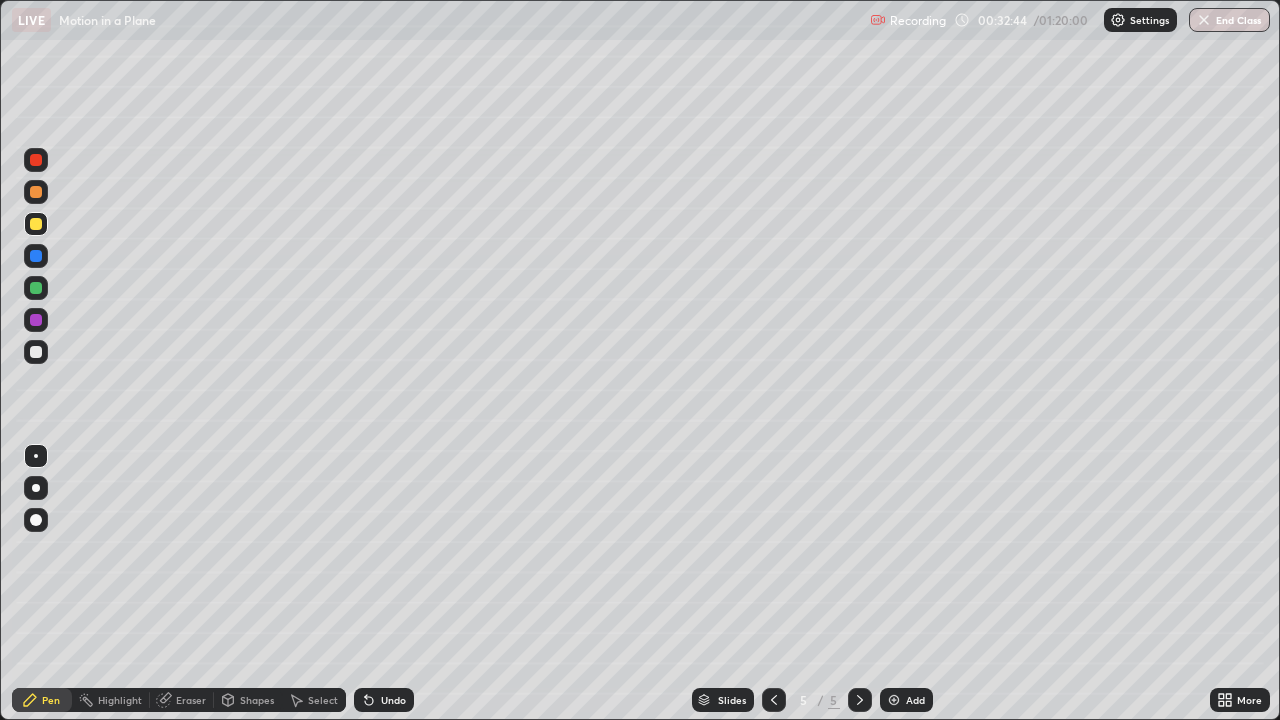 click on "Undo" at bounding box center (384, 700) 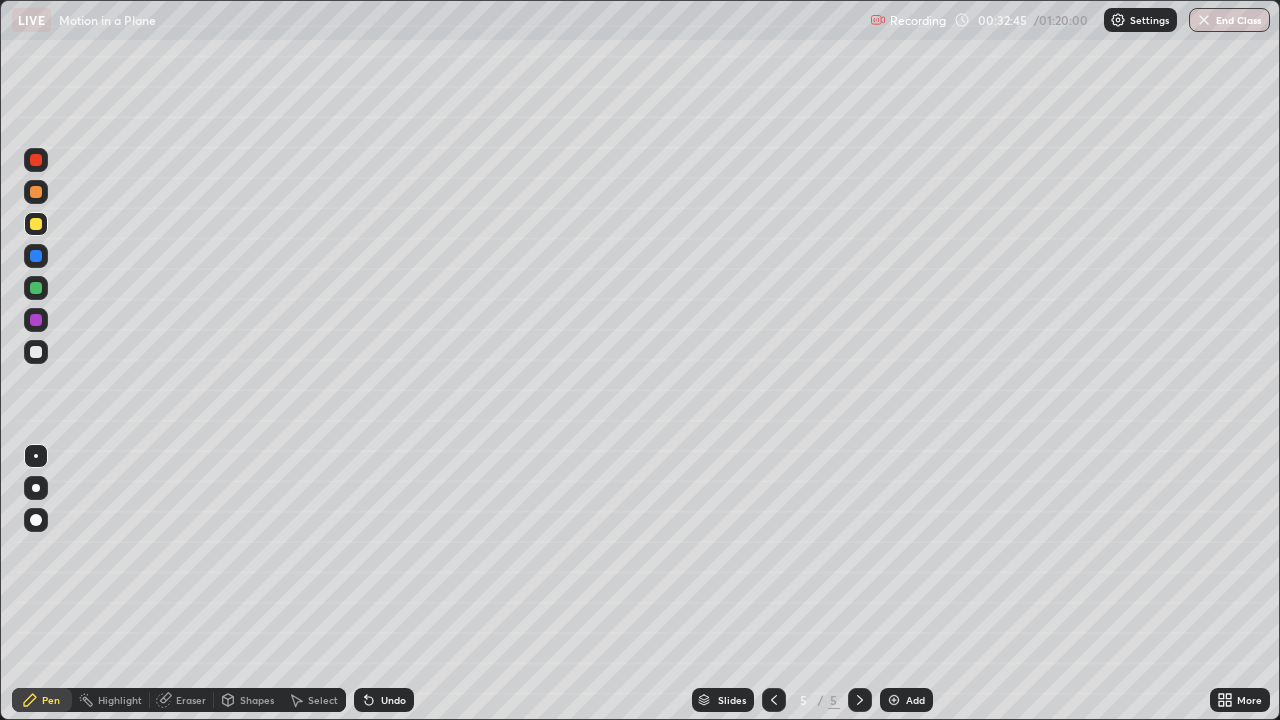 click on "Undo" at bounding box center [393, 700] 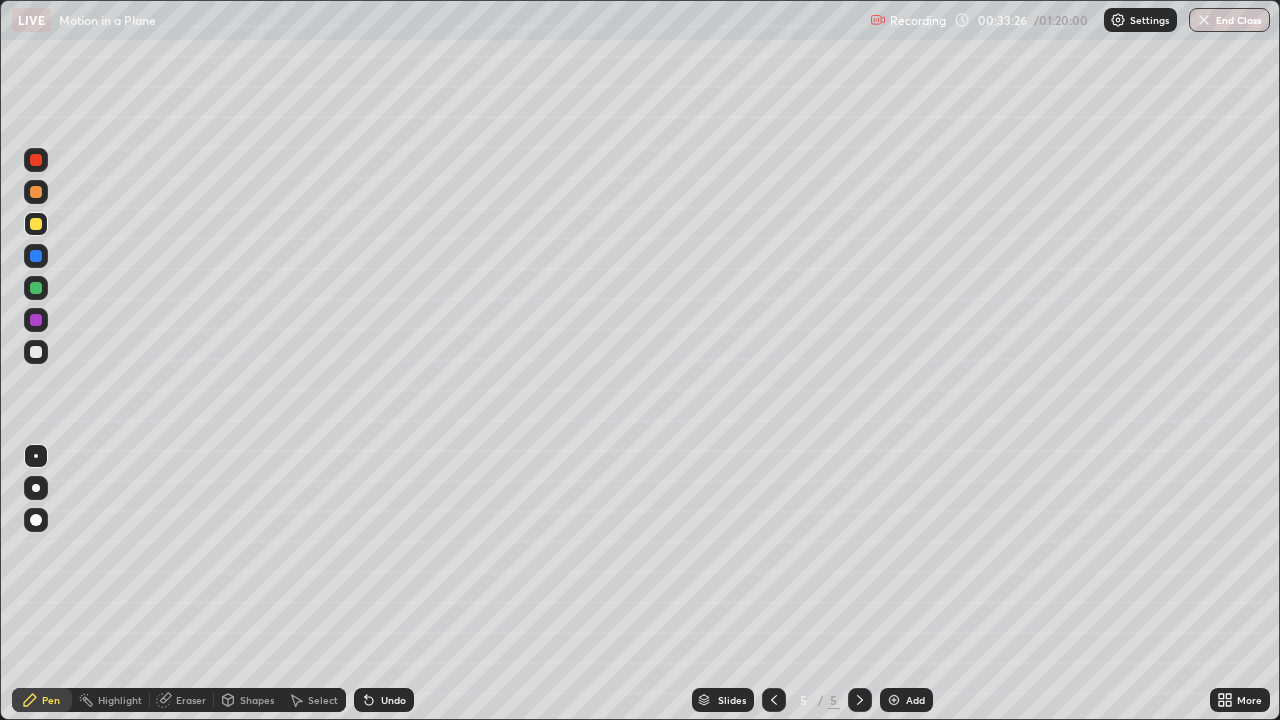 click at bounding box center [36, 352] 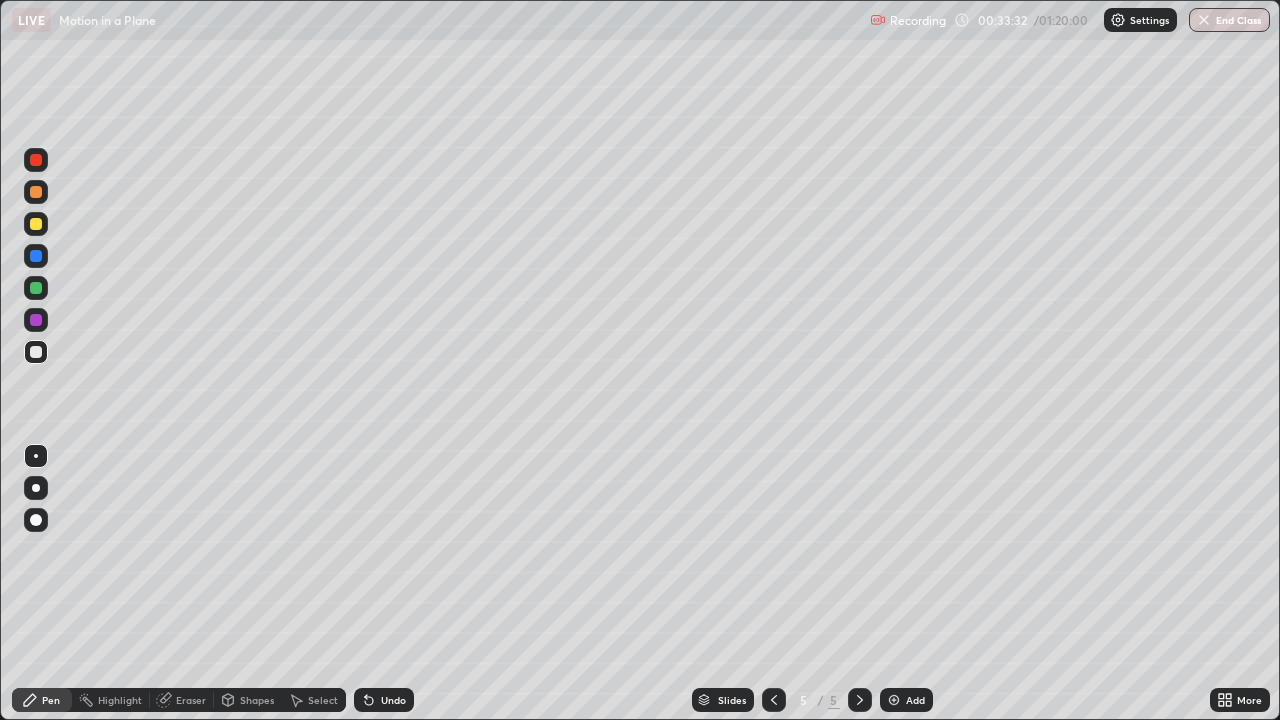 click on "Undo" at bounding box center (393, 700) 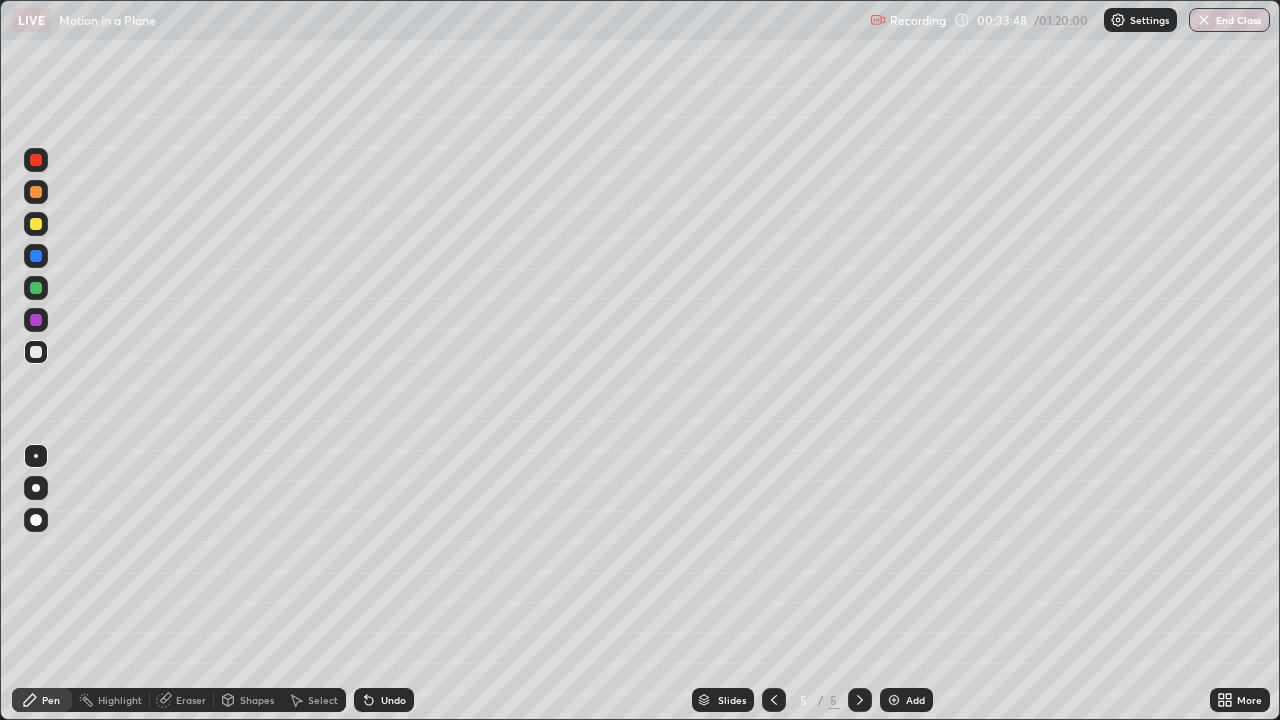 click at bounding box center [36, 224] 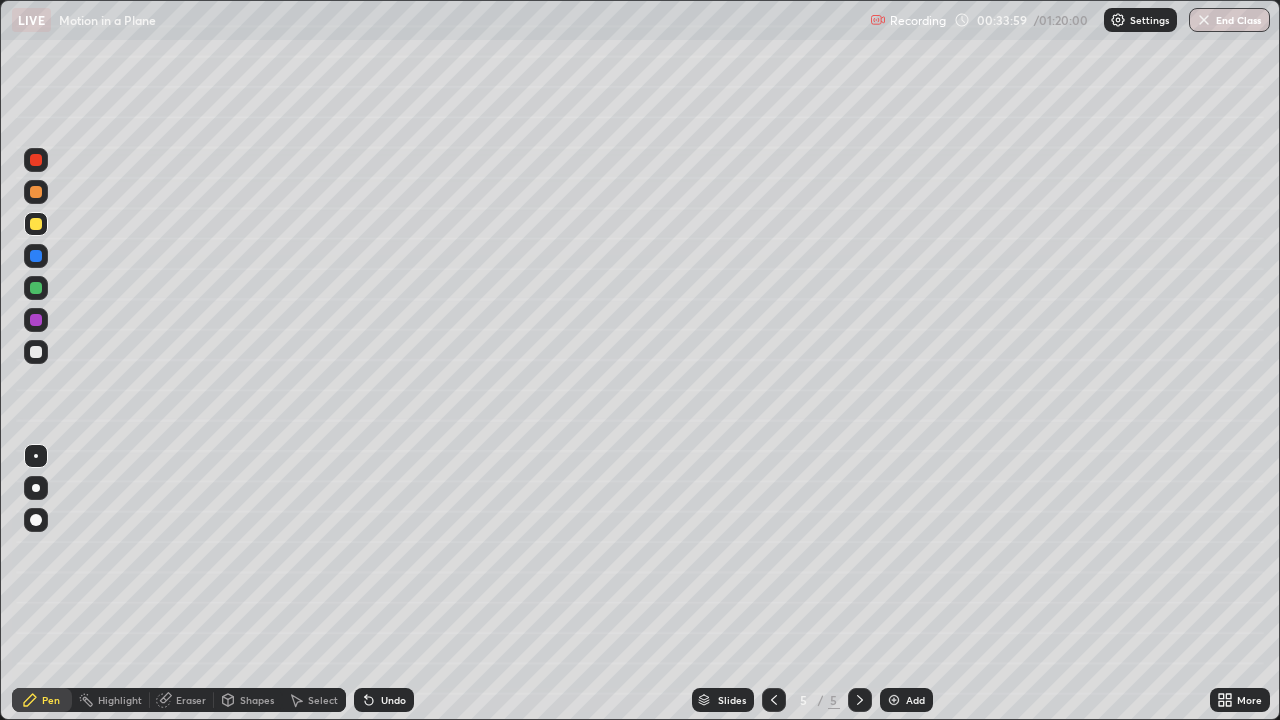 click on "Eraser" at bounding box center [191, 700] 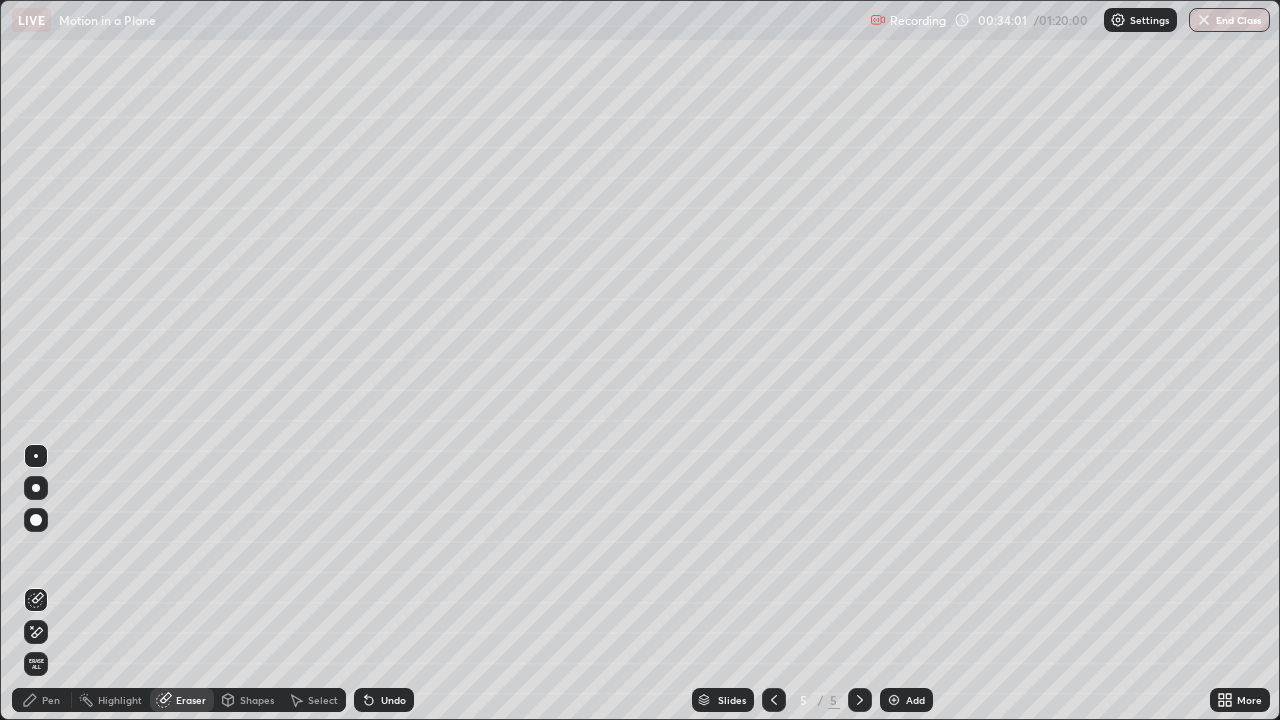 click on "Pen" at bounding box center [51, 700] 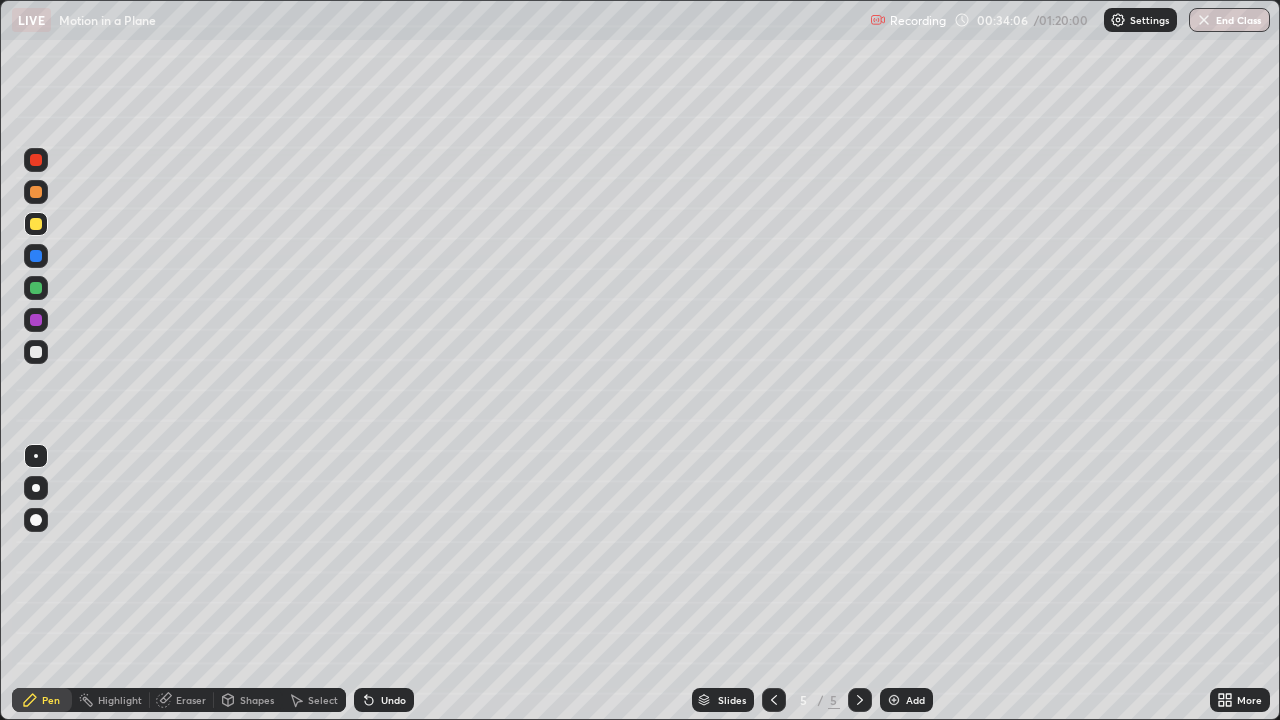 click at bounding box center [36, 352] 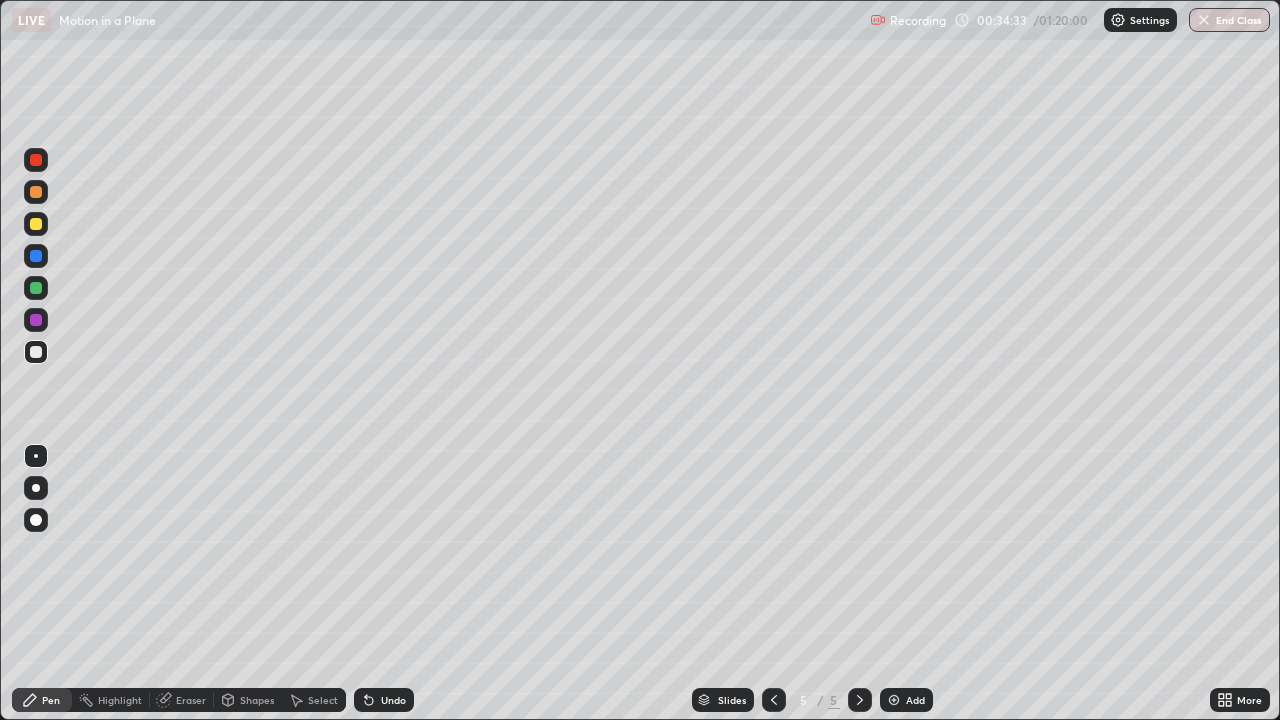 click on "Undo" at bounding box center (393, 700) 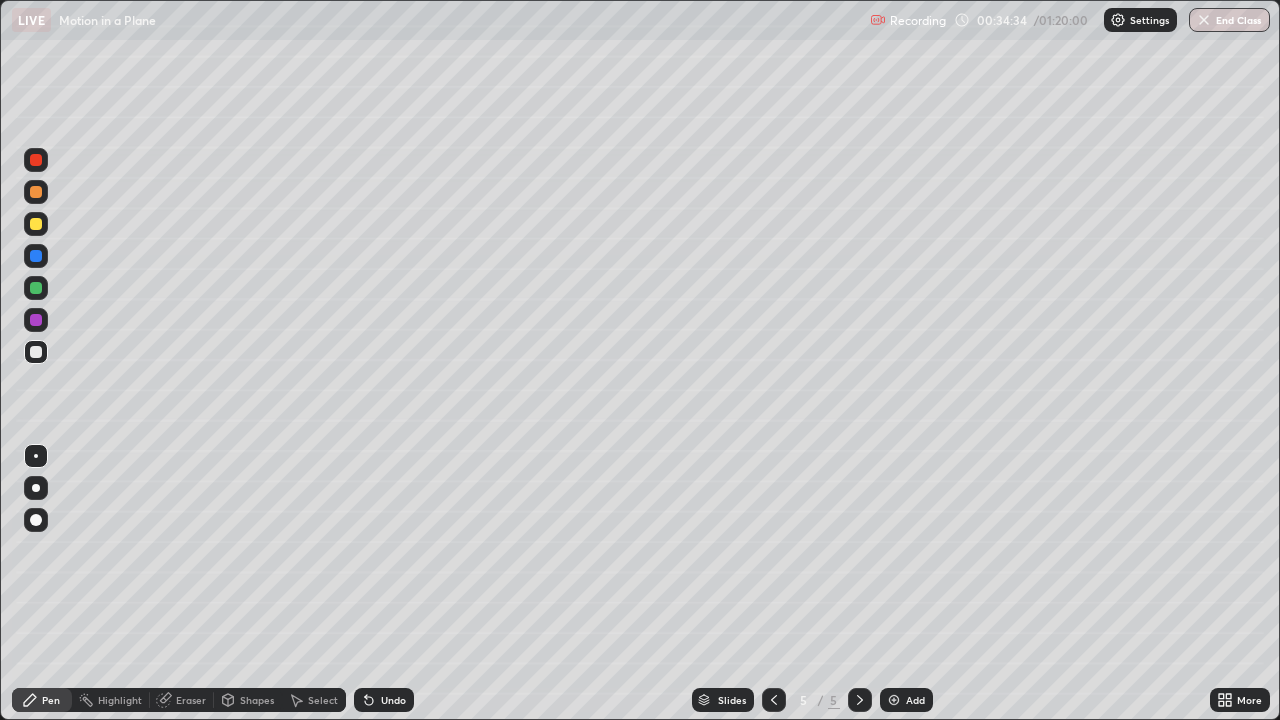 click on "Undo" at bounding box center [384, 700] 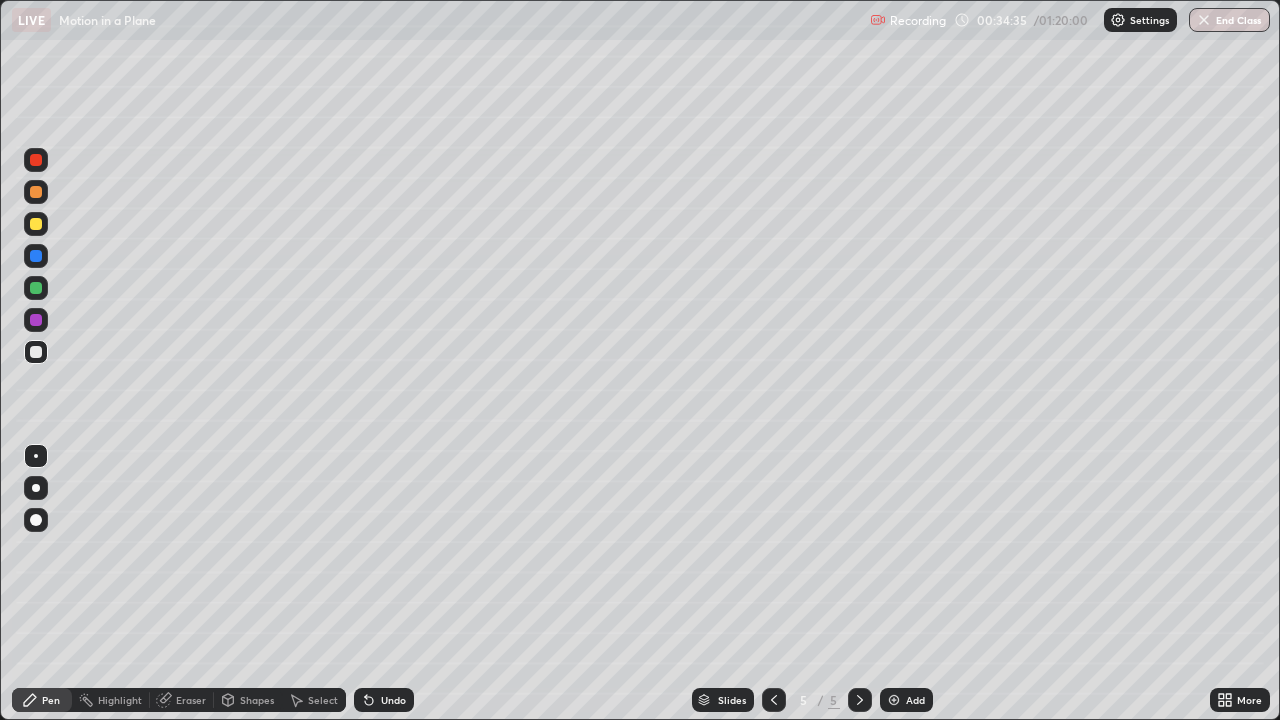 click on "Undo" at bounding box center (393, 700) 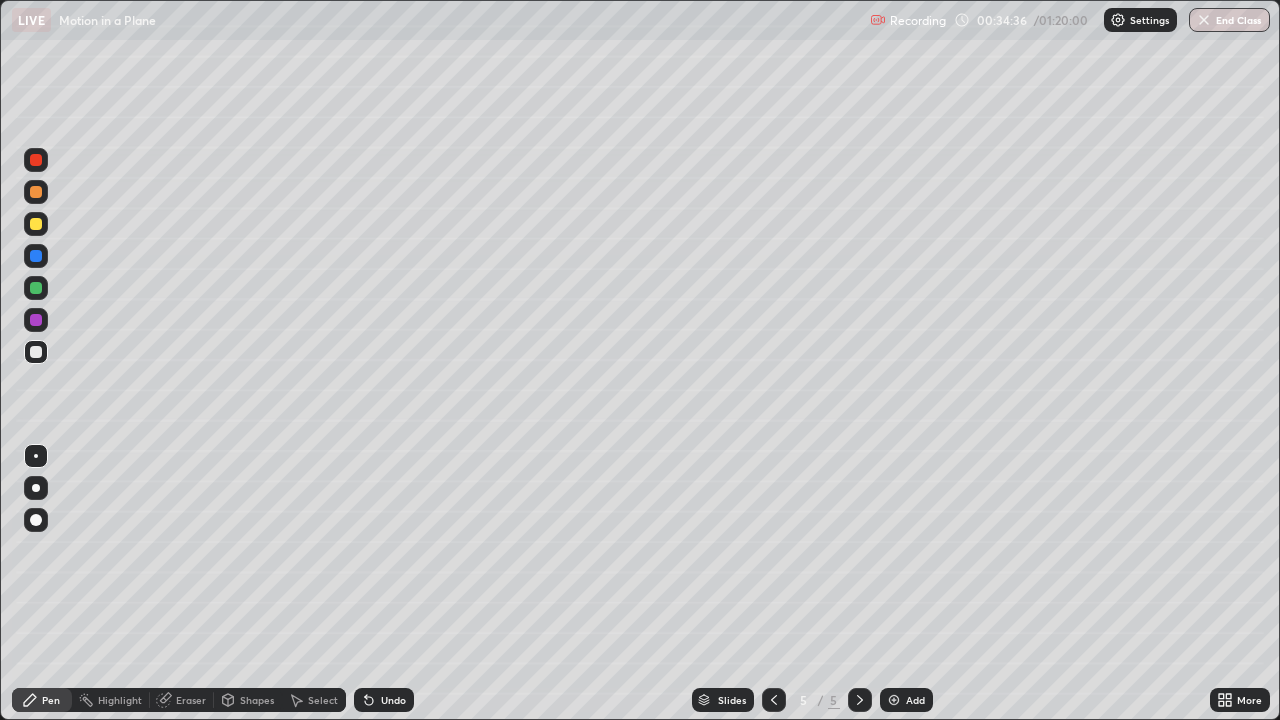 click on "Undo" at bounding box center [393, 700] 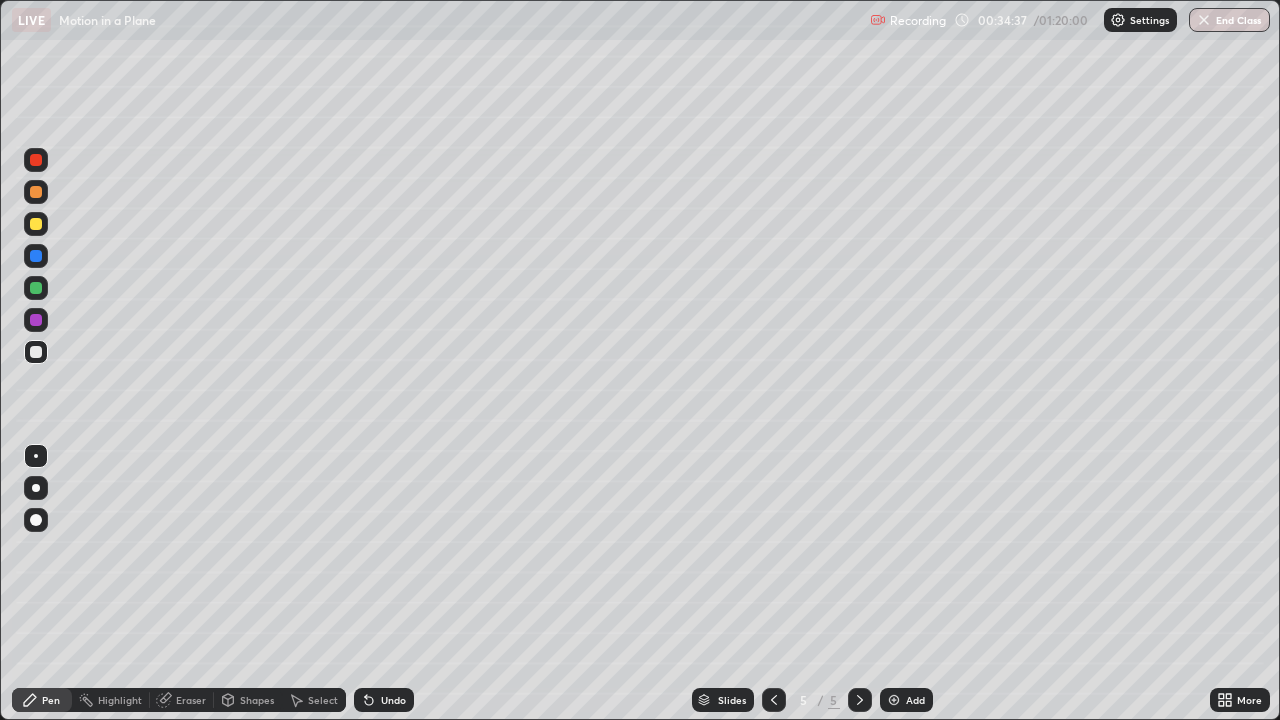 click on "Undo" at bounding box center (393, 700) 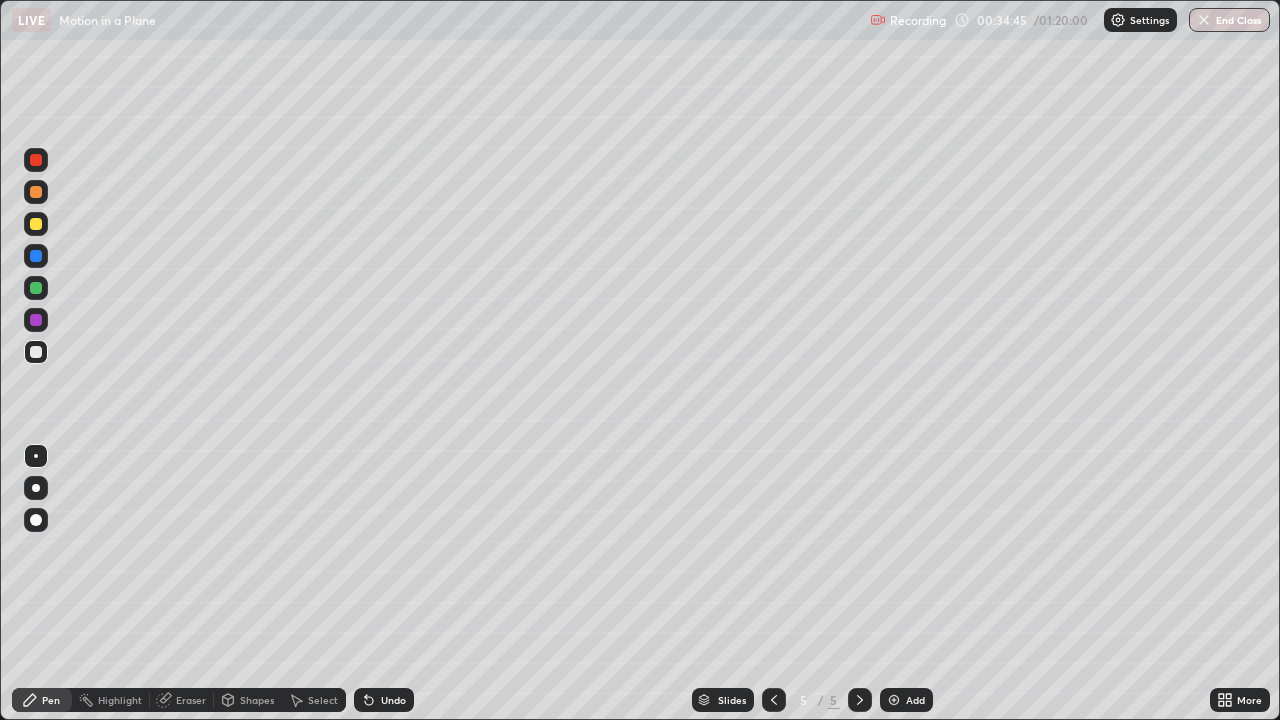 click at bounding box center (36, 288) 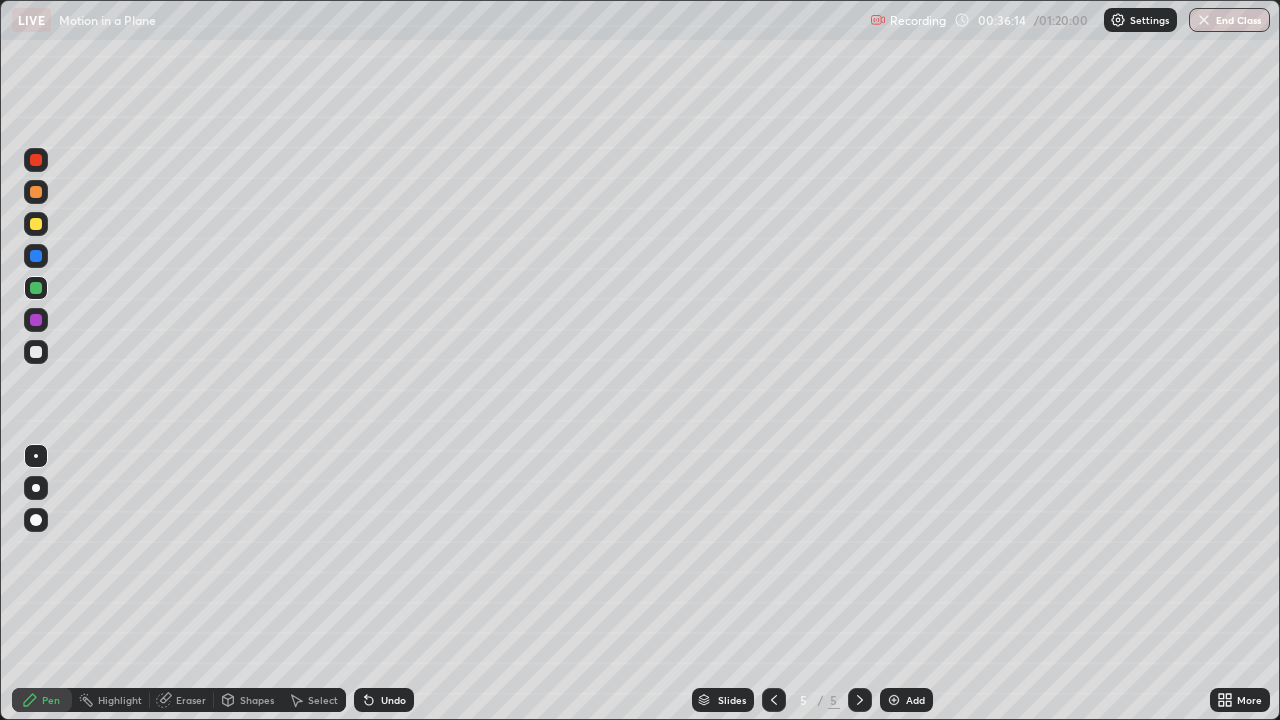 click on "Undo" at bounding box center [393, 700] 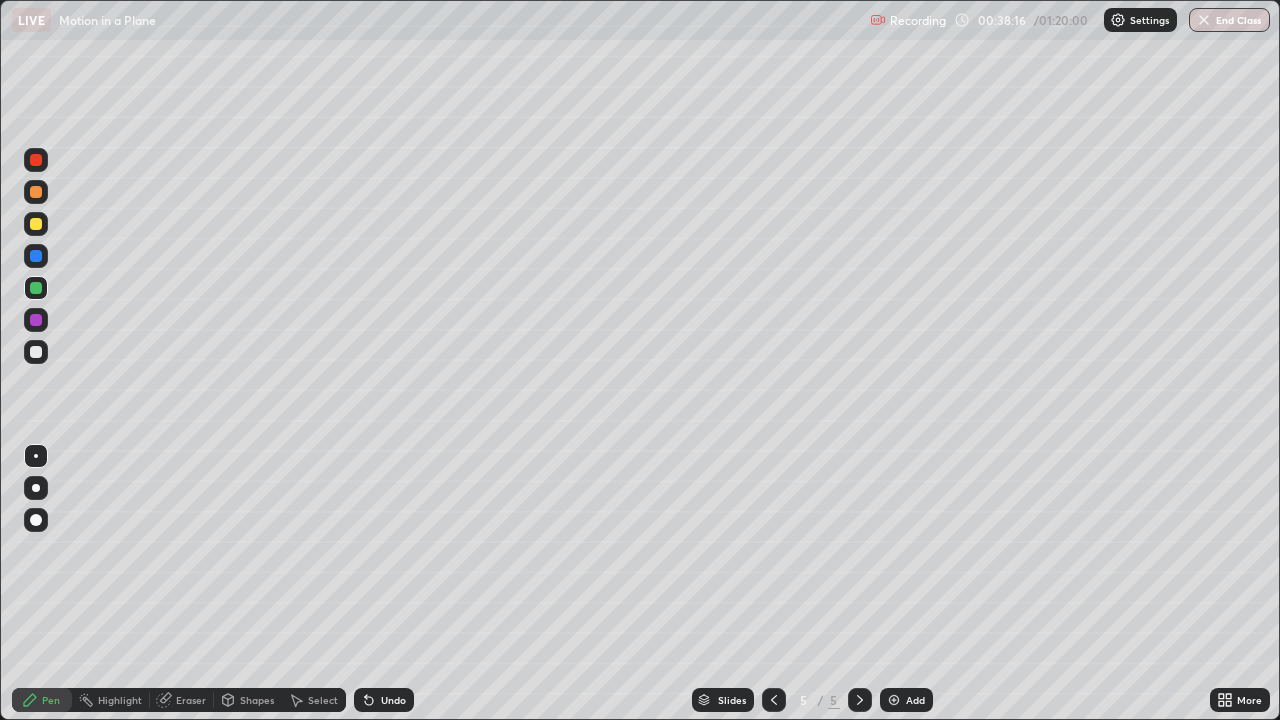click 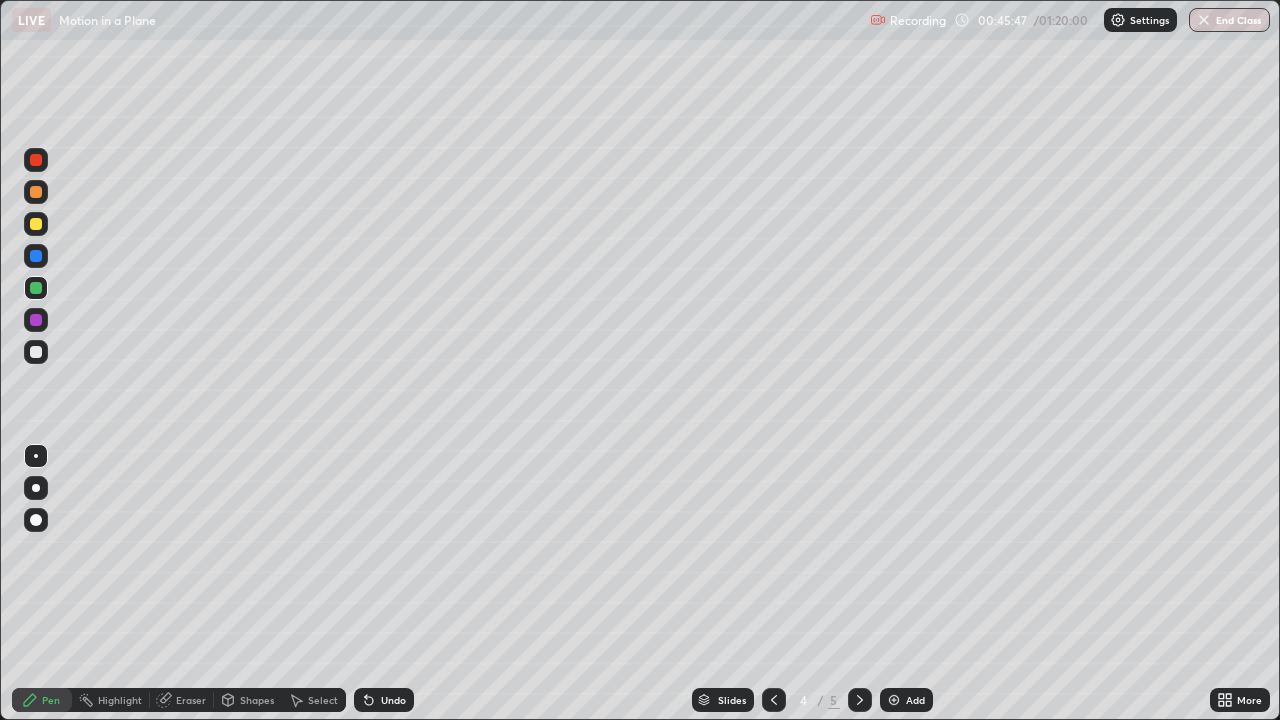 click 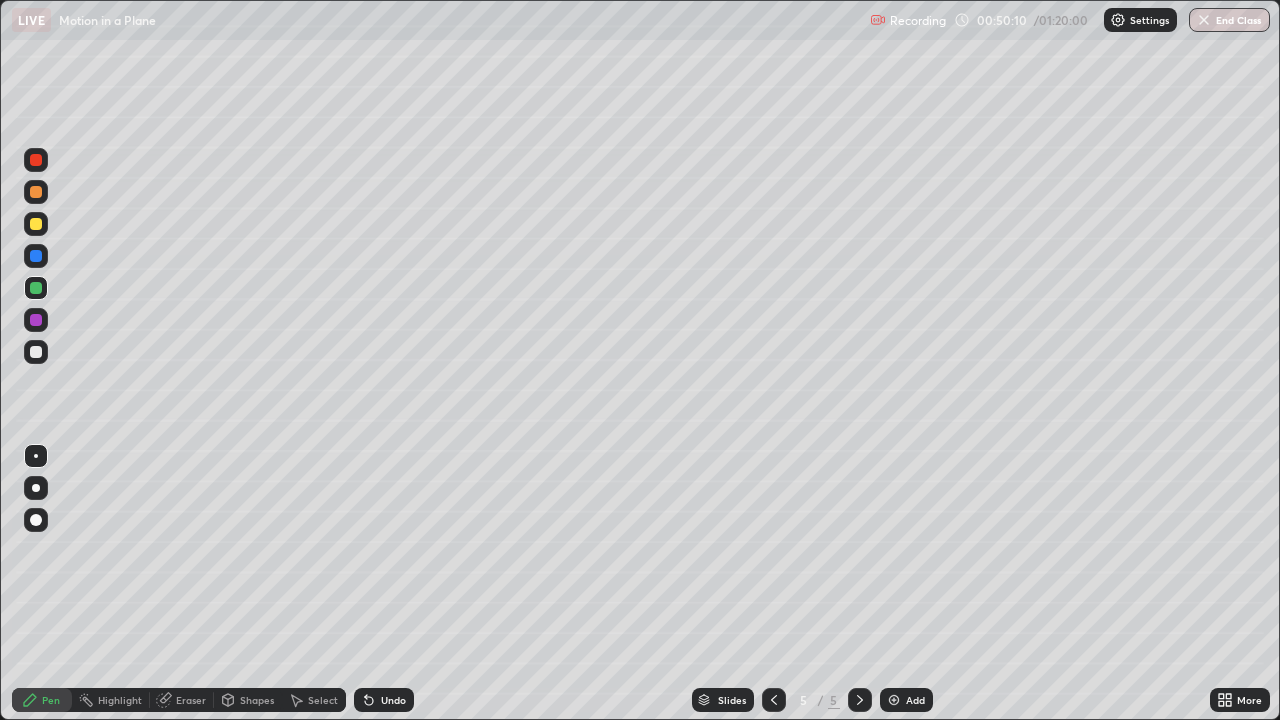 click at bounding box center (36, 352) 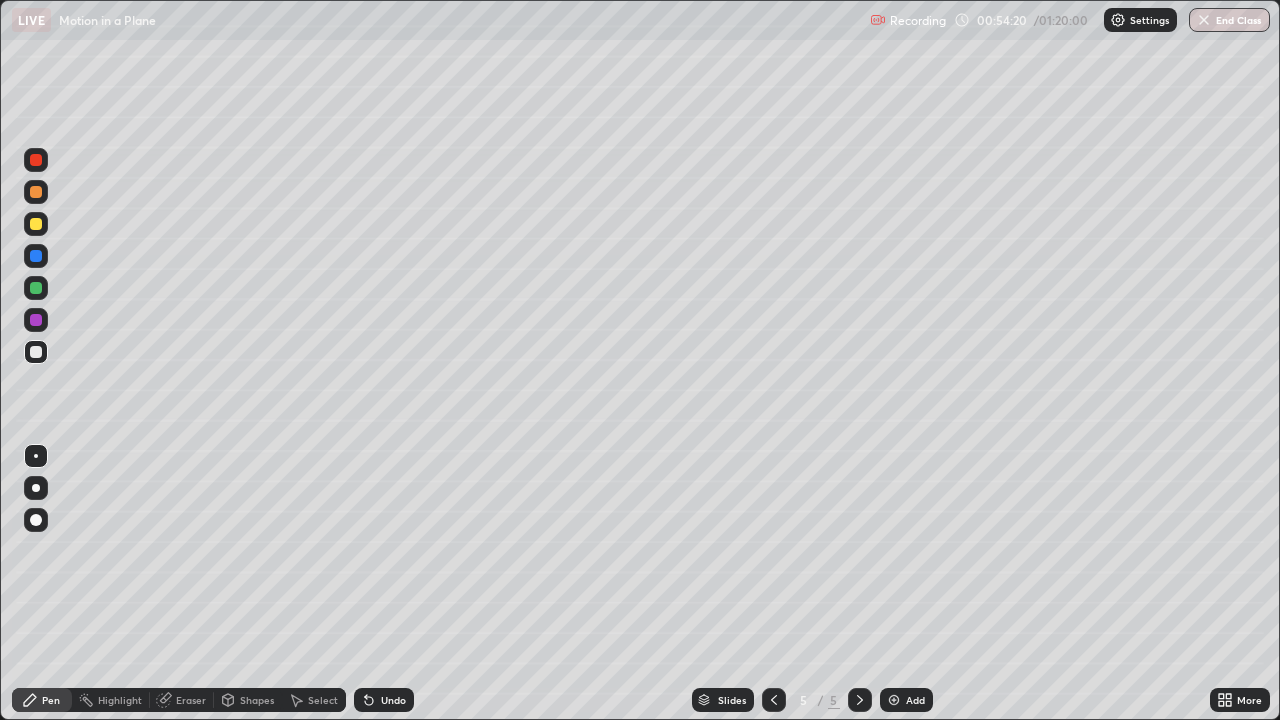 click at bounding box center (894, 700) 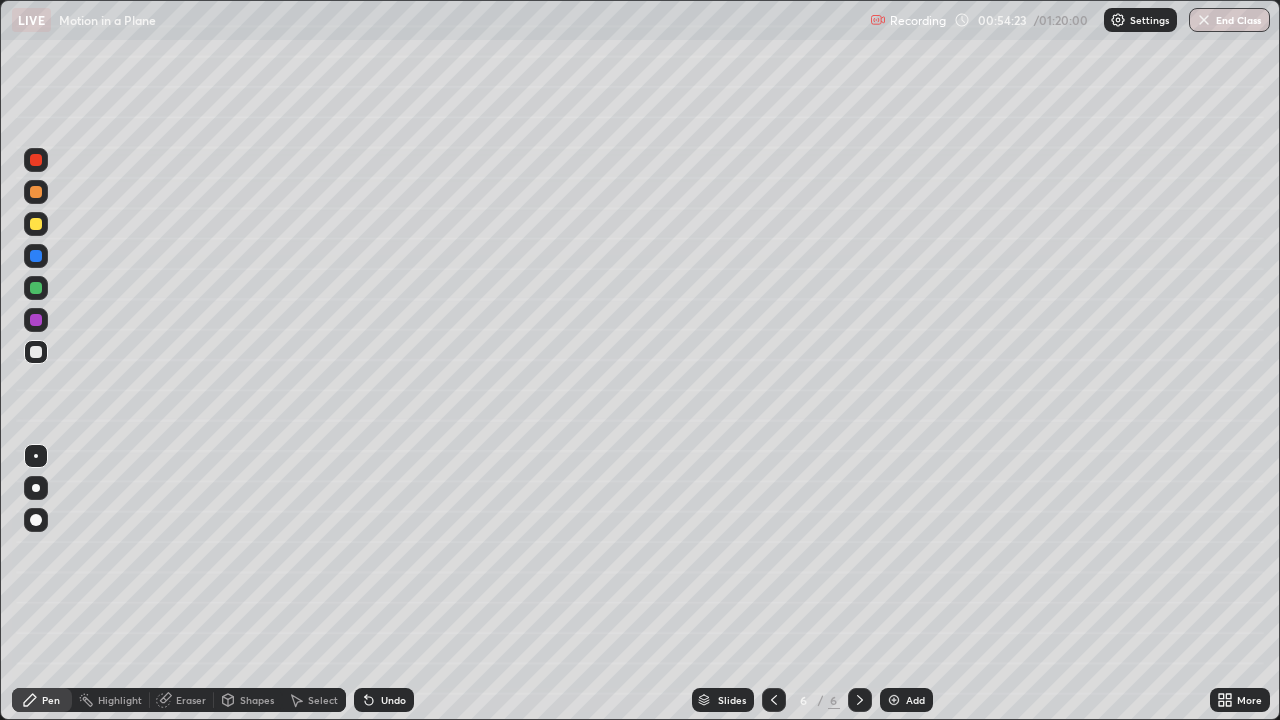 click at bounding box center [36, 224] 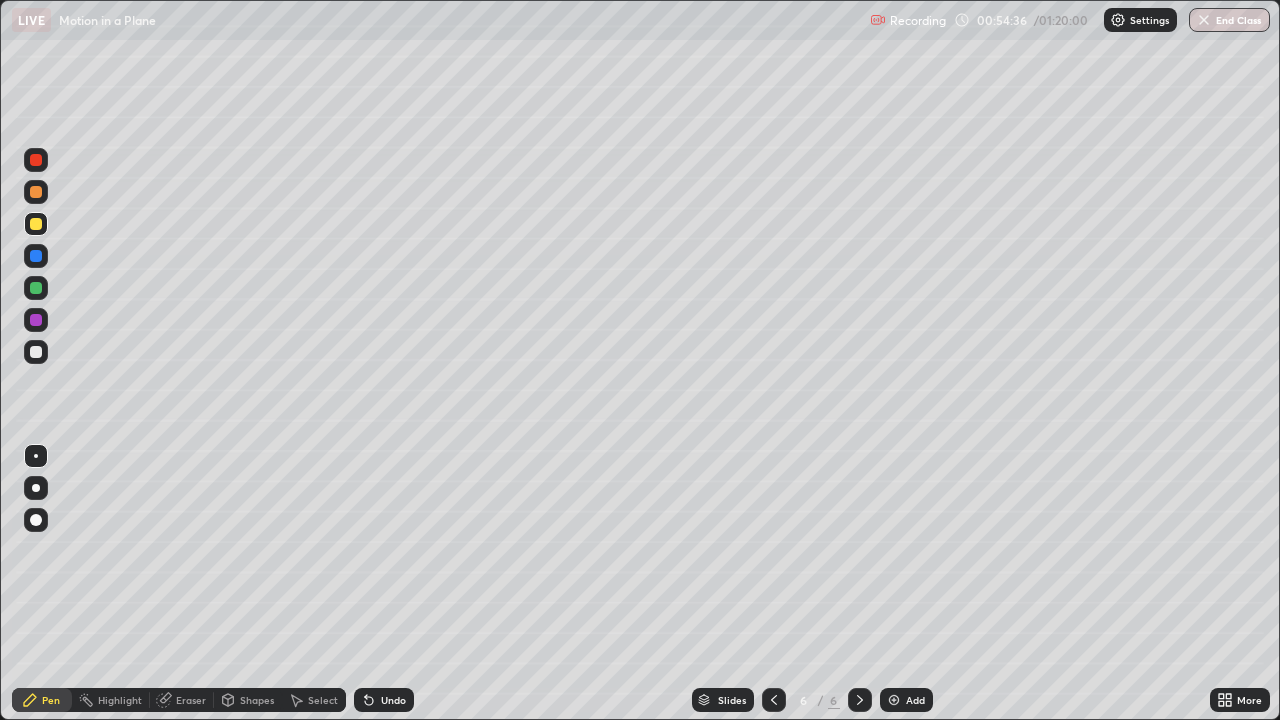 click at bounding box center [36, 352] 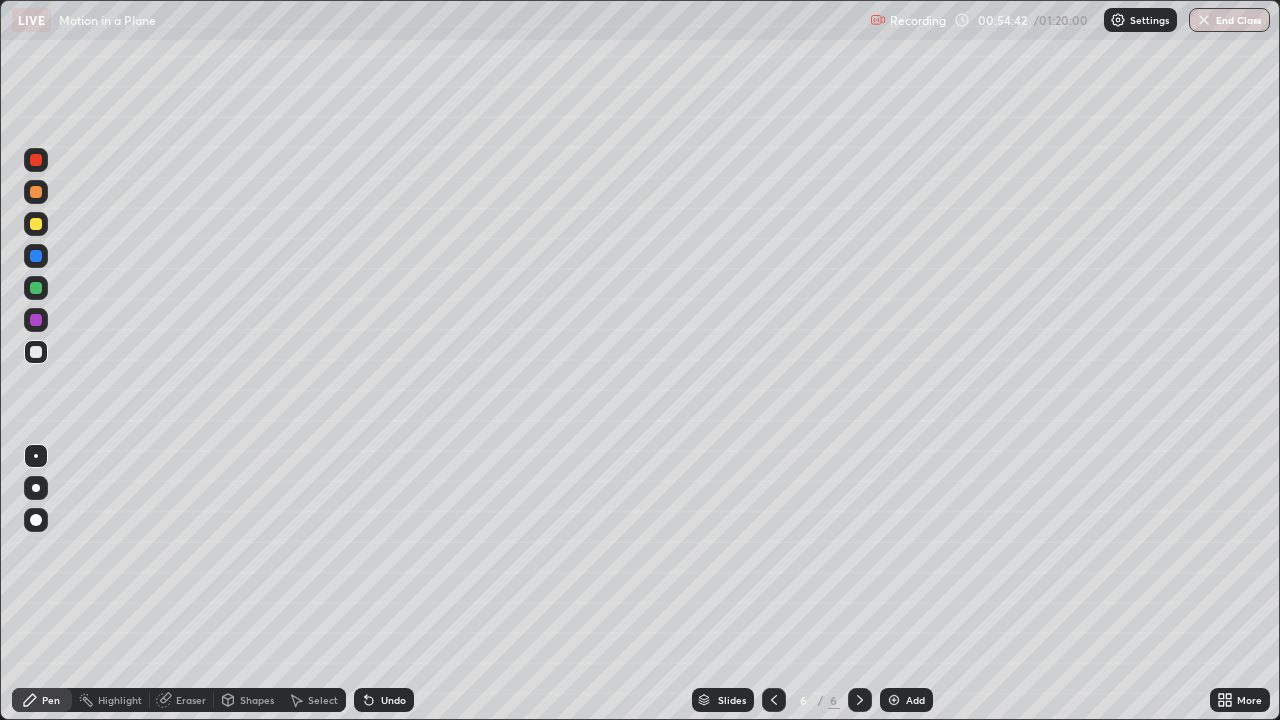 click at bounding box center [36, 224] 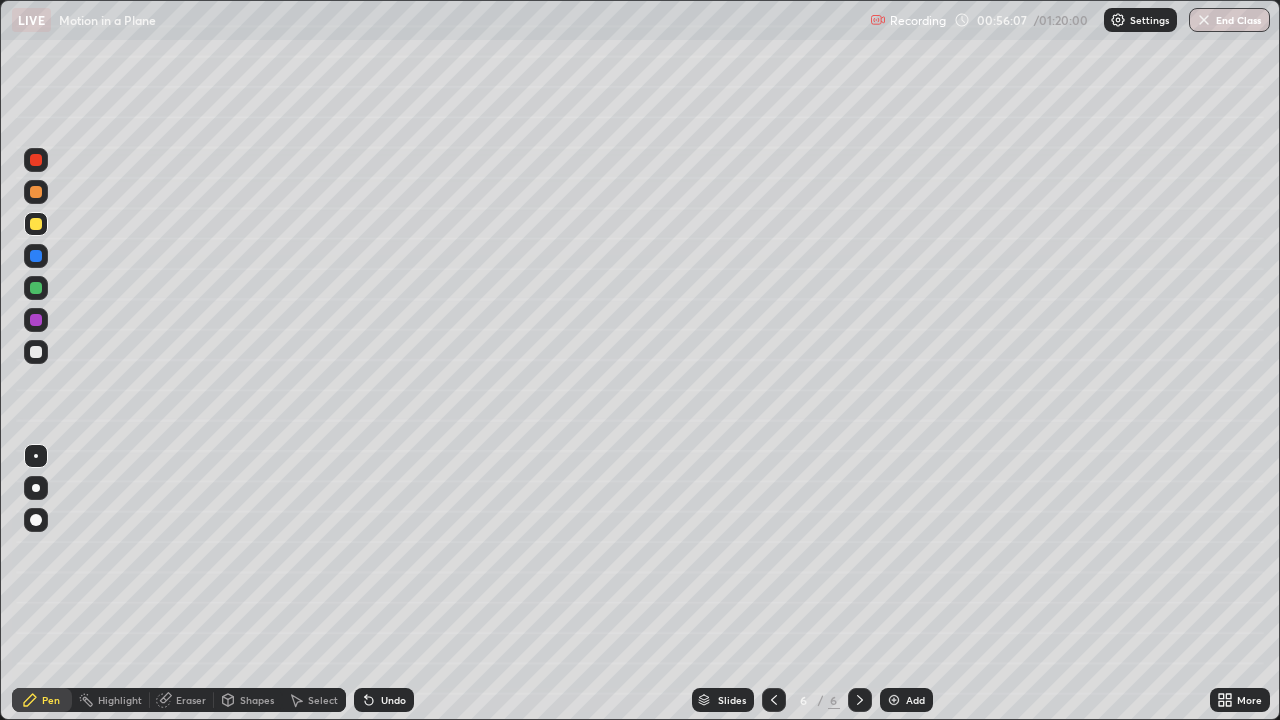 click at bounding box center (36, 352) 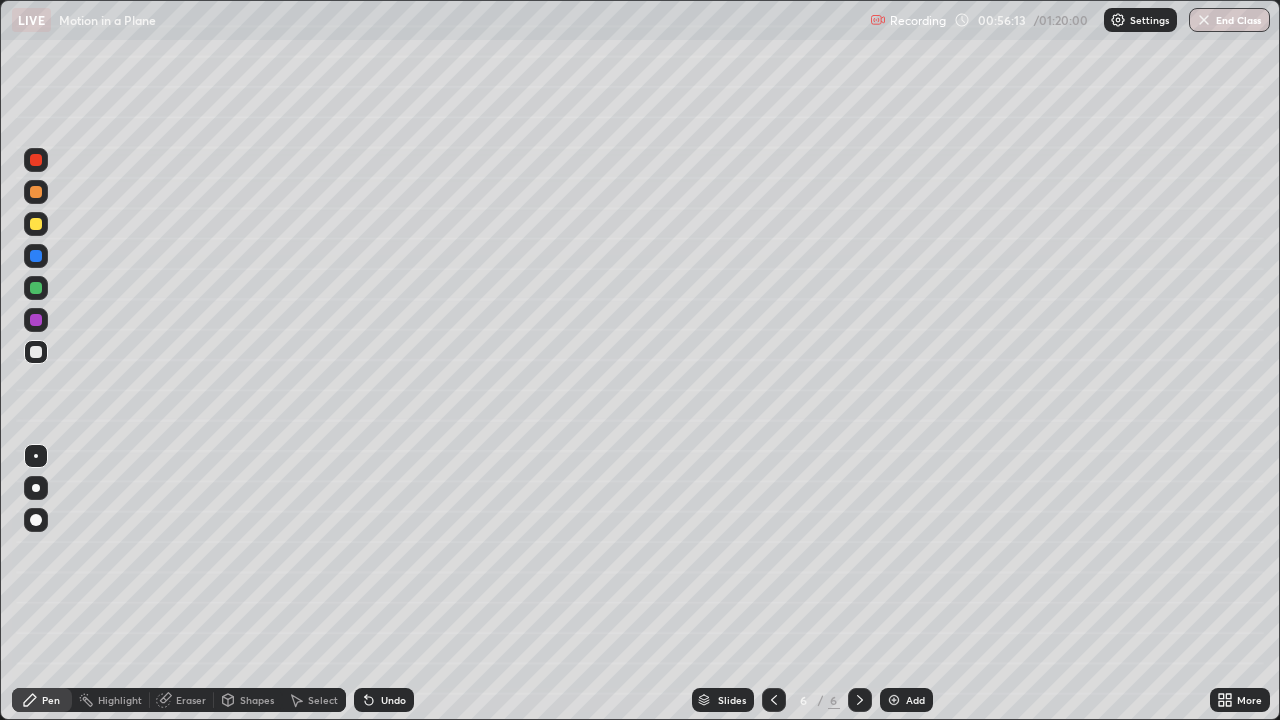 click on "Undo" at bounding box center [384, 700] 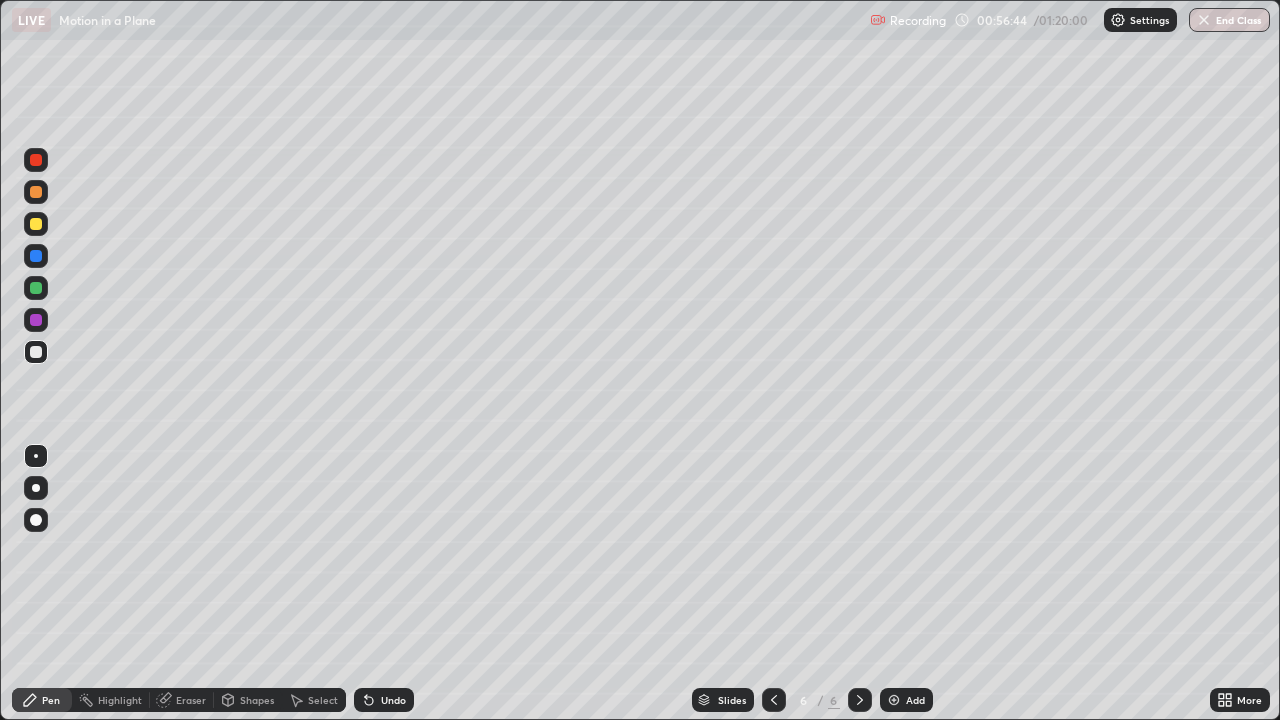 click on "Undo" at bounding box center [393, 700] 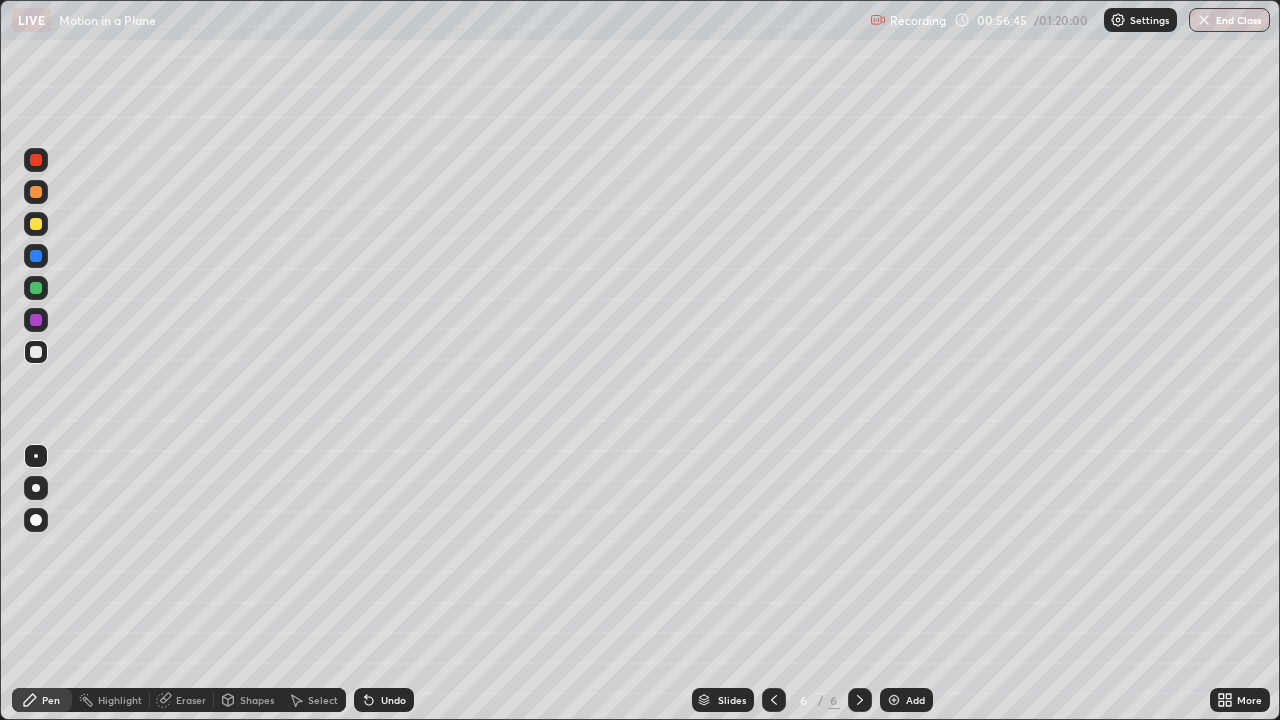click on "Undo" at bounding box center [384, 700] 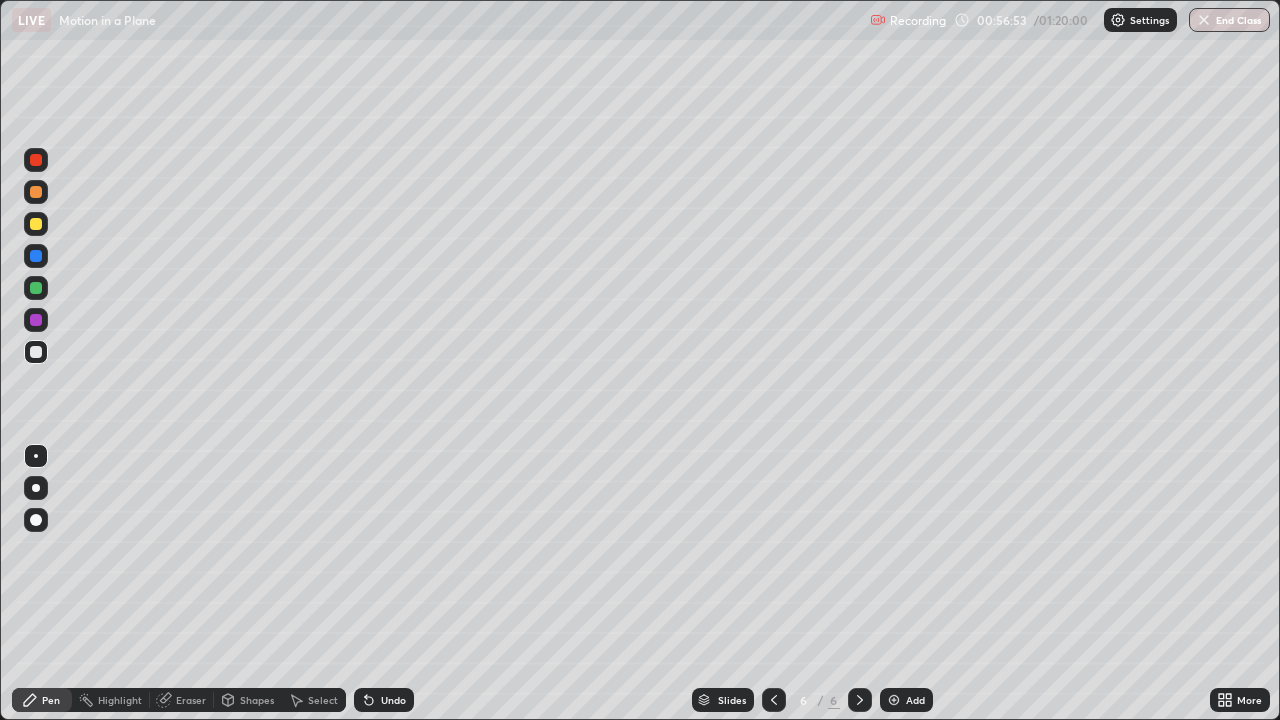 click on "Undo" at bounding box center [393, 700] 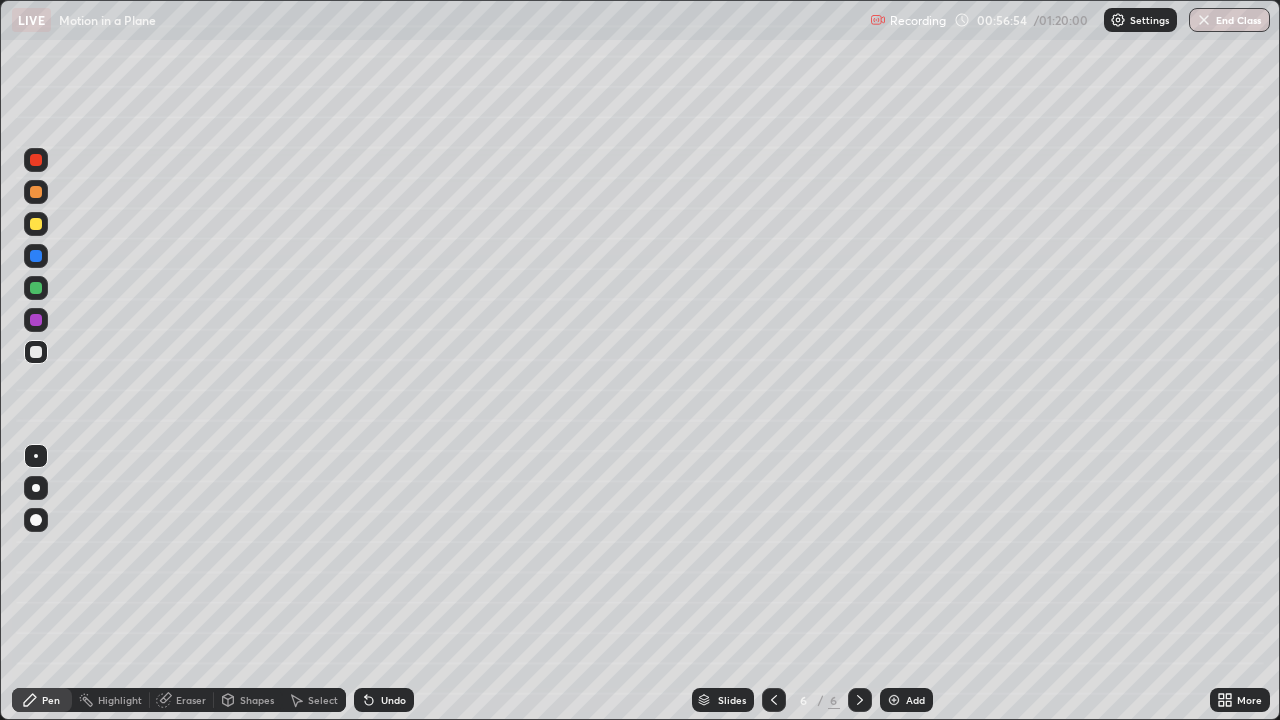 click 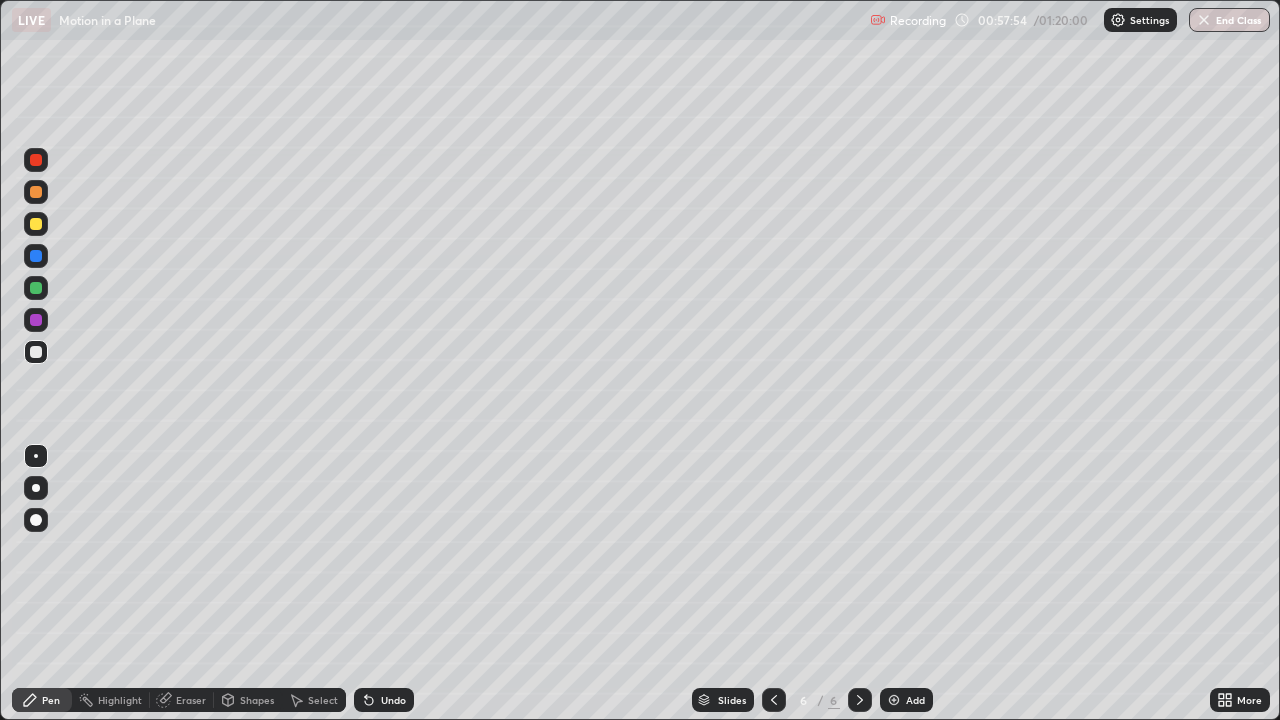 click on "Undo" at bounding box center (384, 700) 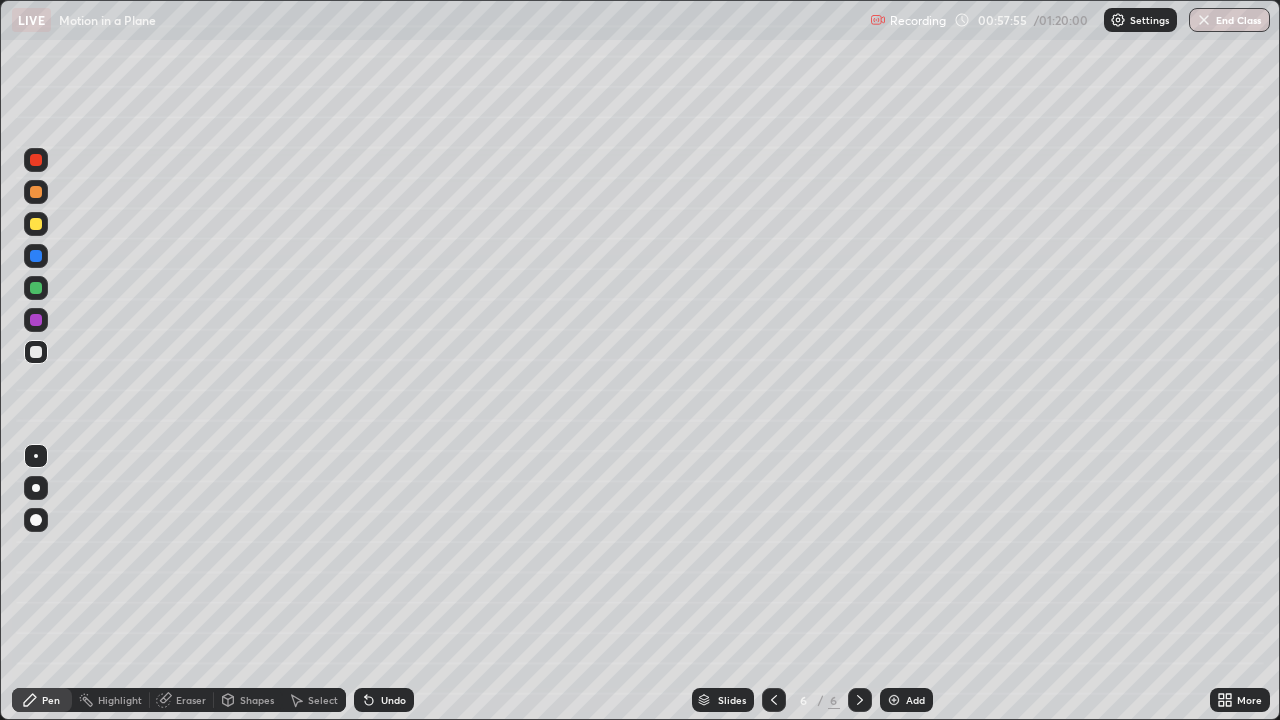 click on "Undo" at bounding box center [384, 700] 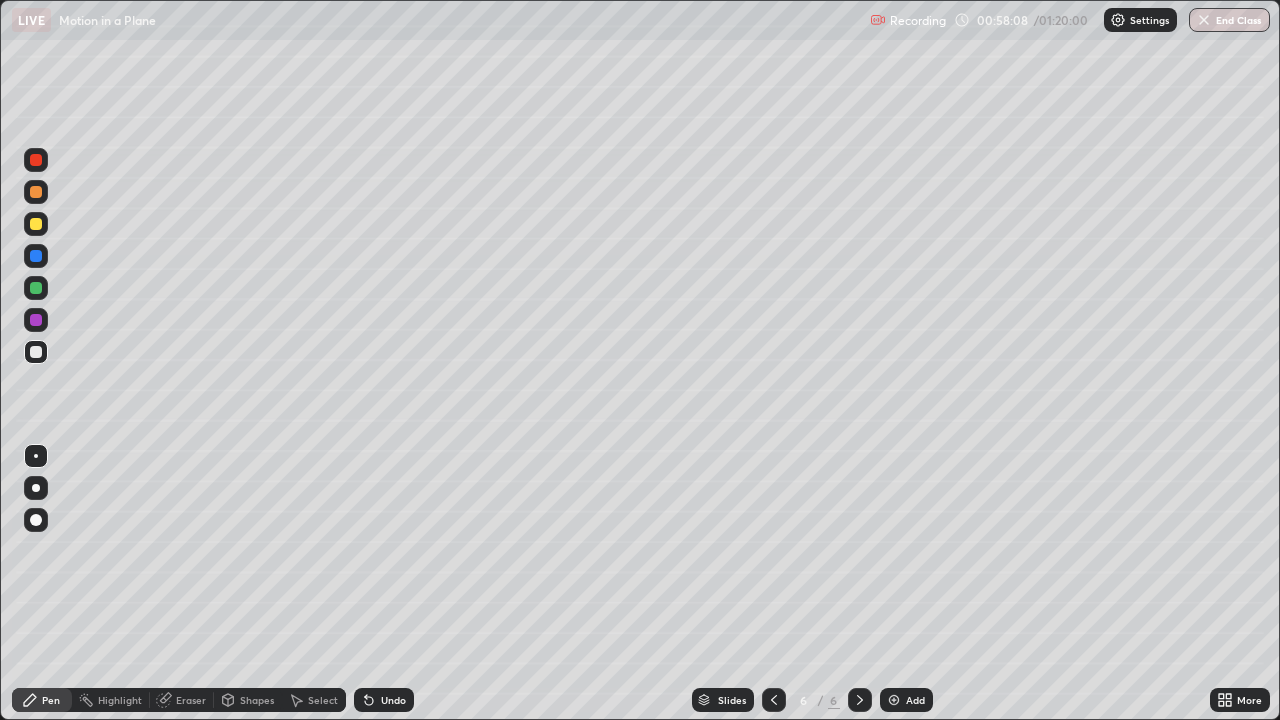 click at bounding box center [36, 288] 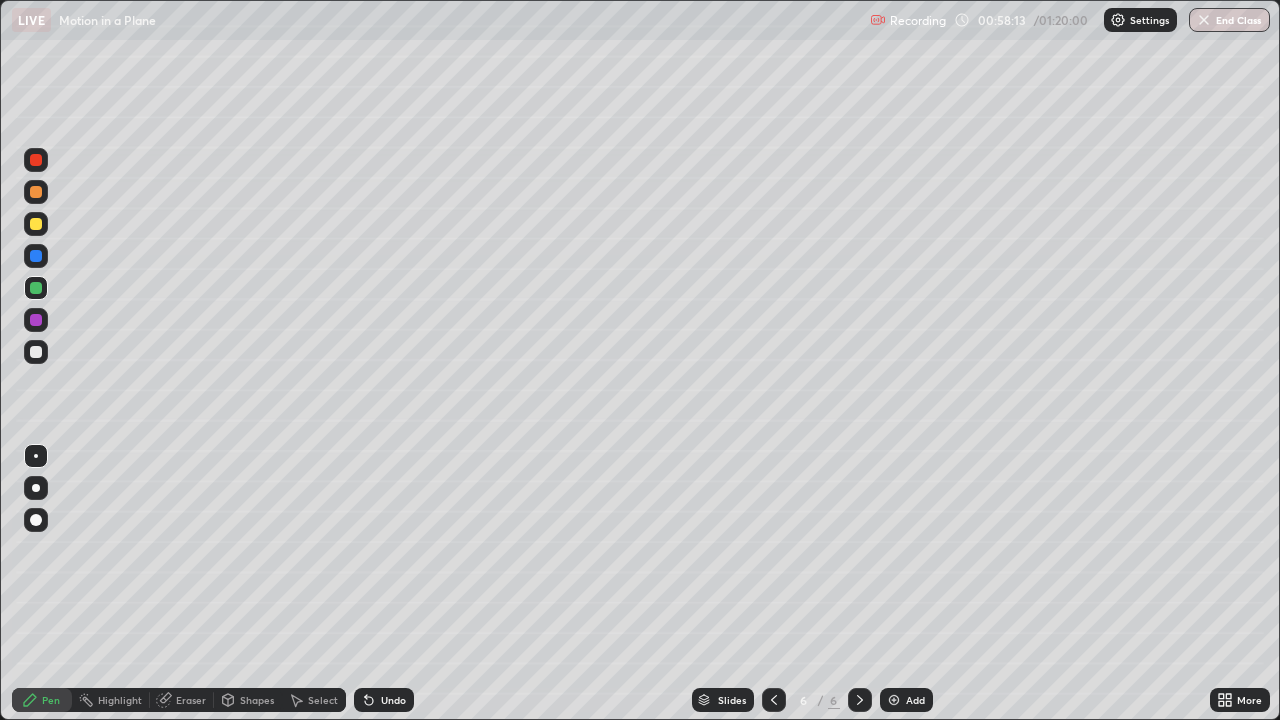 click on "Undo" at bounding box center [393, 700] 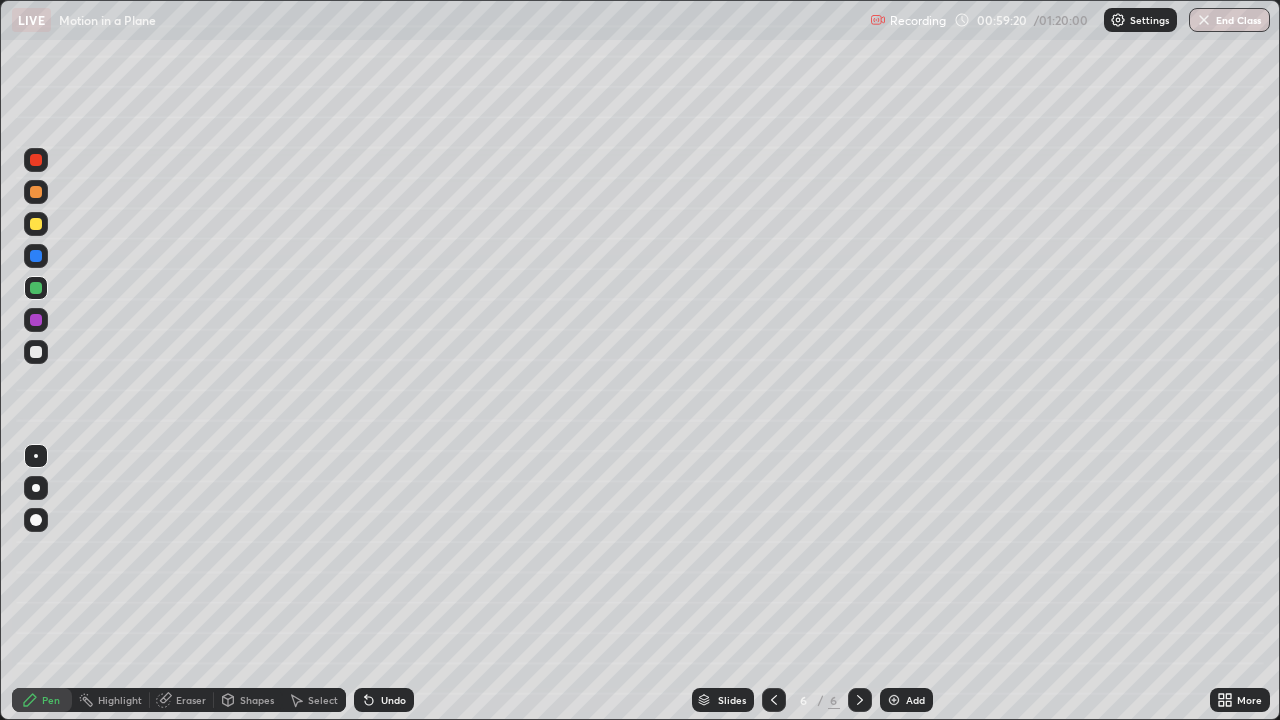 click on "Undo" at bounding box center [384, 700] 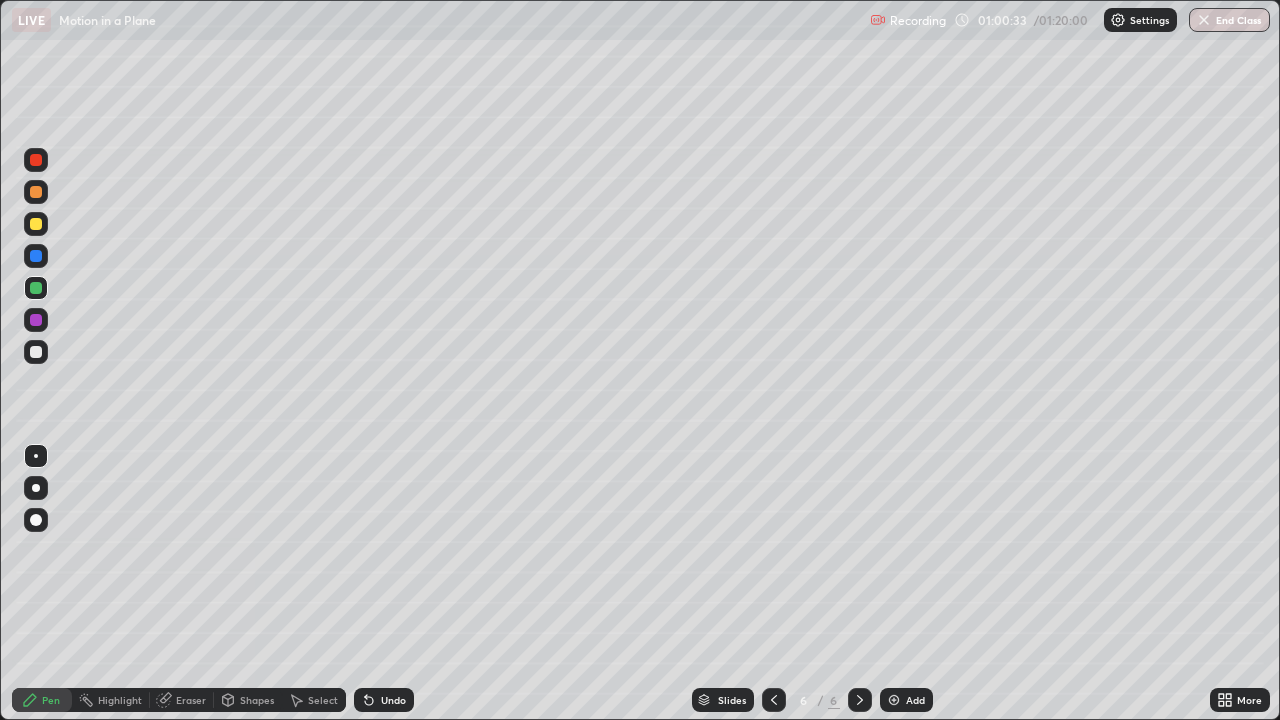 click 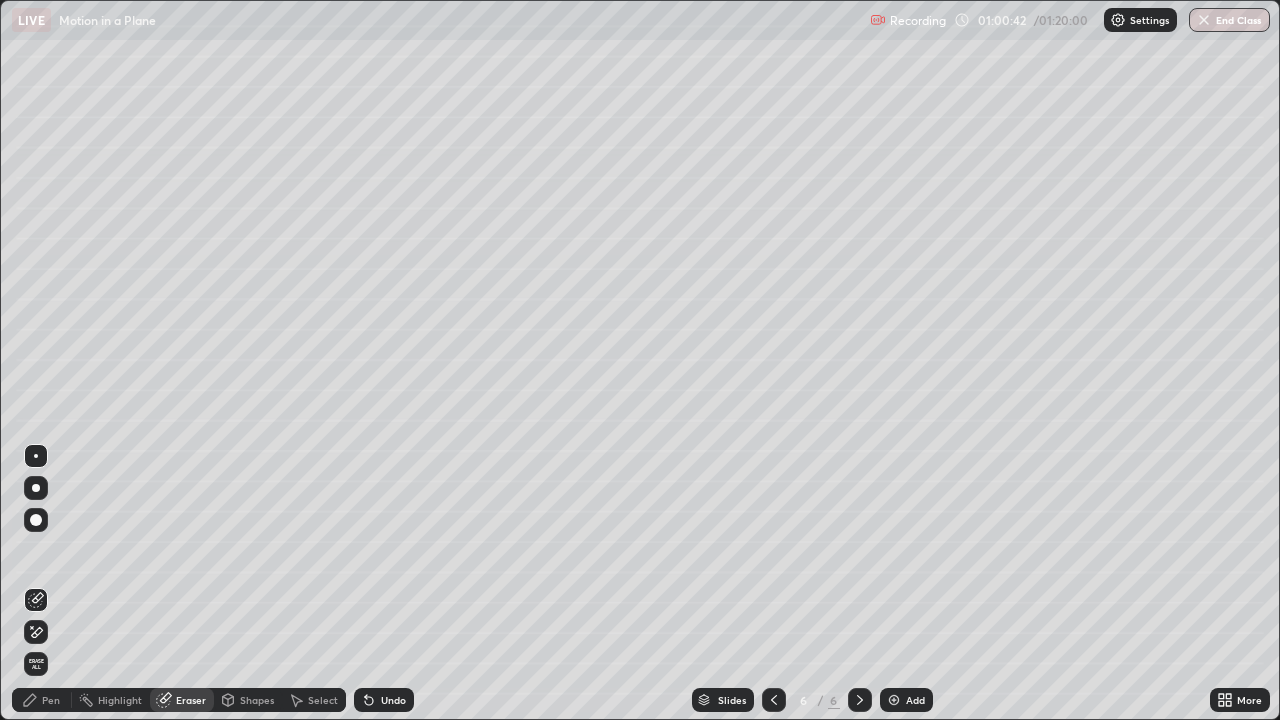 click on "Pen" at bounding box center (51, 700) 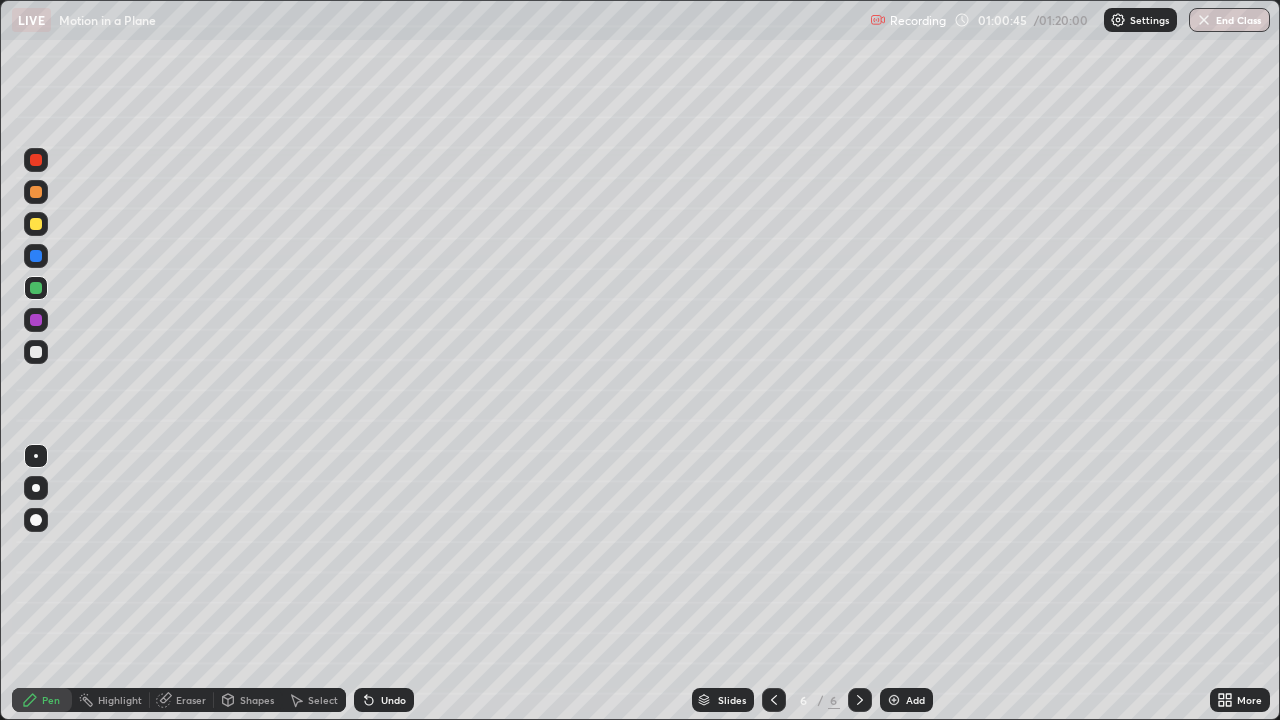 click at bounding box center [36, 352] 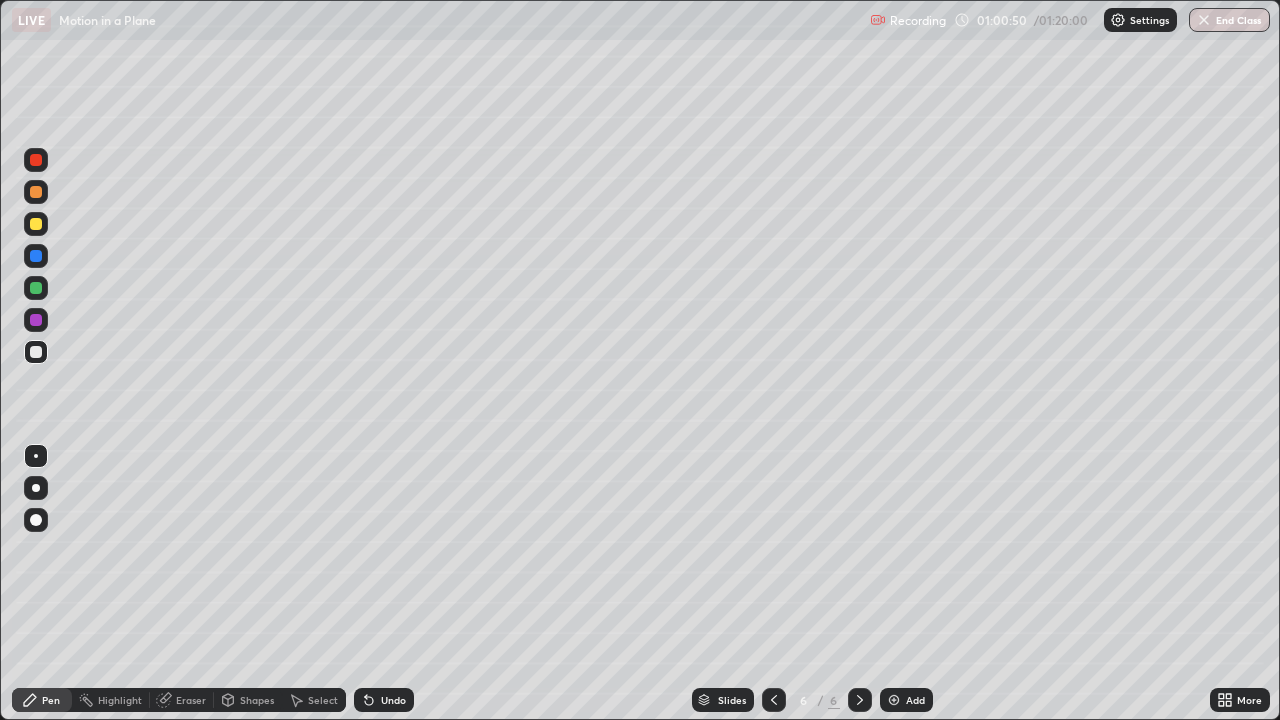 click at bounding box center (36, 288) 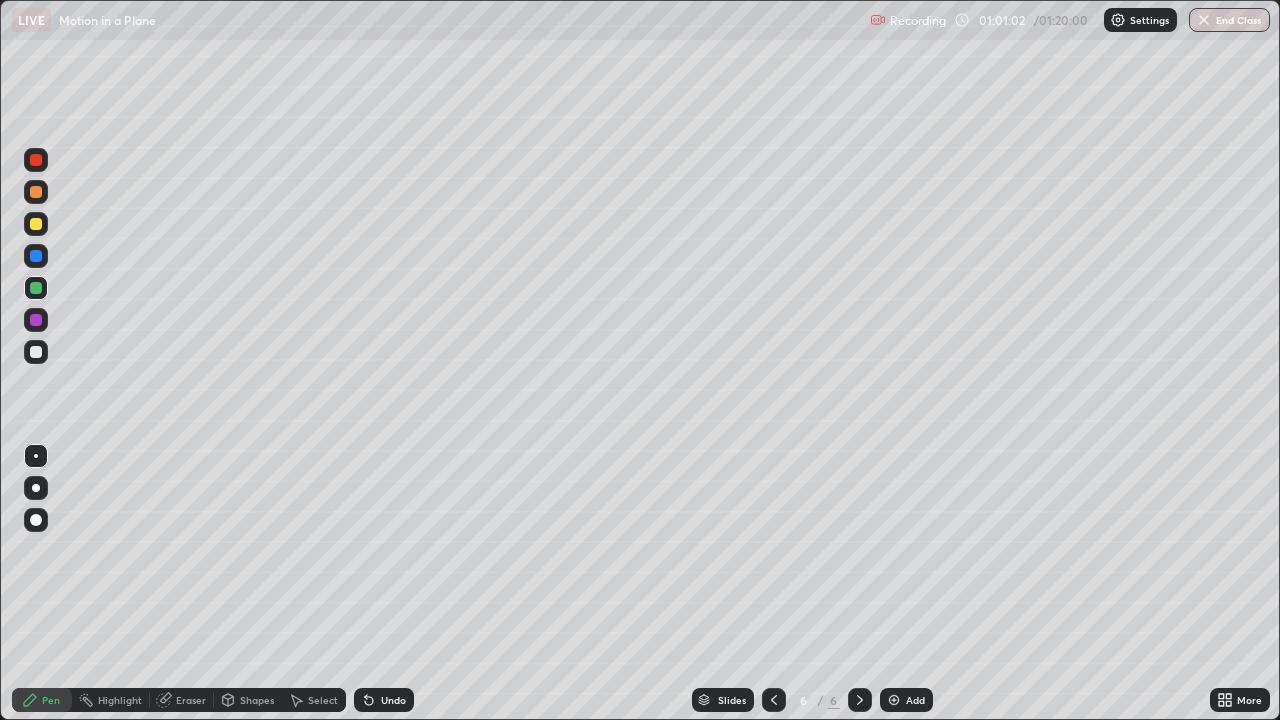 click at bounding box center (36, 224) 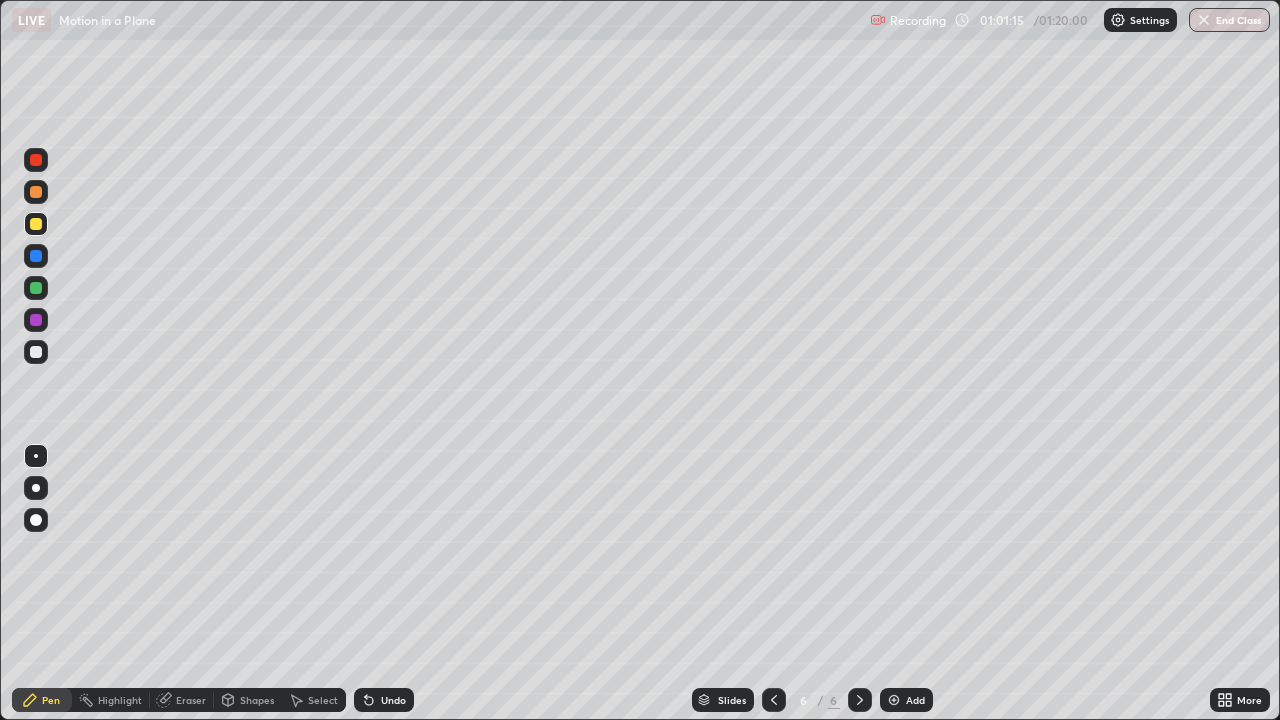 click at bounding box center [36, 288] 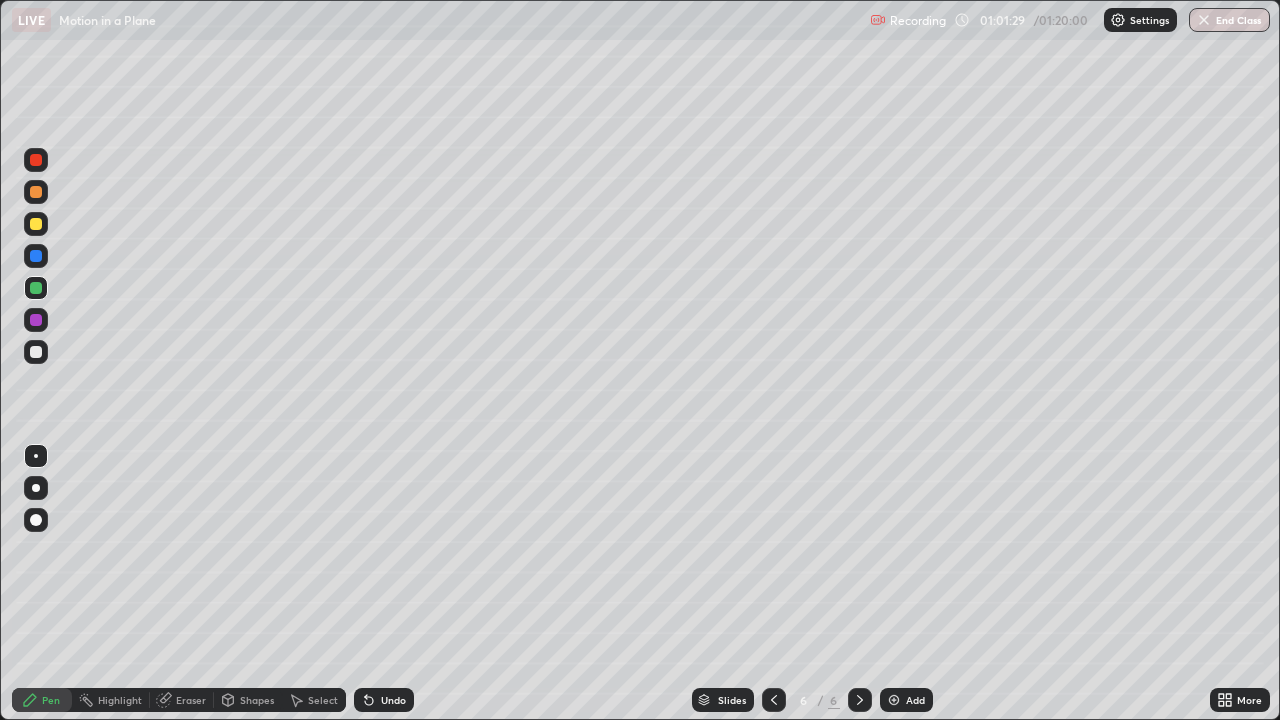 click at bounding box center (36, 352) 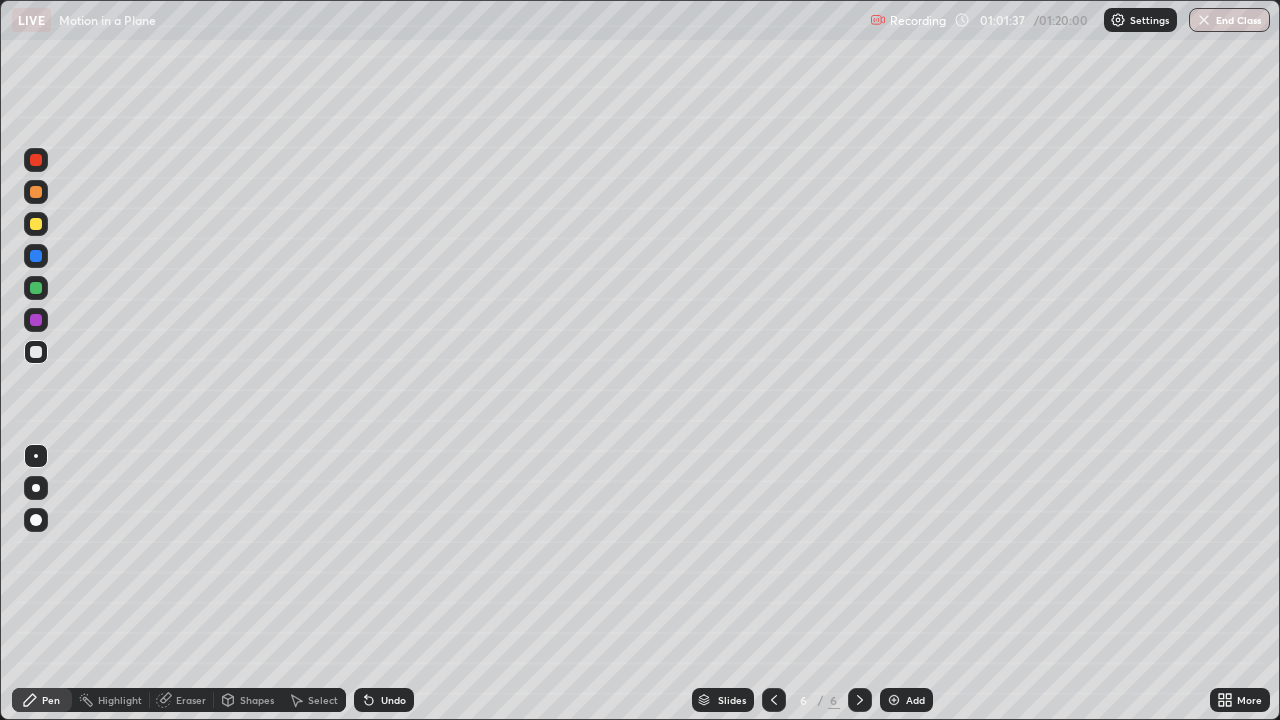 click at bounding box center (36, 224) 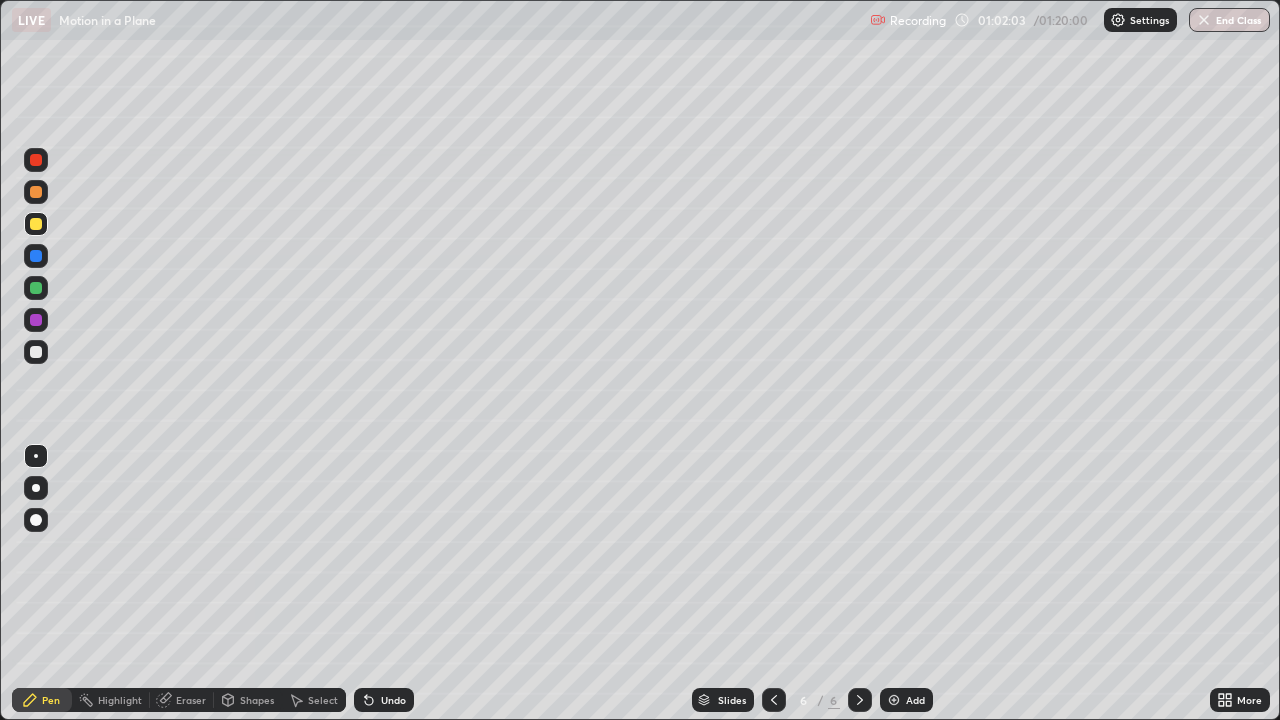 click at bounding box center [36, 352] 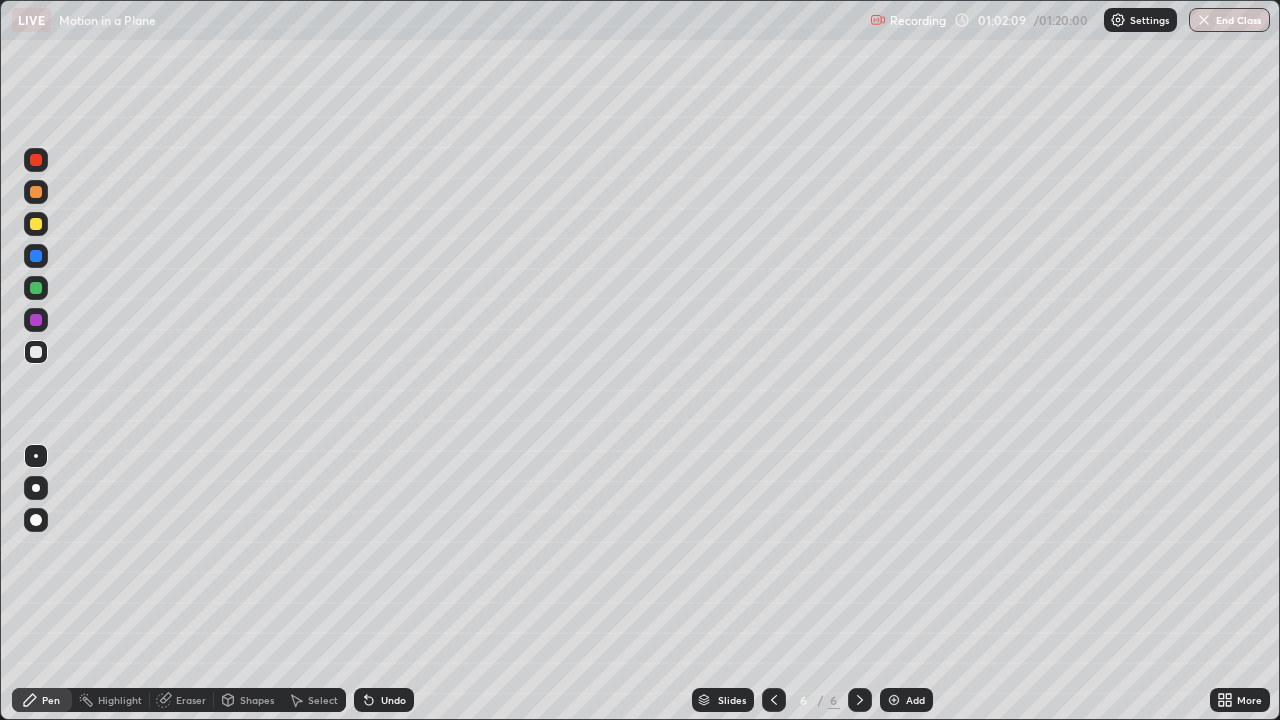 click at bounding box center (36, 288) 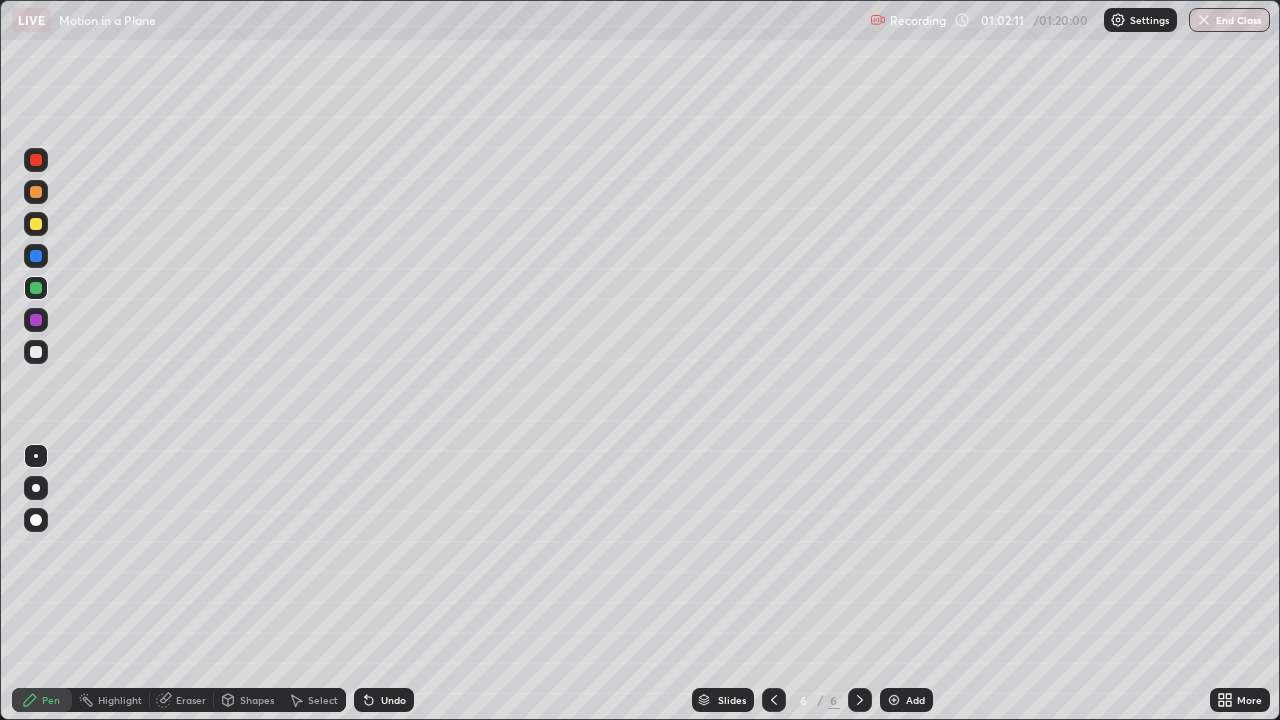 click at bounding box center [36, 224] 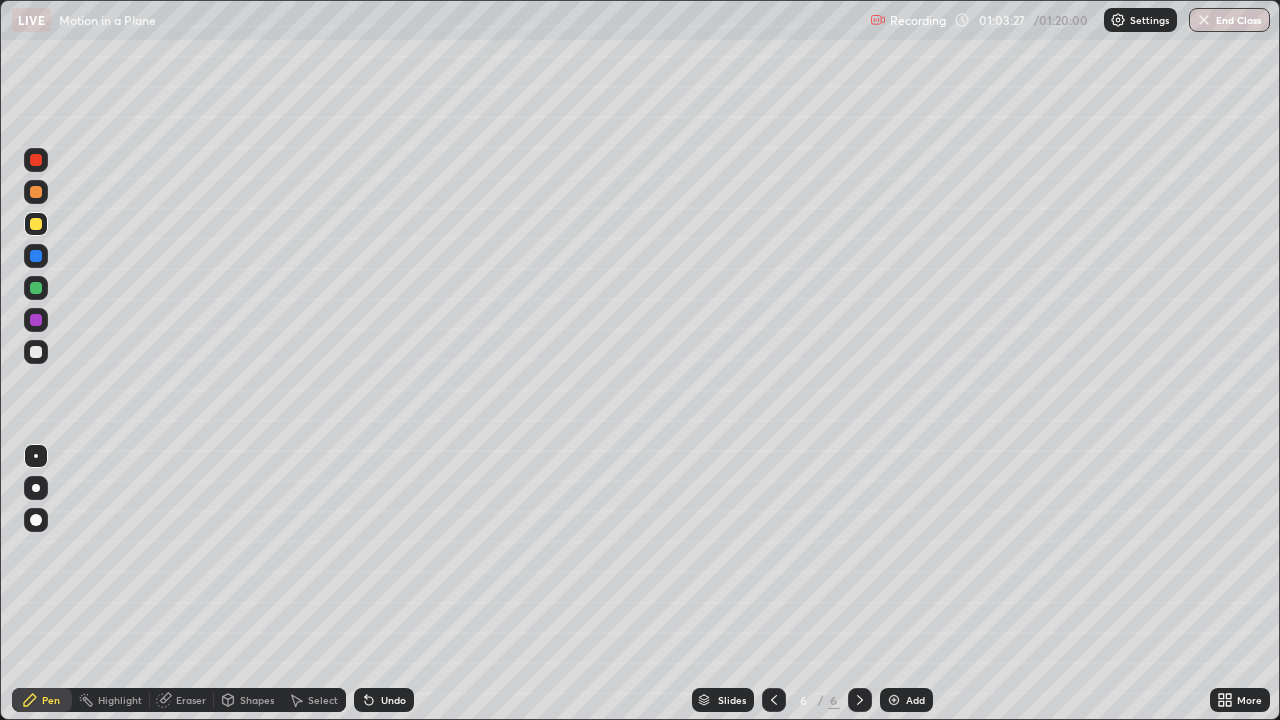 click at bounding box center (894, 700) 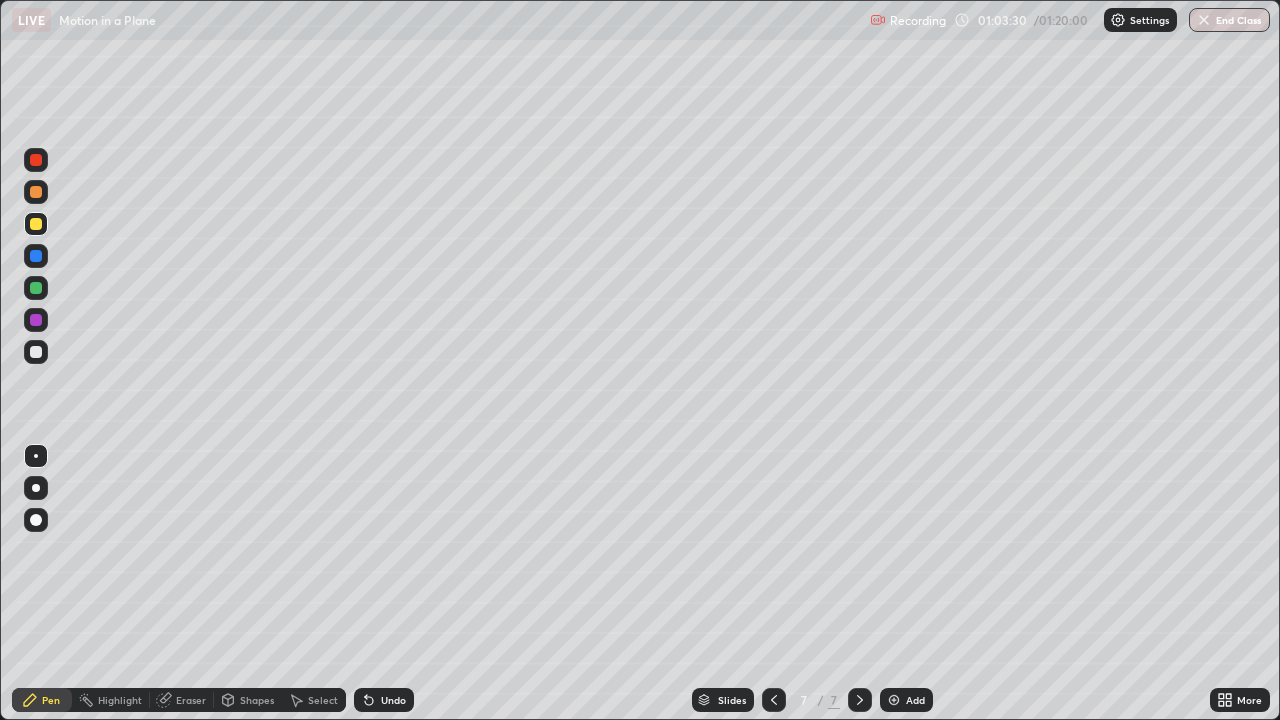 click at bounding box center [36, 288] 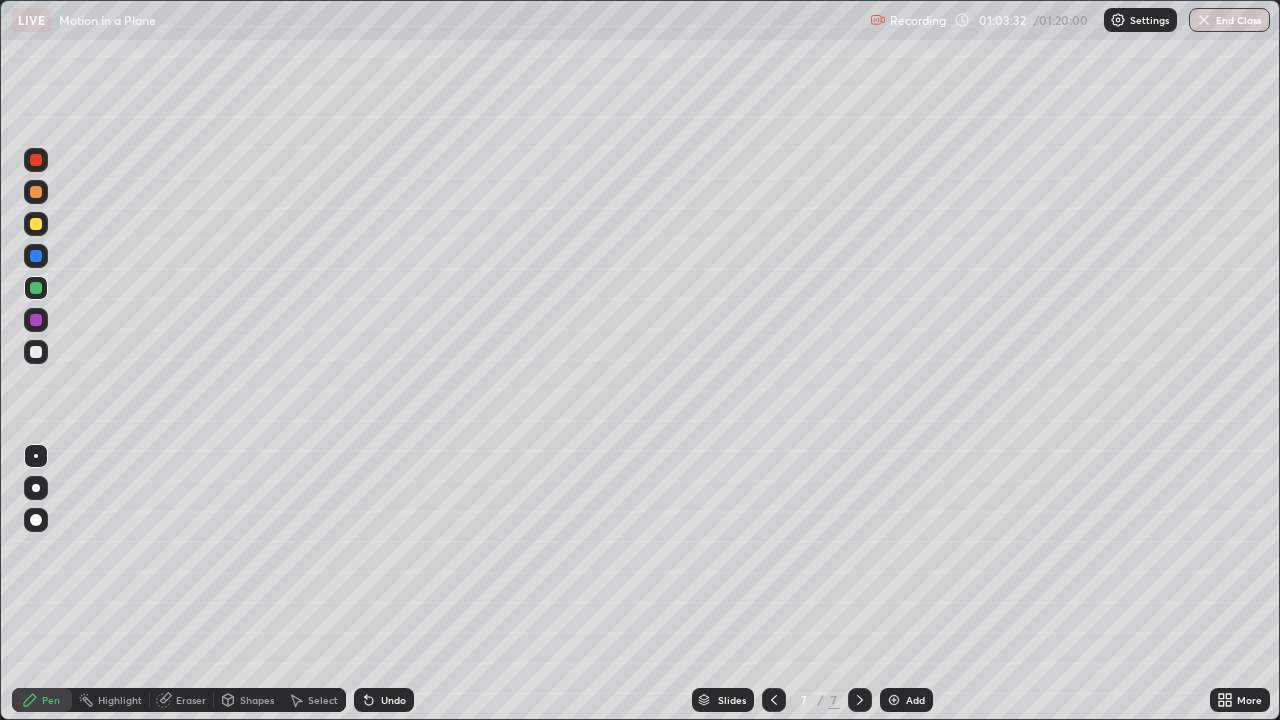 click on "Undo" at bounding box center [384, 700] 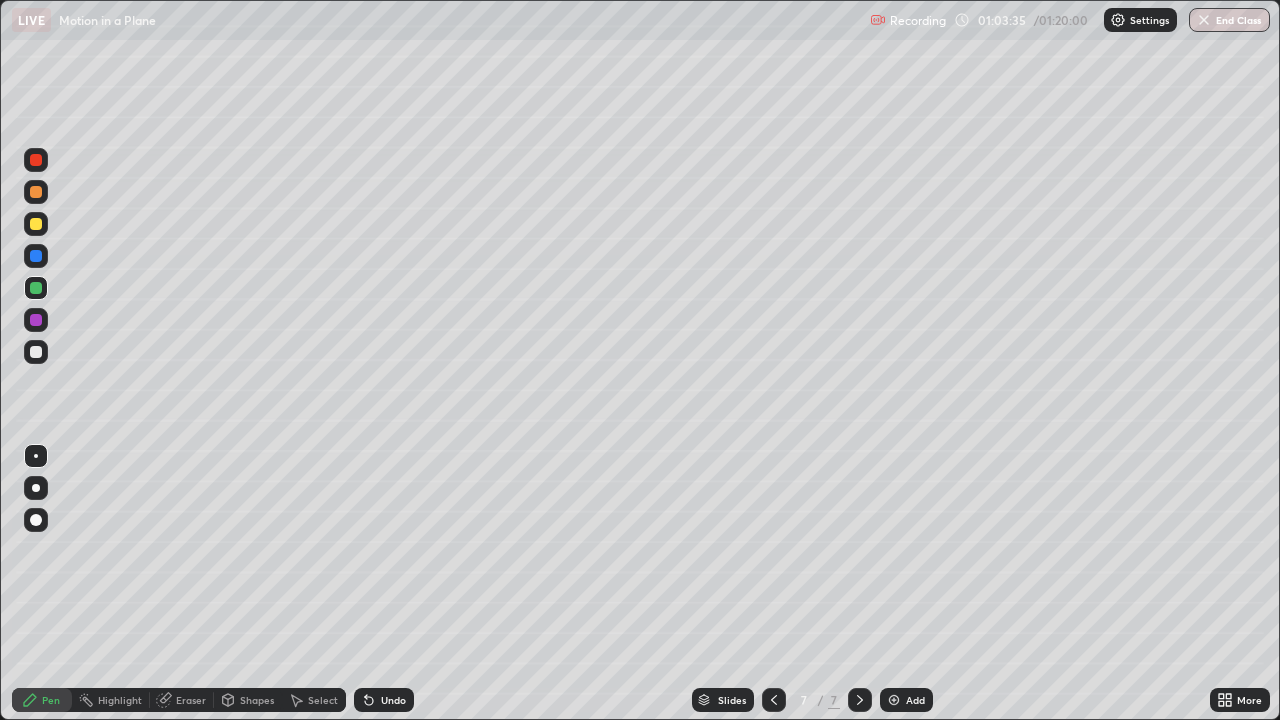 click on "Undo" at bounding box center (384, 700) 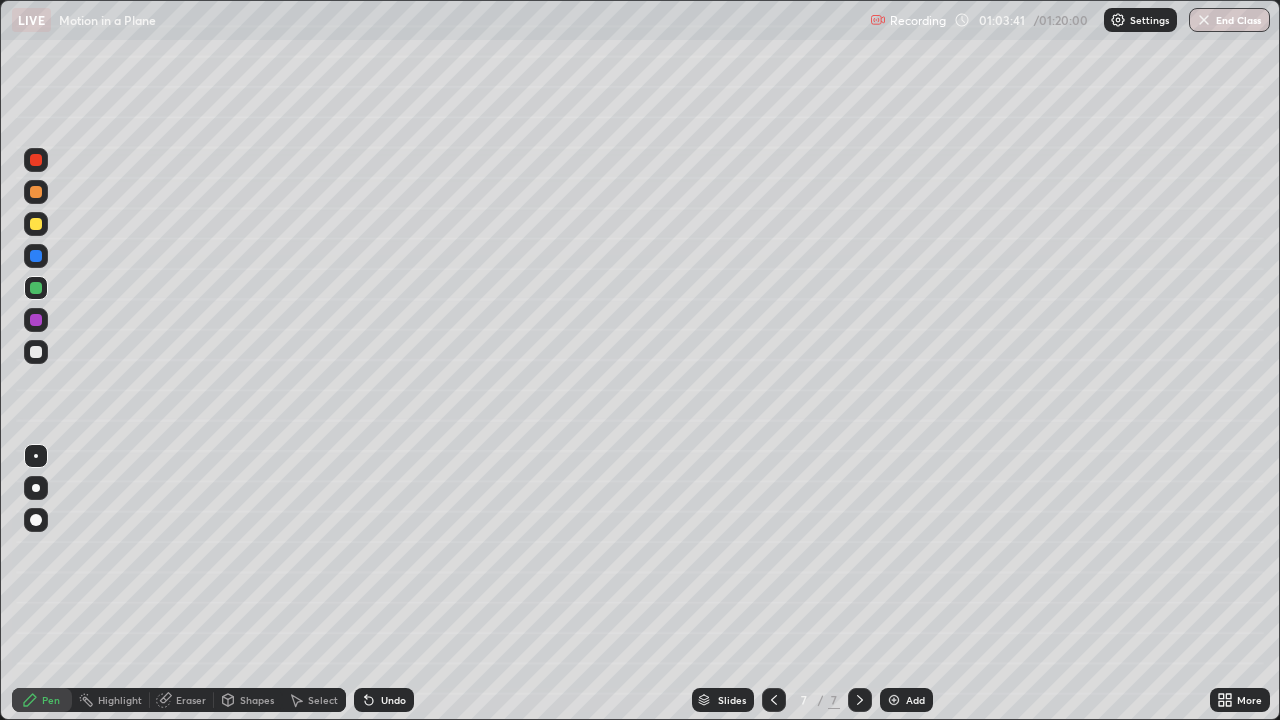 click at bounding box center [36, 224] 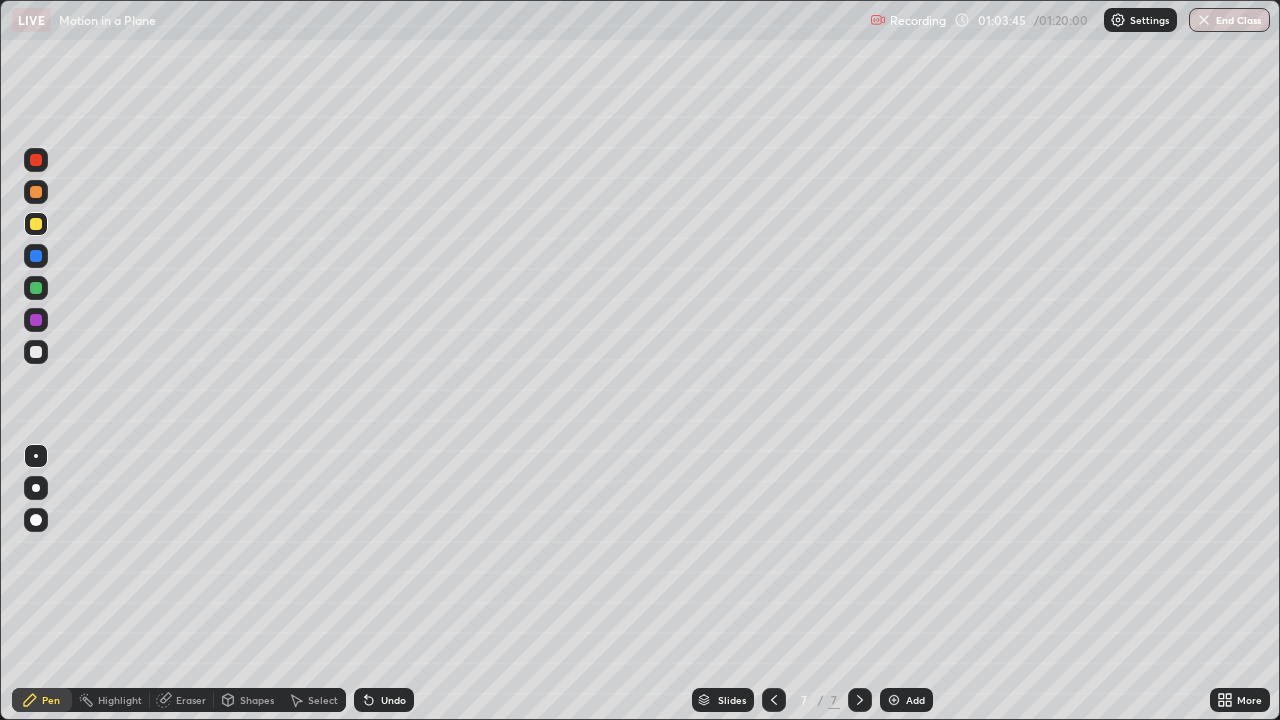 click on "Undo" at bounding box center [384, 700] 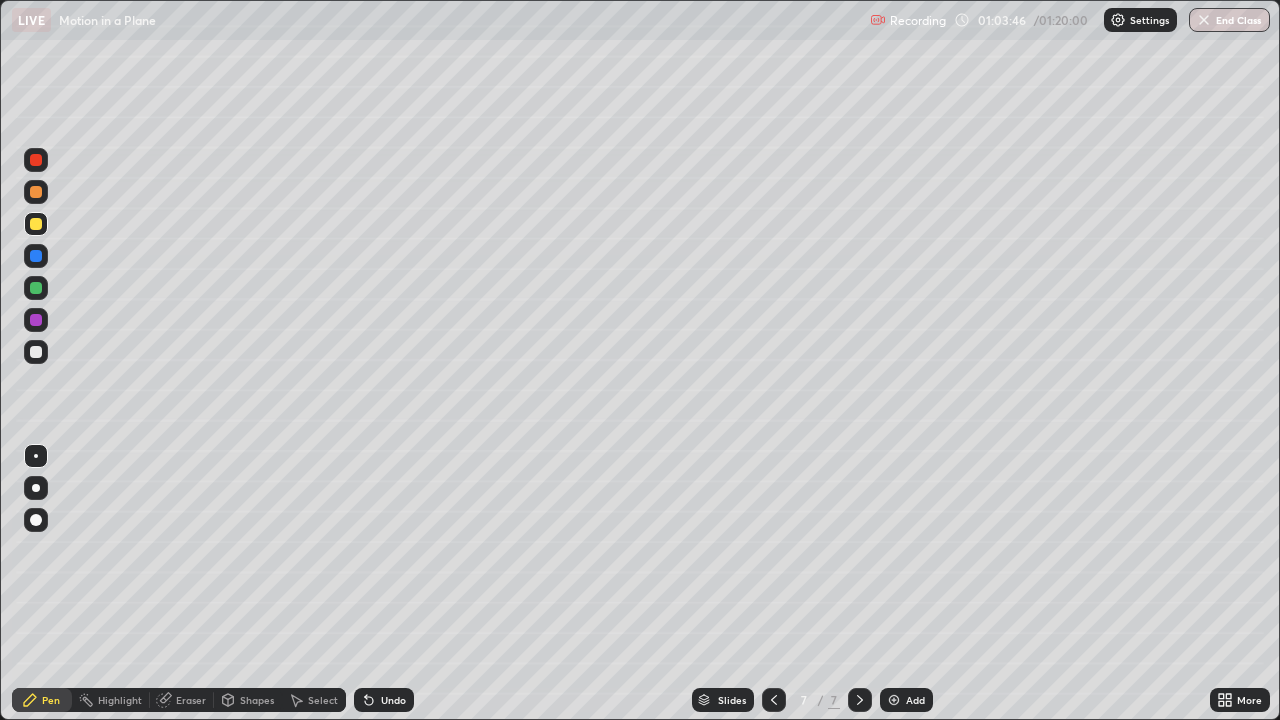 click on "Undo" at bounding box center (384, 700) 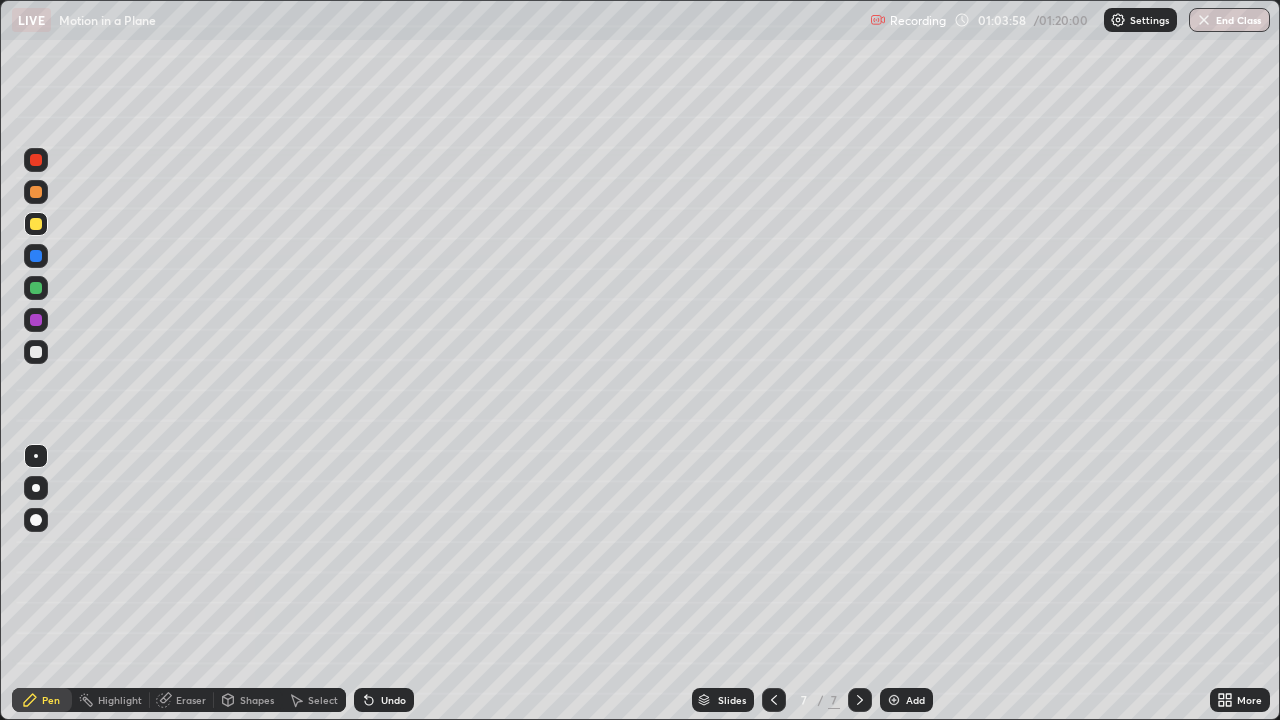 click at bounding box center [36, 288] 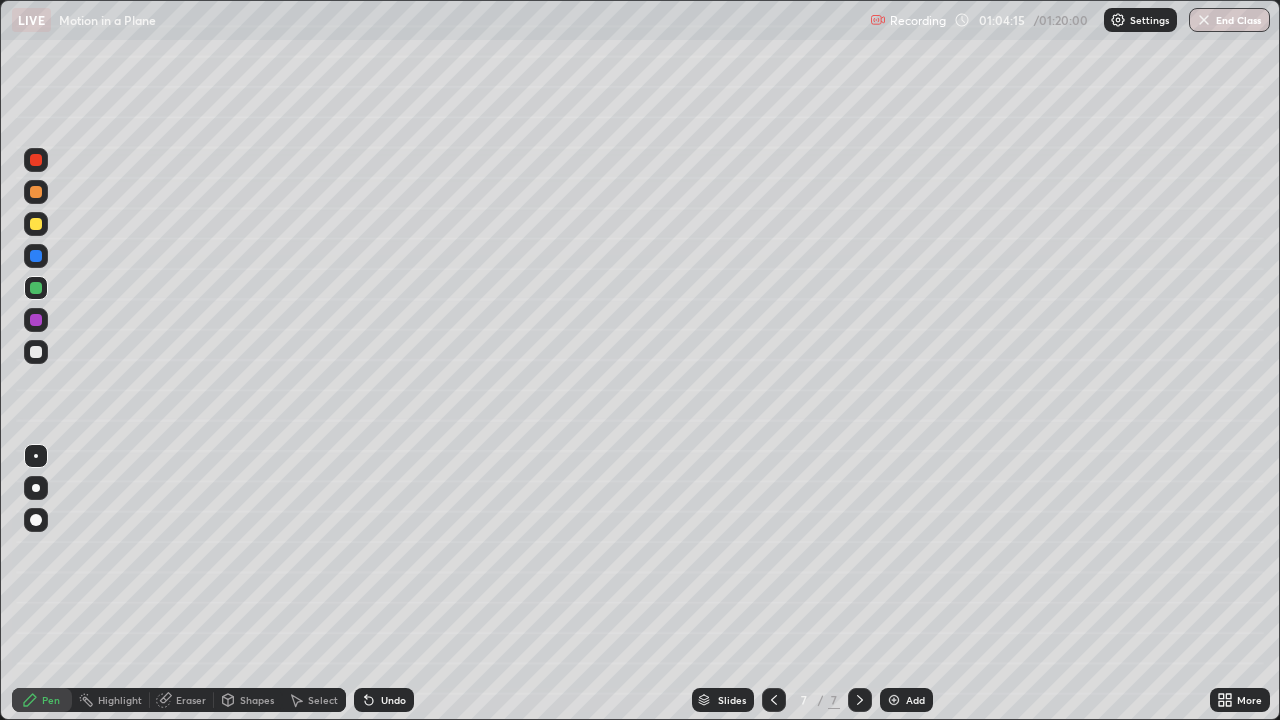 click at bounding box center (36, 224) 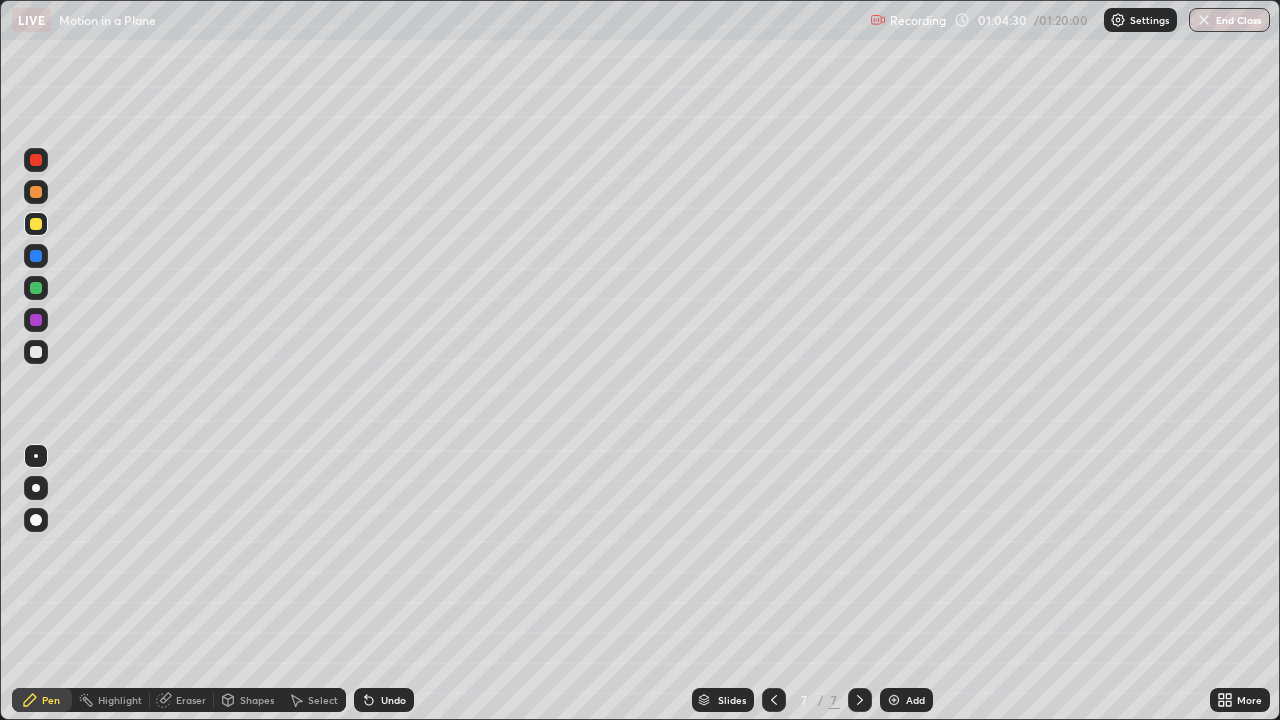 click at bounding box center (36, 288) 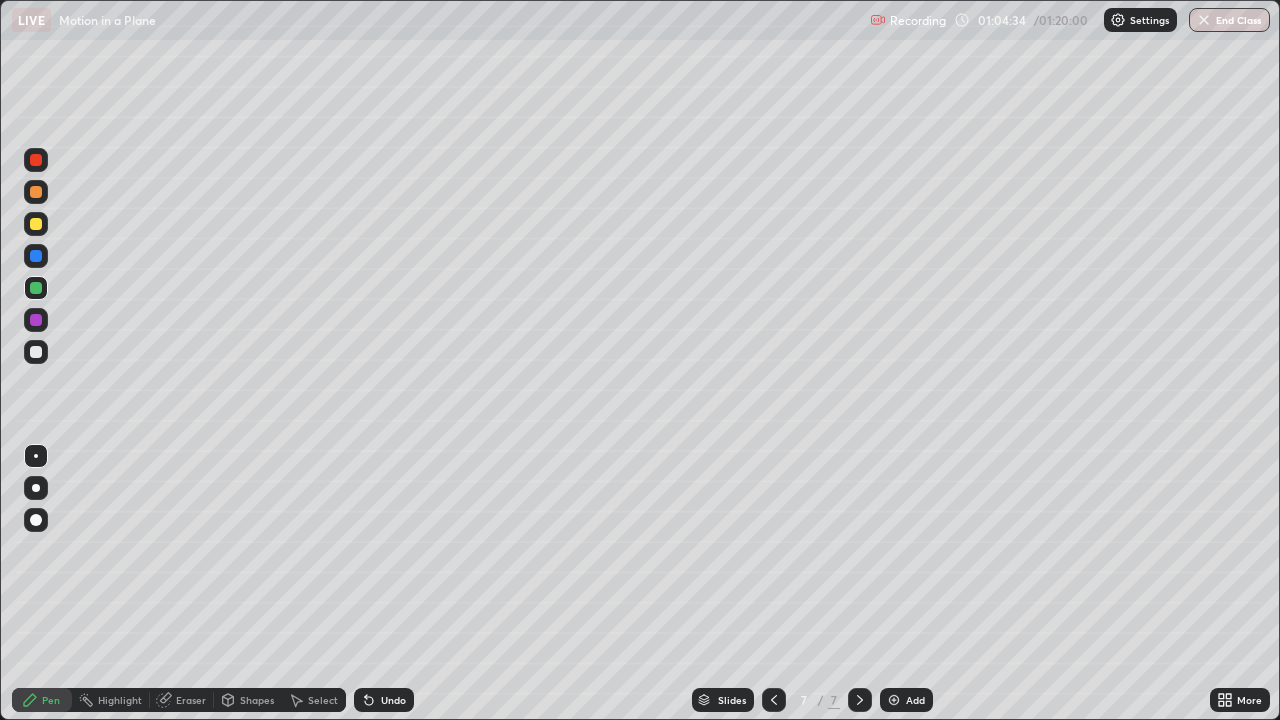 click at bounding box center [36, 224] 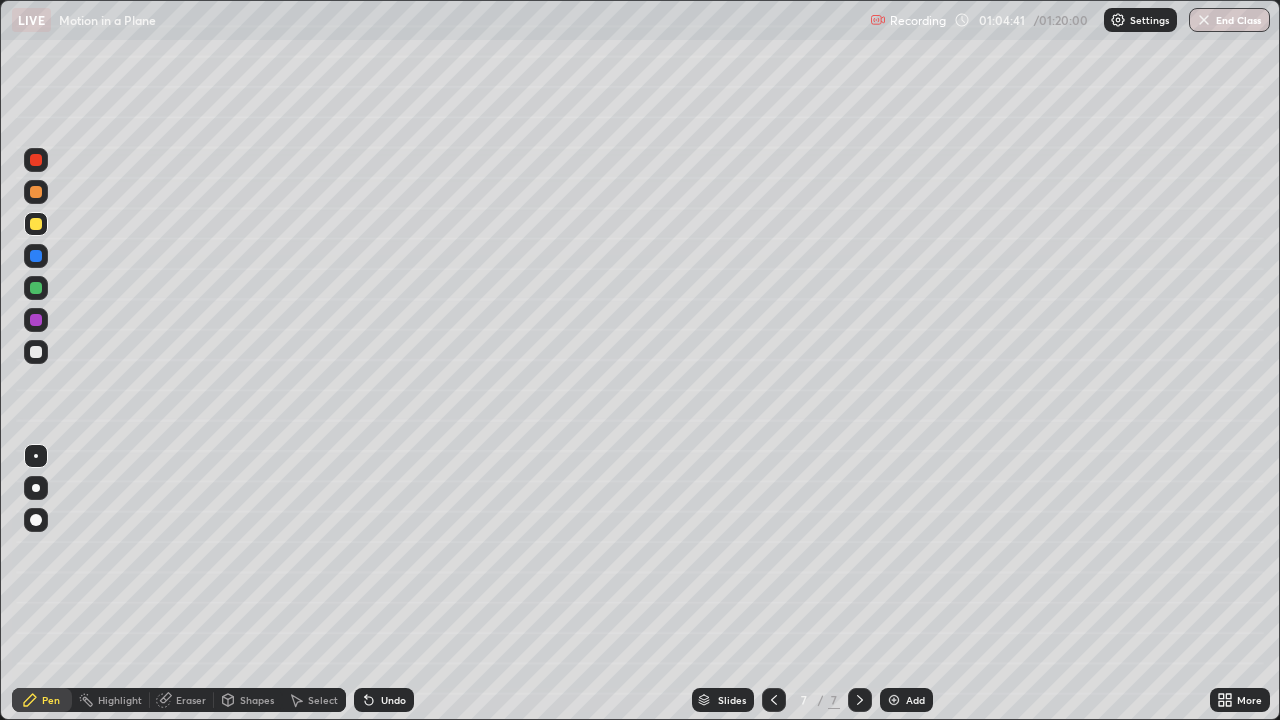 click at bounding box center (36, 288) 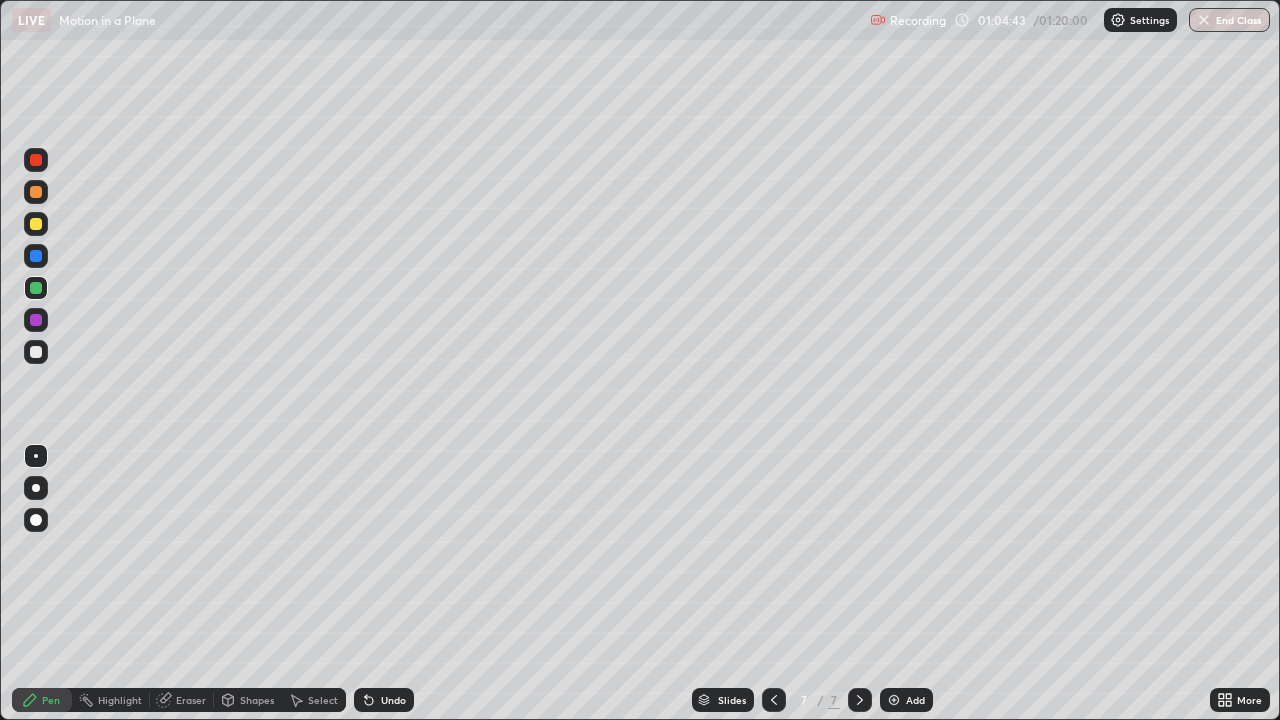 click at bounding box center [36, 224] 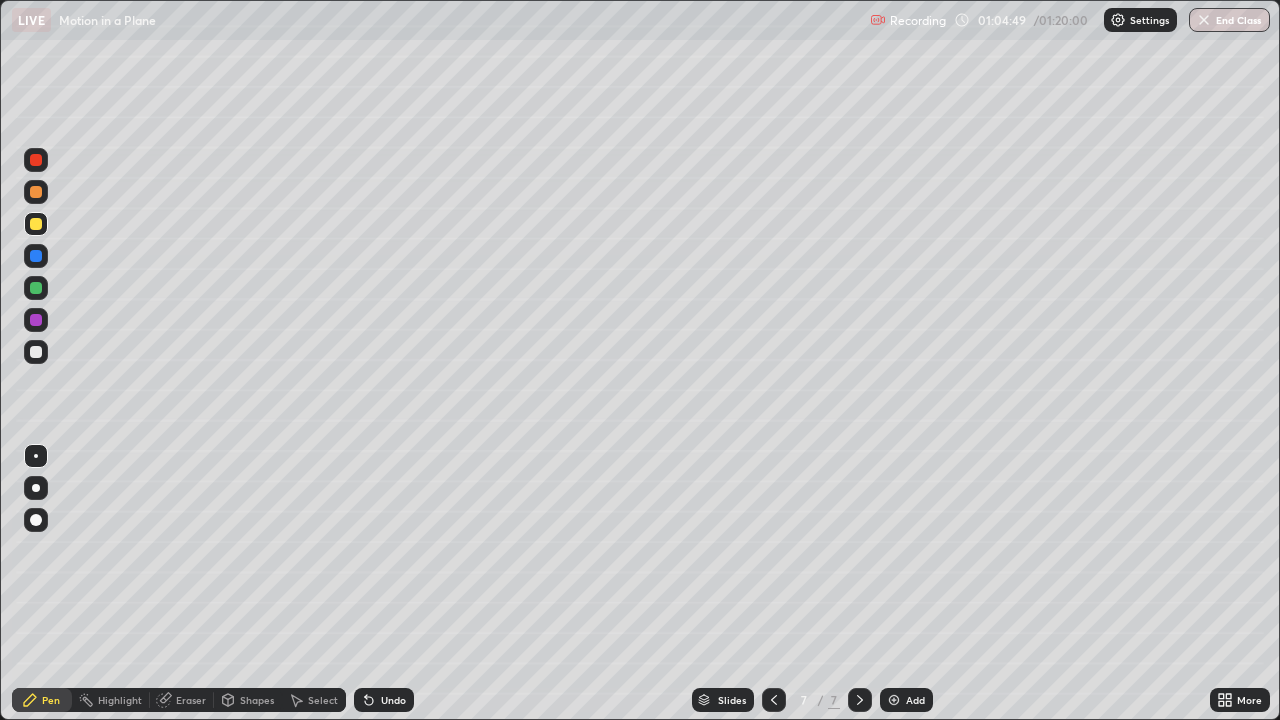 click at bounding box center [36, 288] 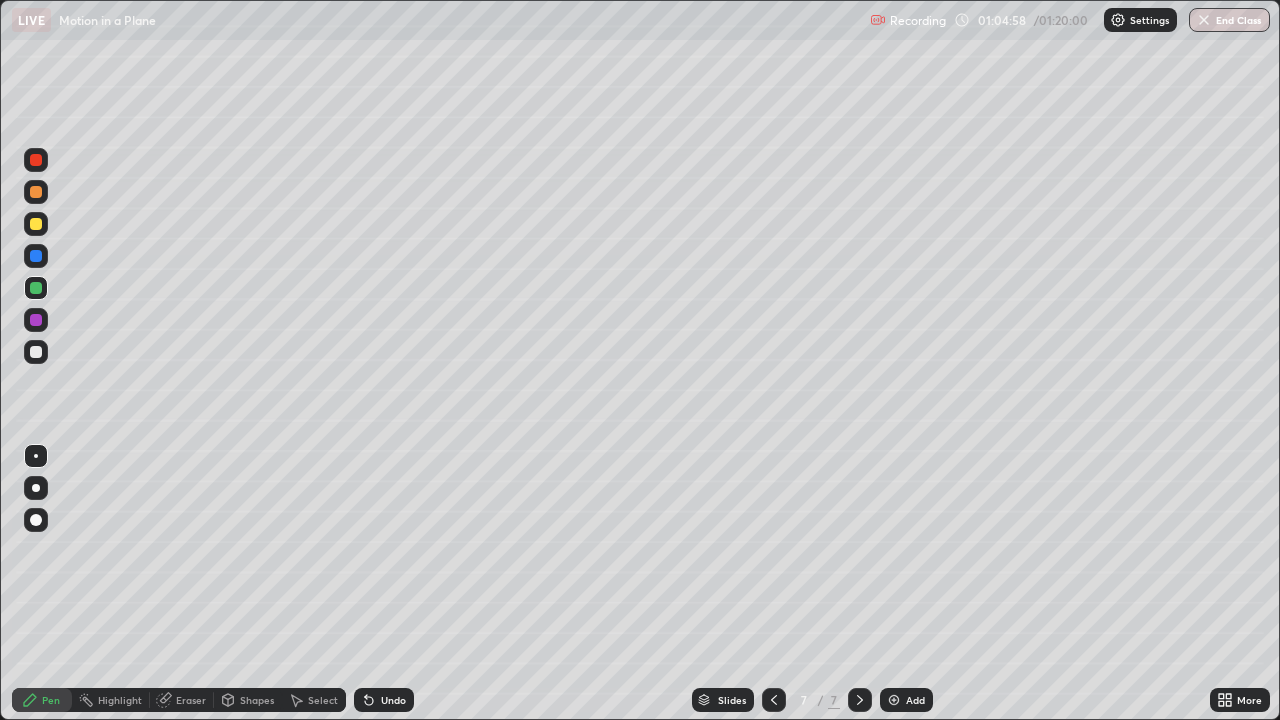click on "Undo" at bounding box center [384, 700] 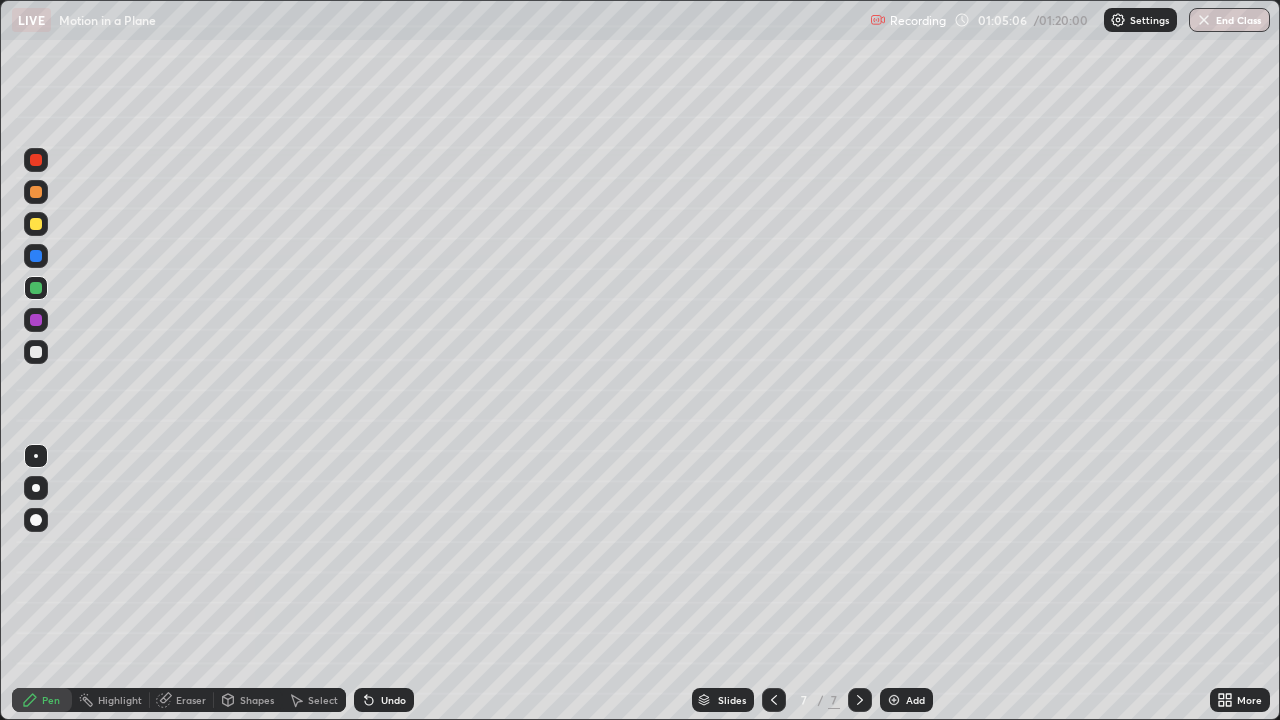 click on "Undo" at bounding box center (384, 700) 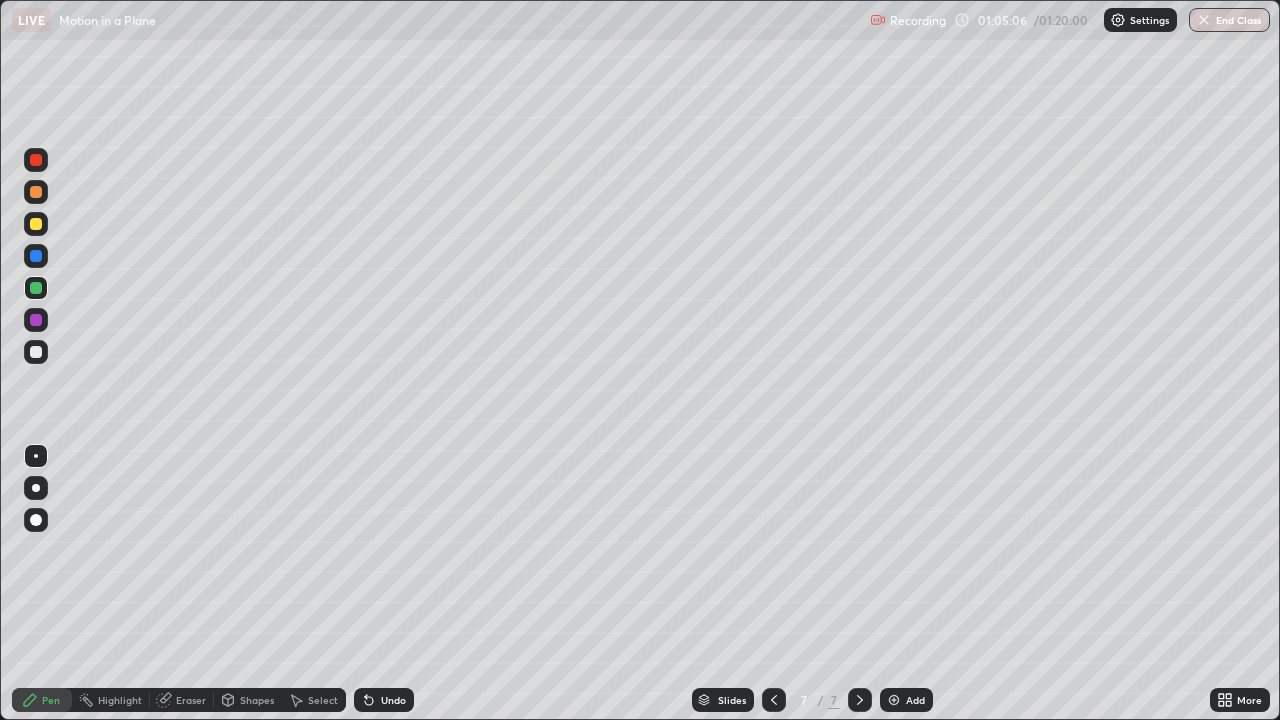 click on "Undo" at bounding box center (384, 700) 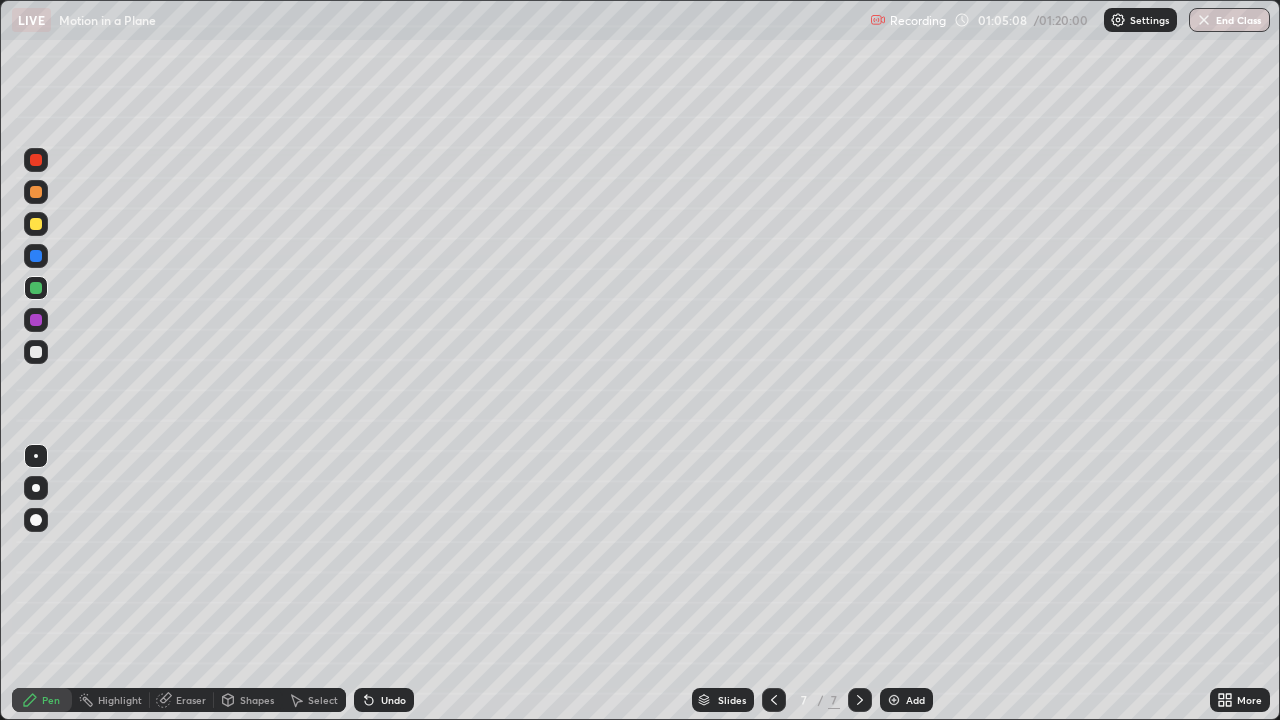 click on "Undo" at bounding box center (384, 700) 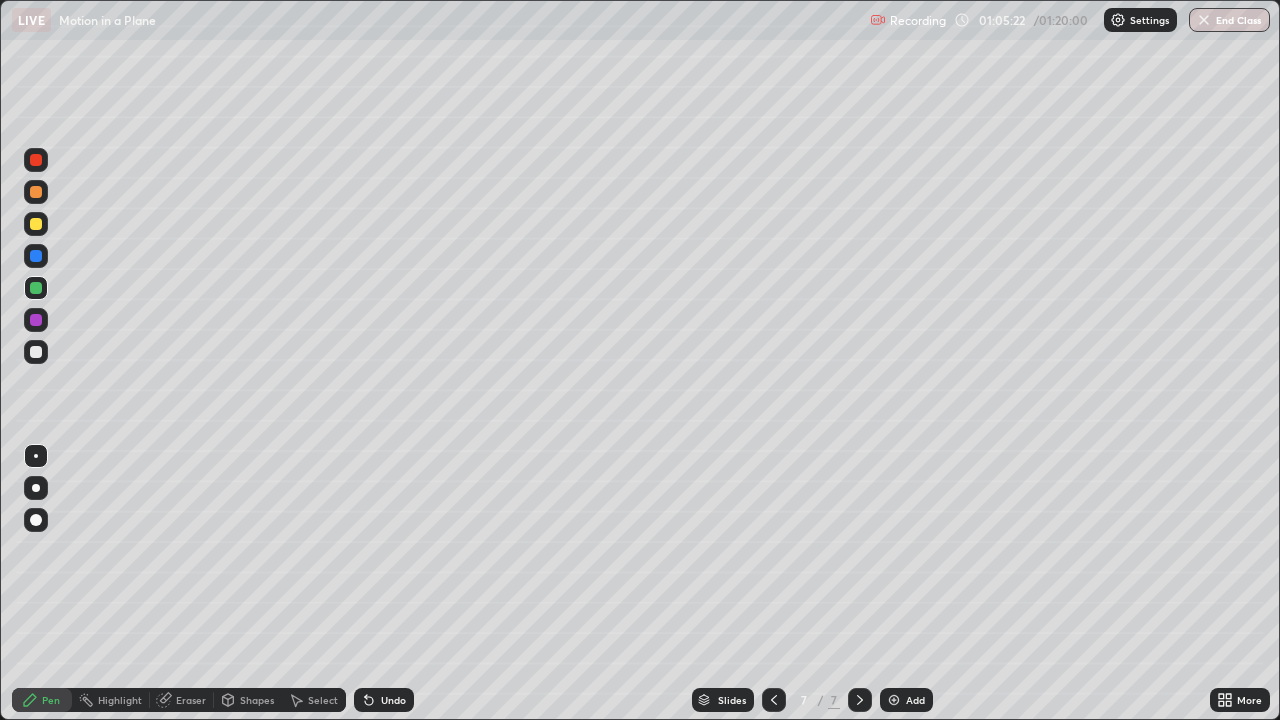 click at bounding box center (36, 224) 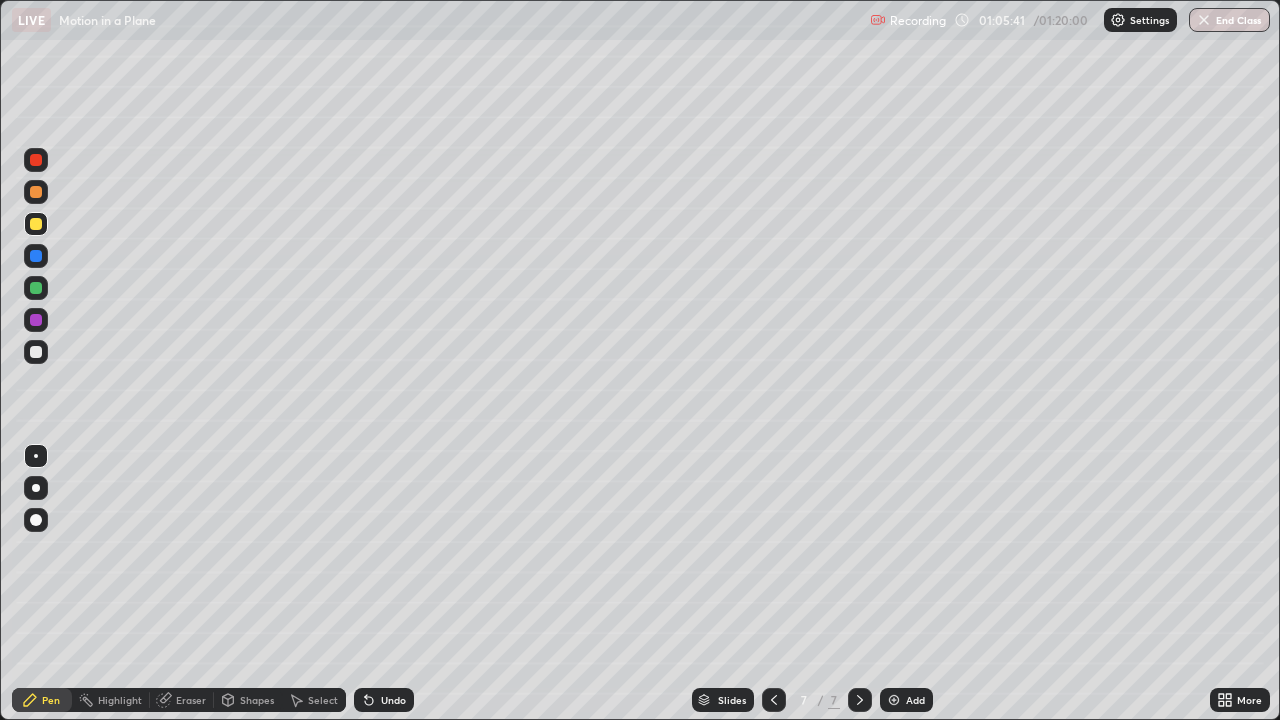 click at bounding box center [36, 288] 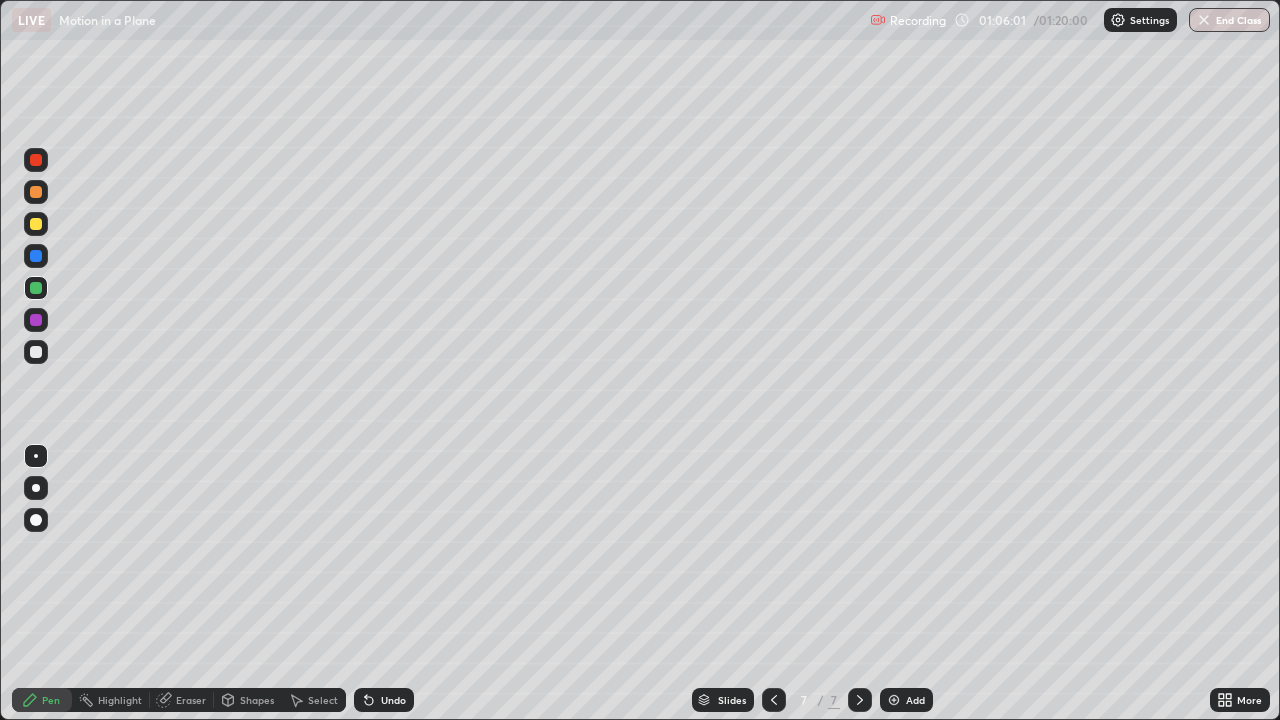 click at bounding box center (36, 224) 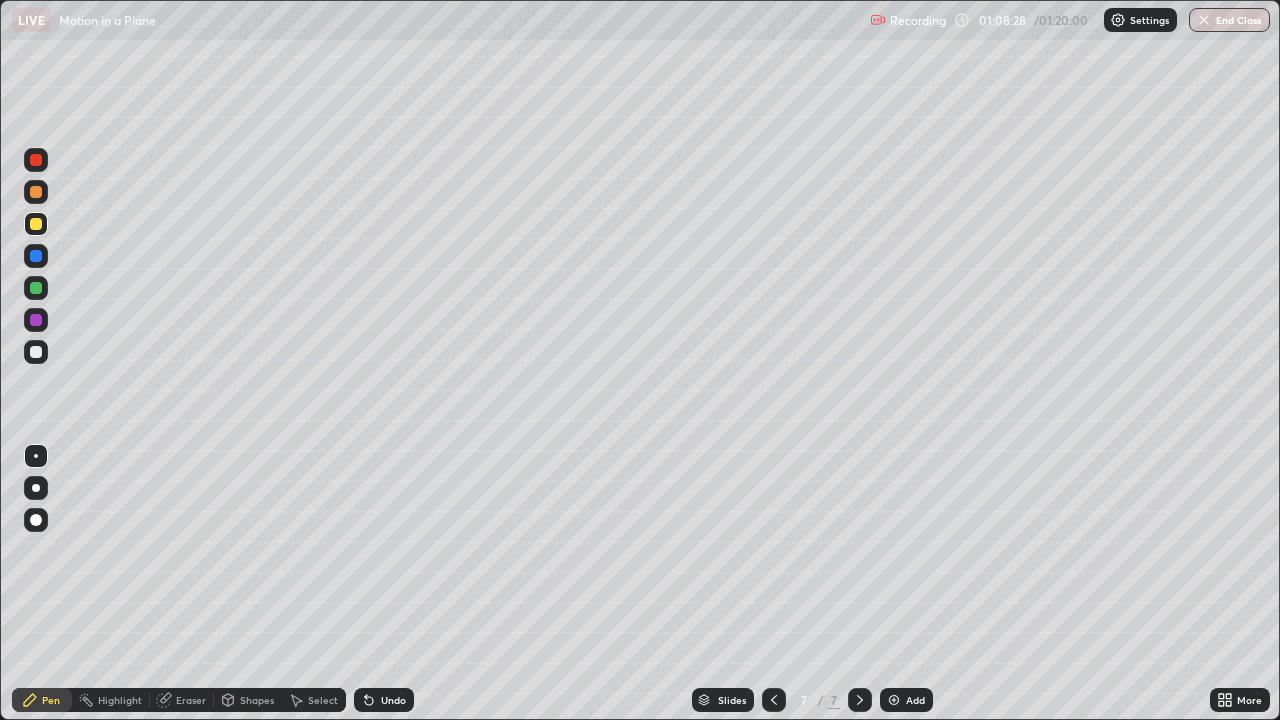 click at bounding box center [36, 288] 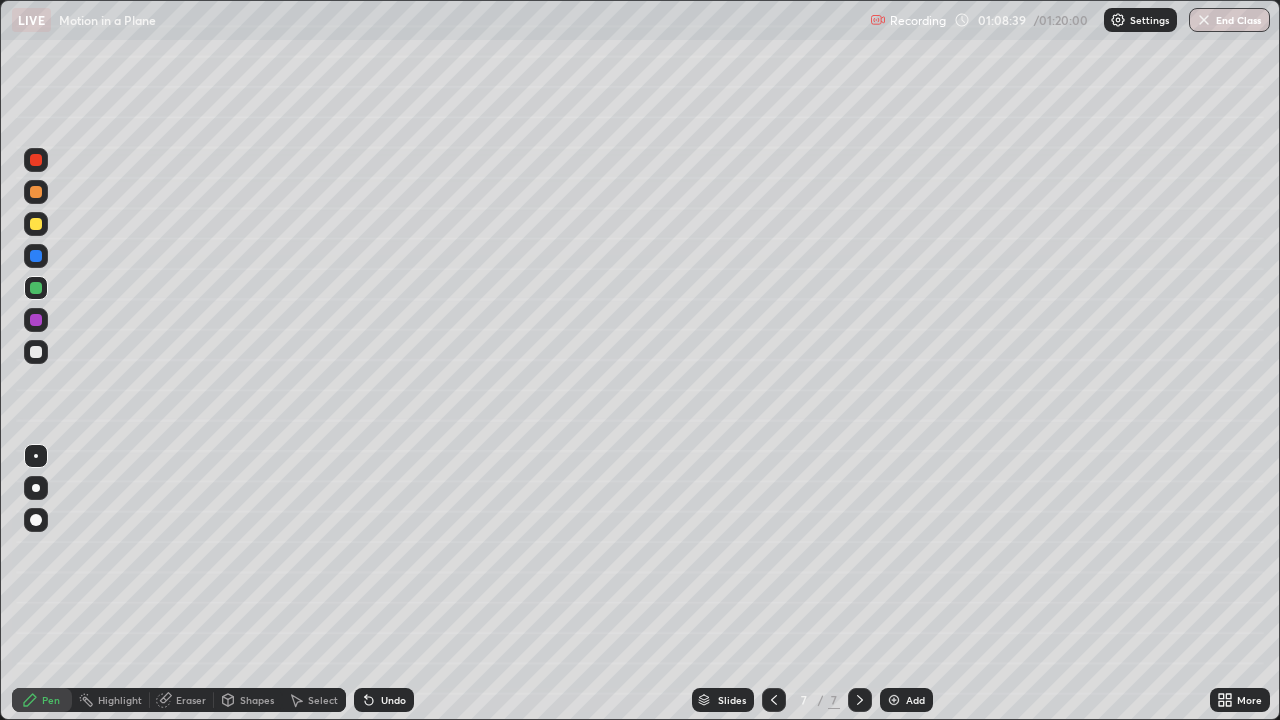 click at bounding box center (36, 224) 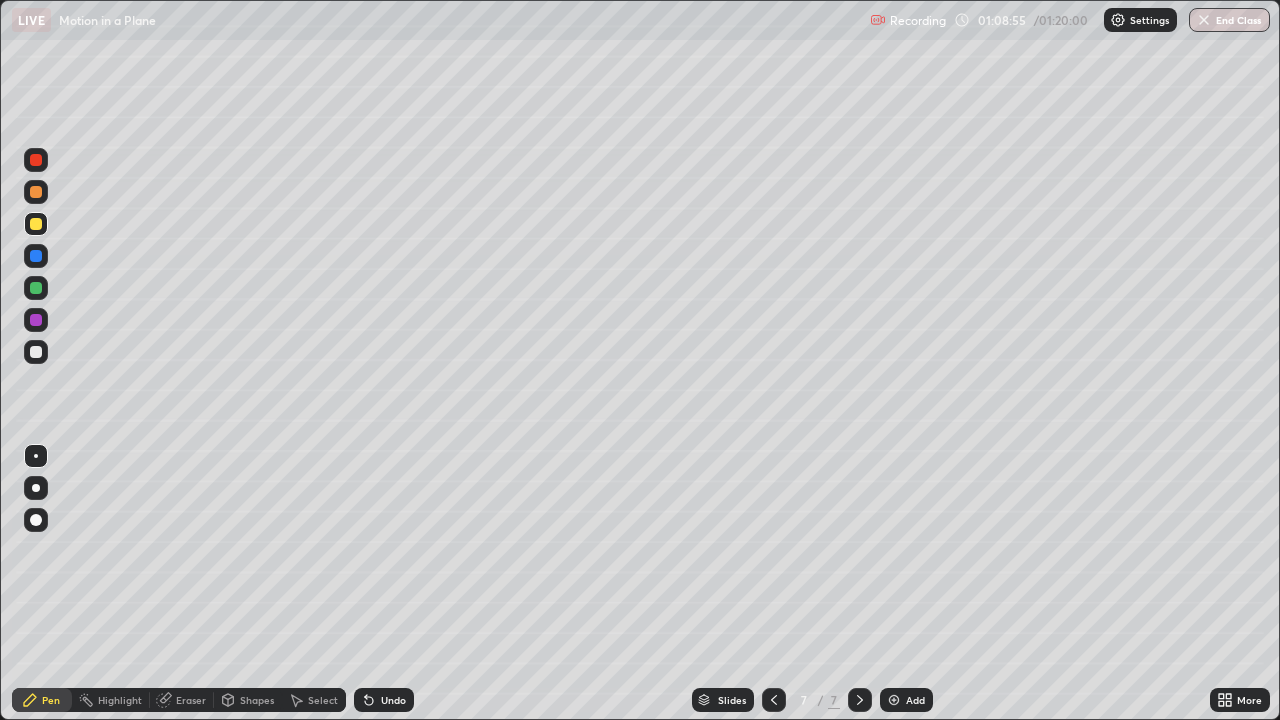 click on "Undo" at bounding box center (393, 700) 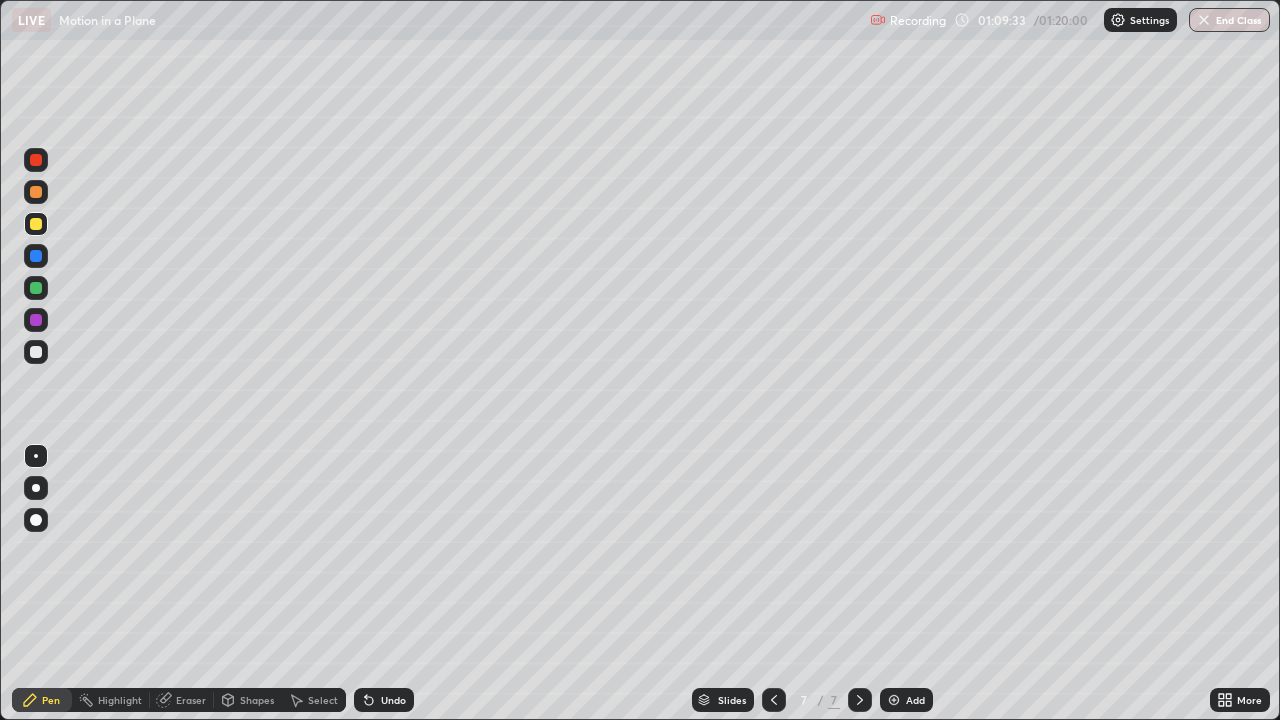 click 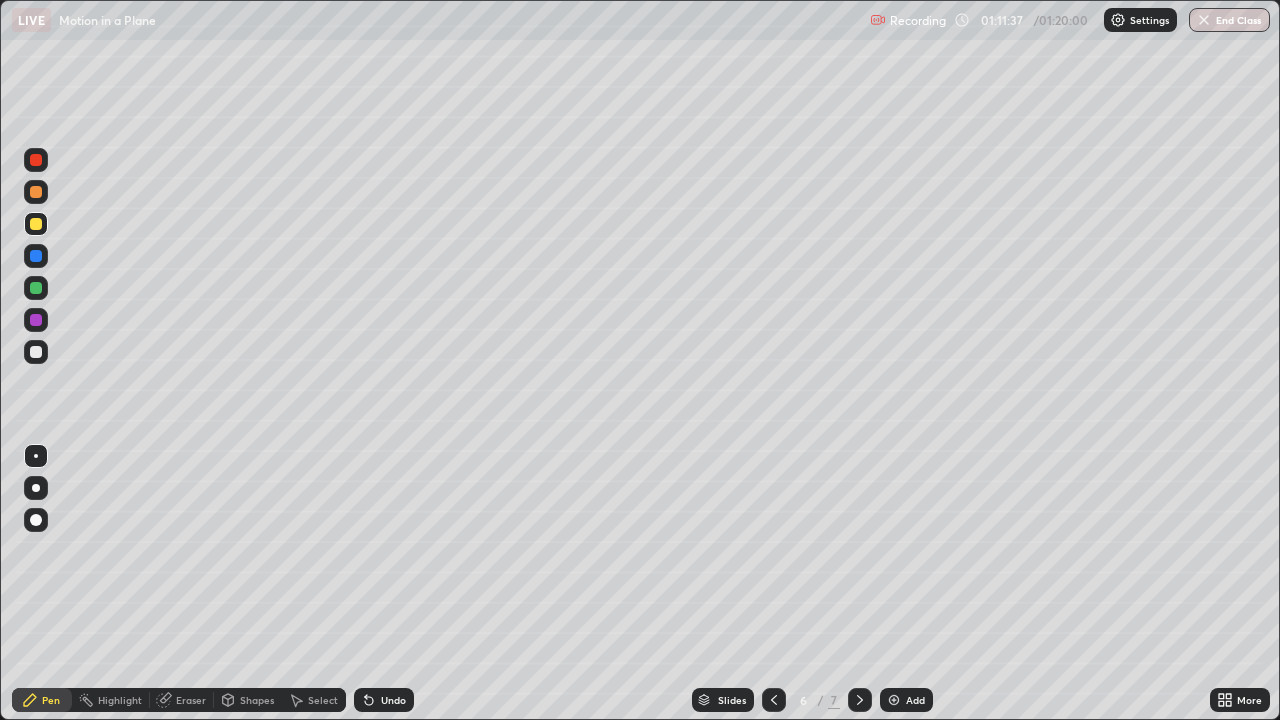 click on "More" at bounding box center (1249, 700) 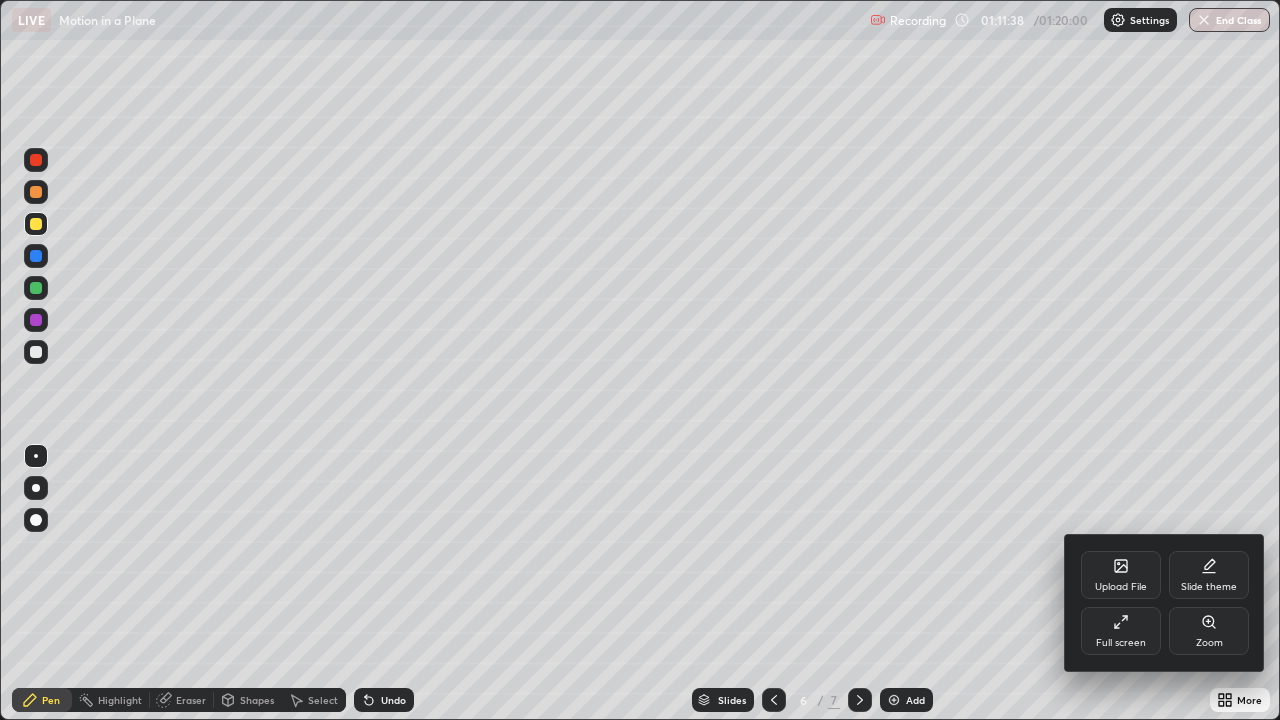 click on "Full screen" at bounding box center [1121, 631] 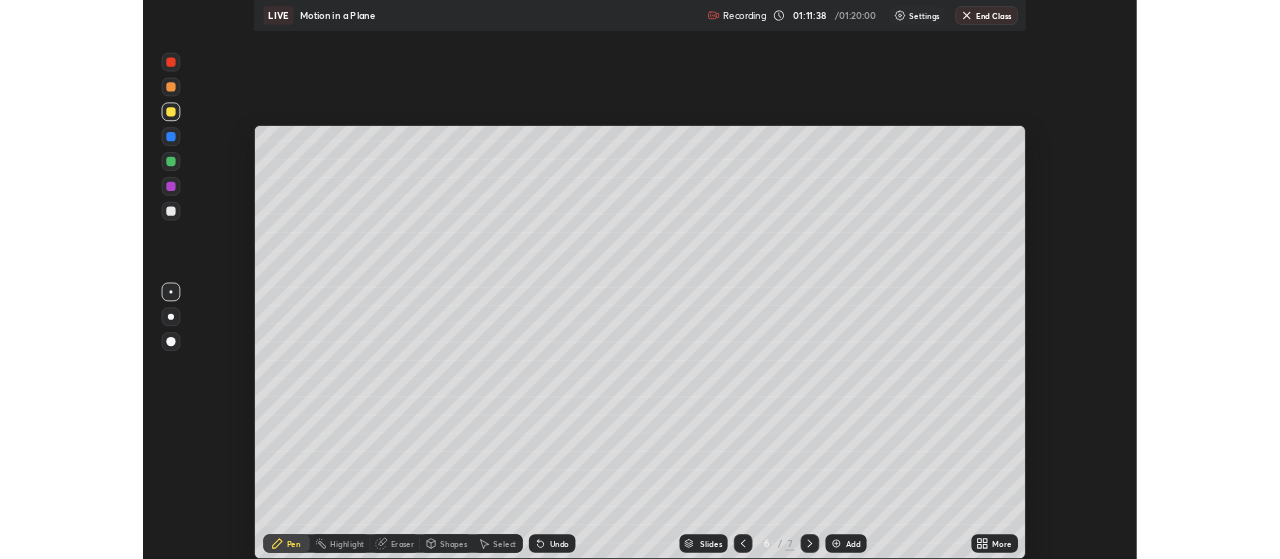 scroll, scrollTop: 559, scrollLeft: 1280, axis: both 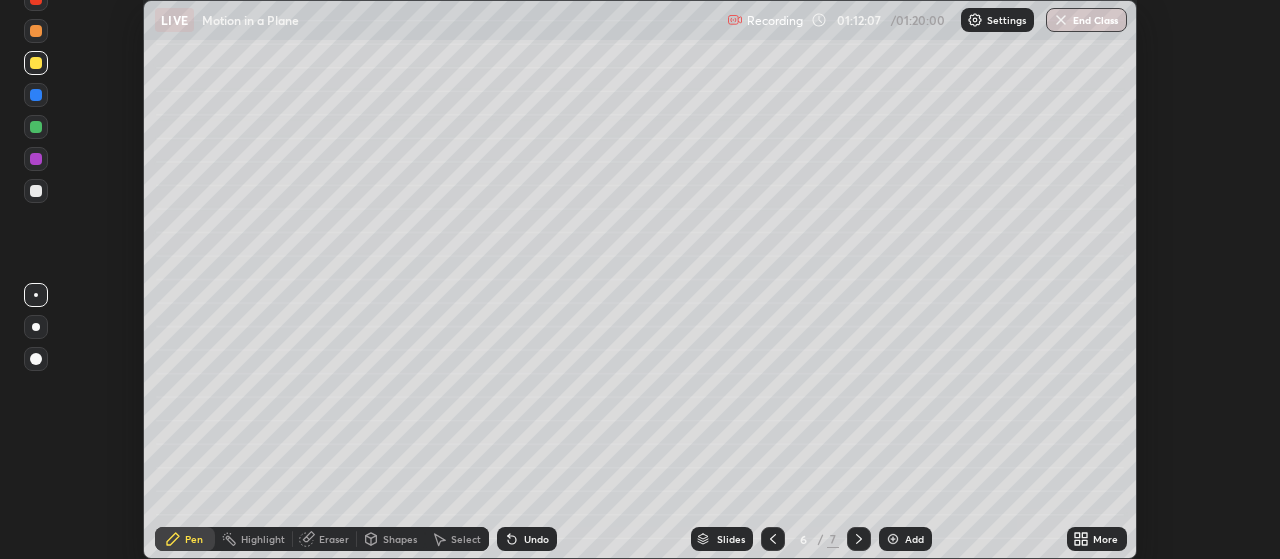 click 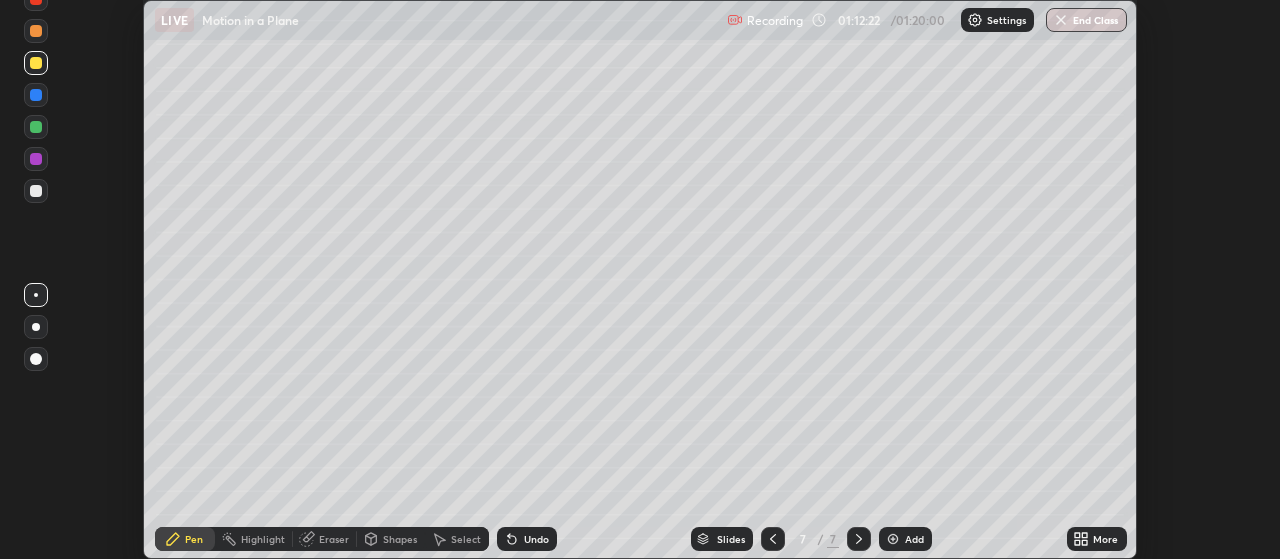 click at bounding box center [36, 127] 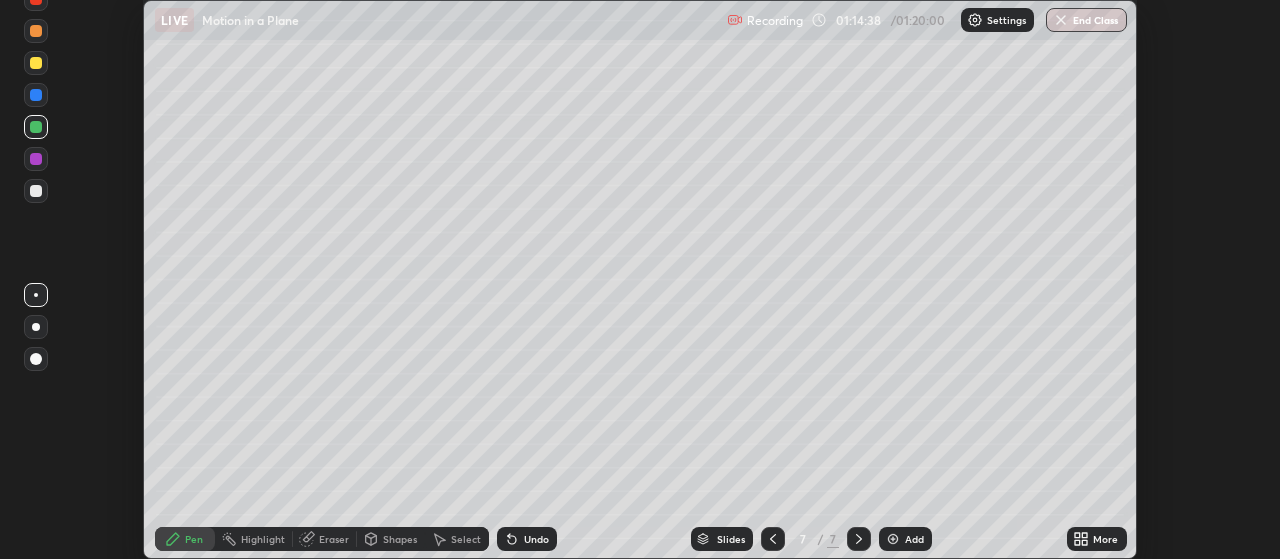 click on "End Class" at bounding box center [1086, 20] 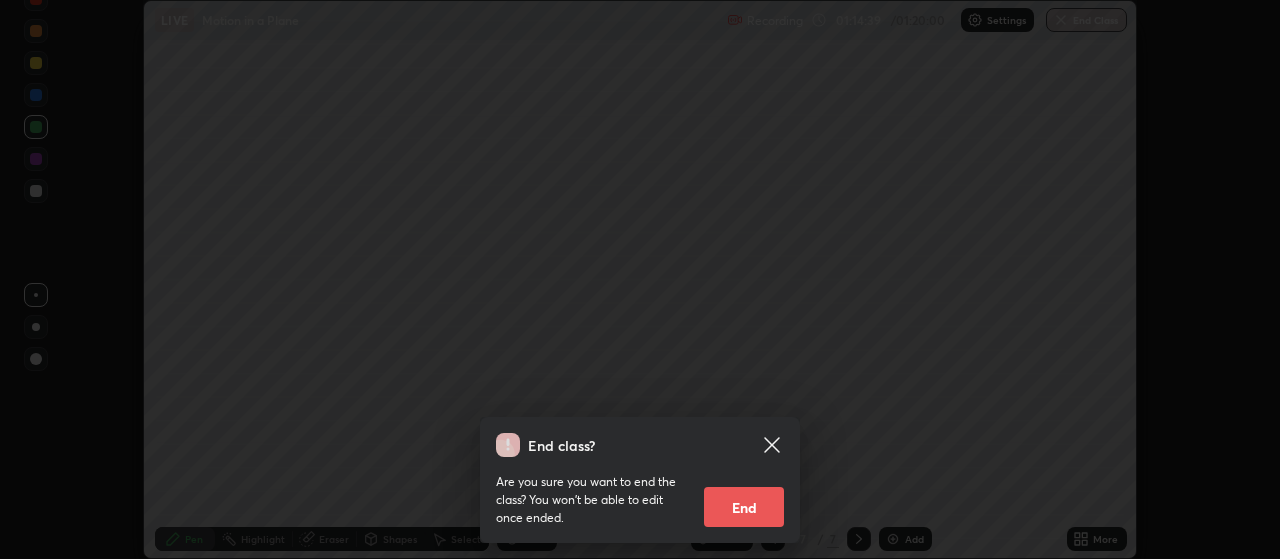 click on "End" at bounding box center [744, 507] 